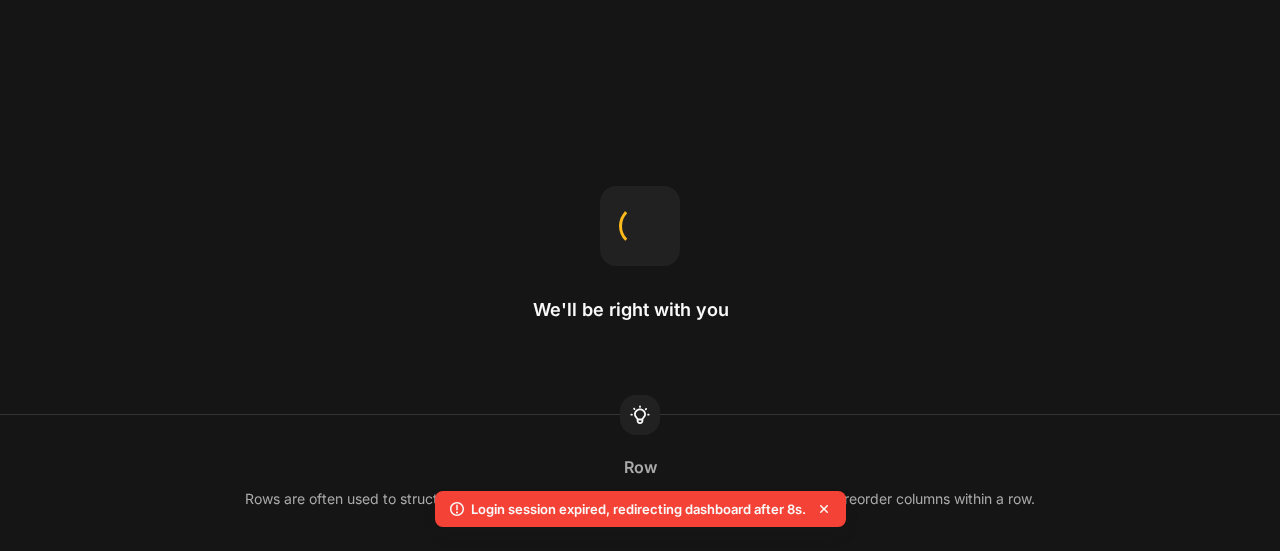 scroll, scrollTop: 0, scrollLeft: 0, axis: both 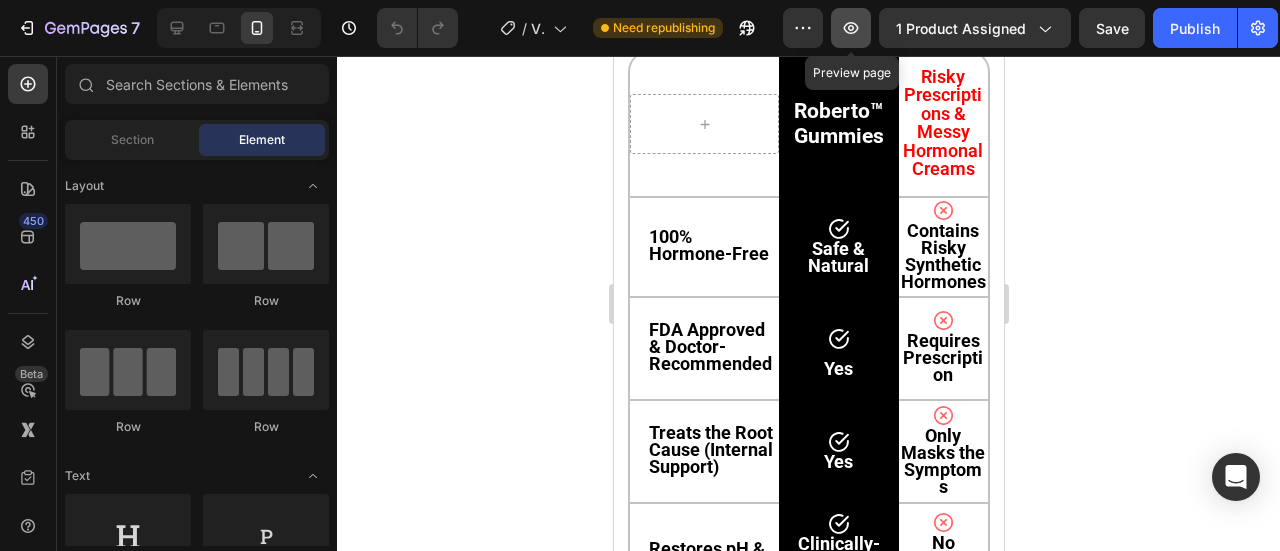 click 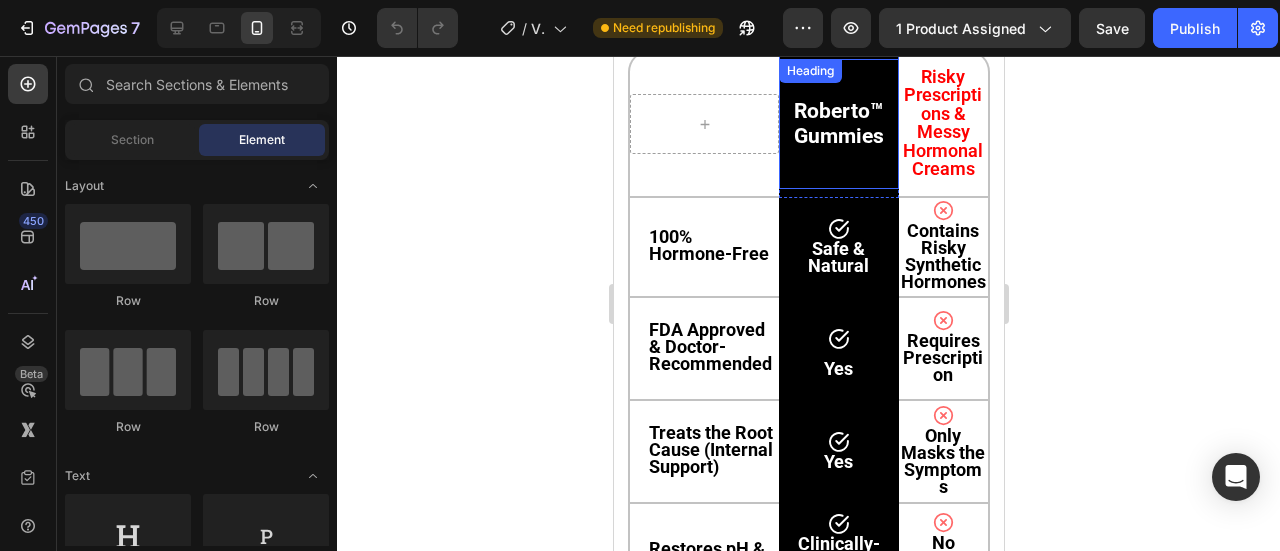 click on "Roberto™ Gummies Heading" at bounding box center (837, 124) 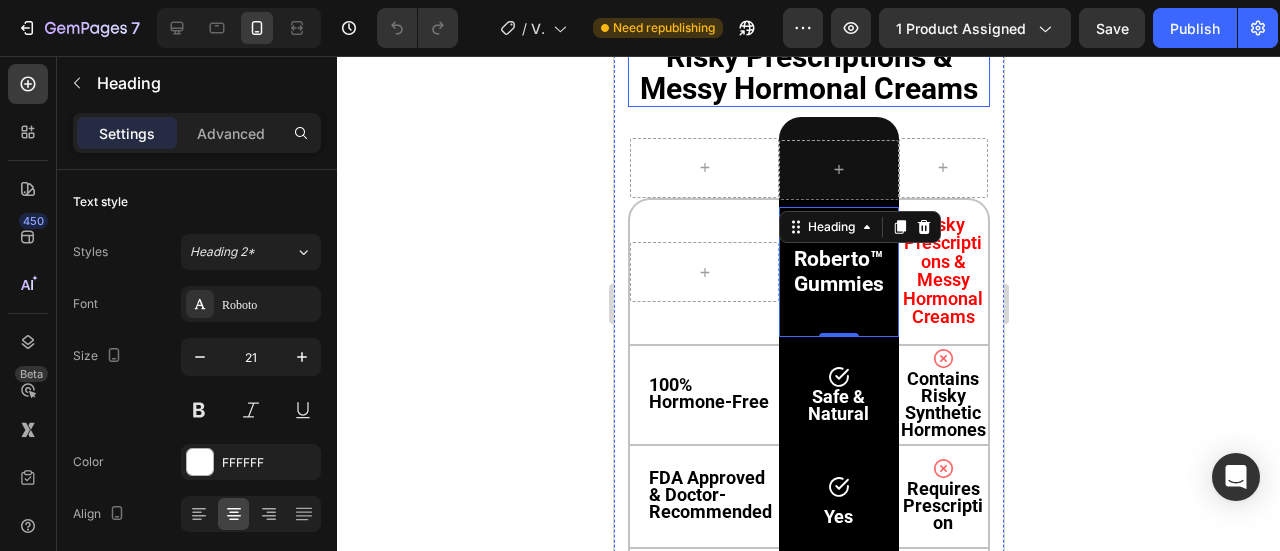 scroll, scrollTop: 12219, scrollLeft: 0, axis: vertical 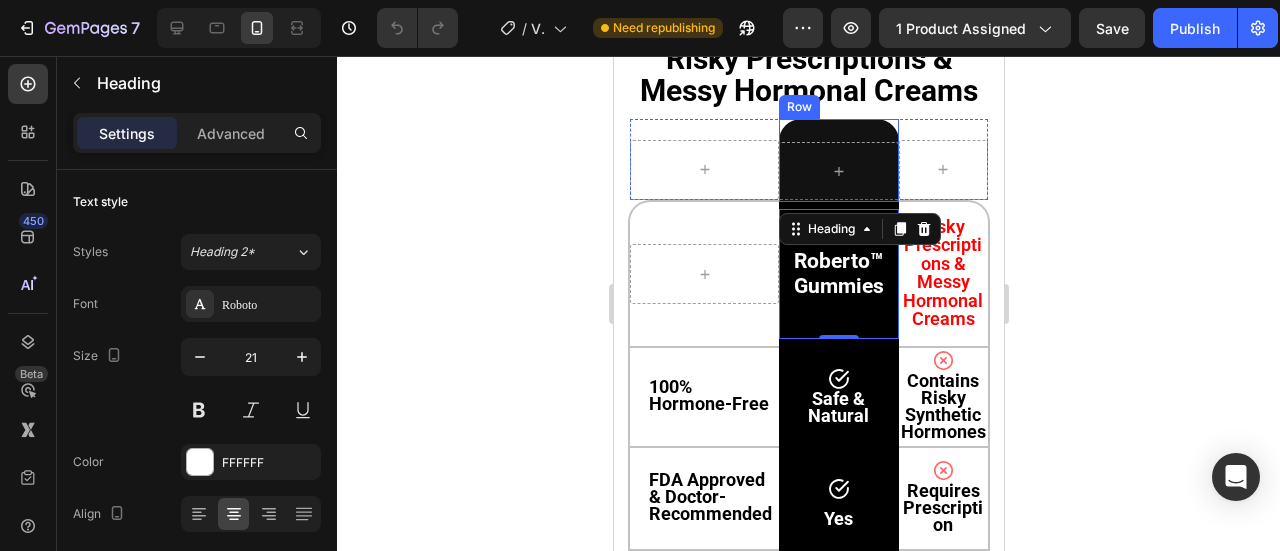 click on "[BRAND]™ Gummies Vs Risky Prescriptions & Messy Hormonal Creams Heading
Row
Row
Row Row
Row [BRAND]™ Gummies Heading   0 Row Risky Prescriptions & Messy Hormonal Creams Text Block Row Row 100% Hormone-Free Text Block
Icon Safe & Natural Text Block Row
Icon Contains Risky Synthetic Hormones Text Block Row Row FDA Approved & Doctor-Recommended Text Block
Icon Yes Text Block Row
Icon Requires Prescription Text Block Row Treats the Root Cause (Internal Support) Text Block
Icon Yes Text Block Row
Icon Only Masks the Symptoms Text Block Row Row Restores pH & Microbiome Balance Text Block
Icon Clinically-Backed Probiotic & Prebiotic Support Text Block Row
Icon No Internal Microbiome Support Text Block Row Row Easy to Use & Discreet Text Block
Icon 2 Tasty Gummies a Day — No Embarrassment Text Block Row
Icon Messy, Awkward Application Text Block Row Row No Side Effects" at bounding box center [808, 720] 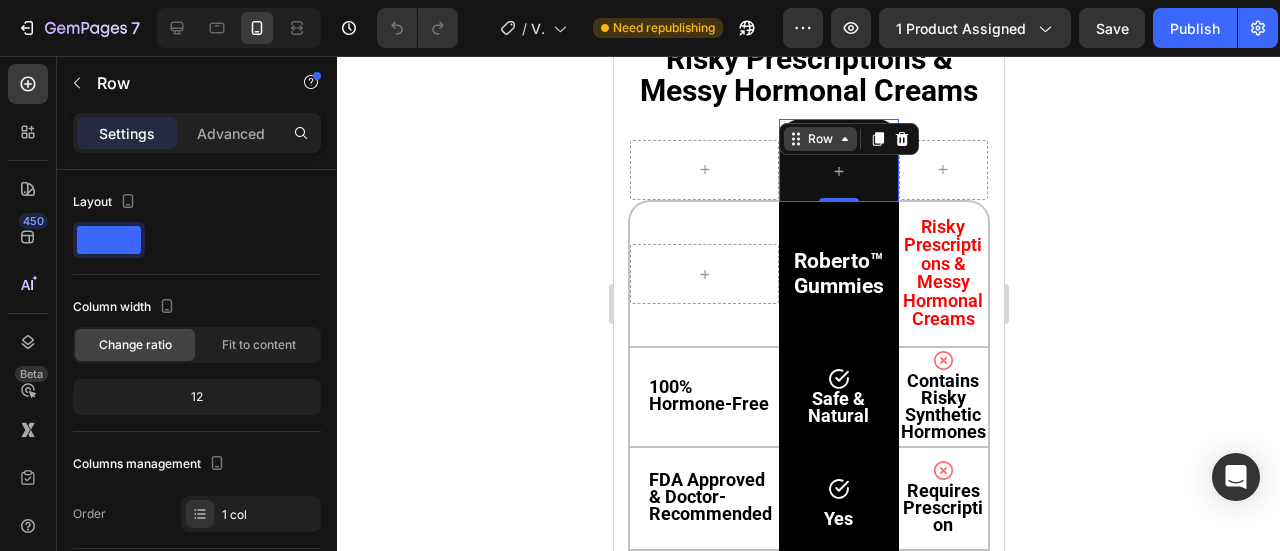 click on "Row" at bounding box center (819, 139) 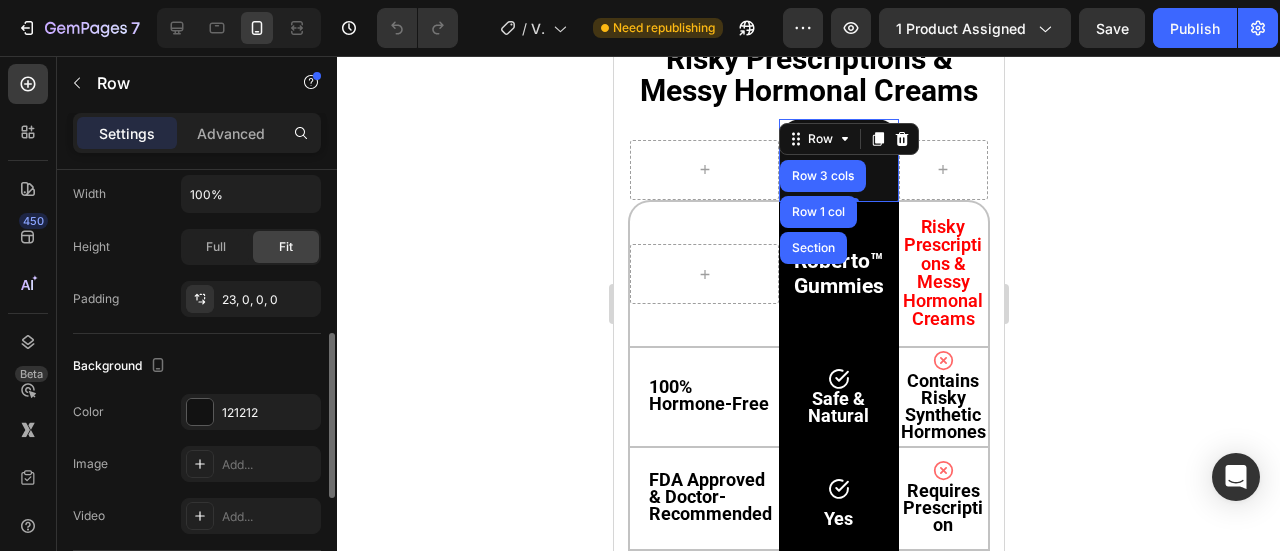 scroll, scrollTop: 442, scrollLeft: 0, axis: vertical 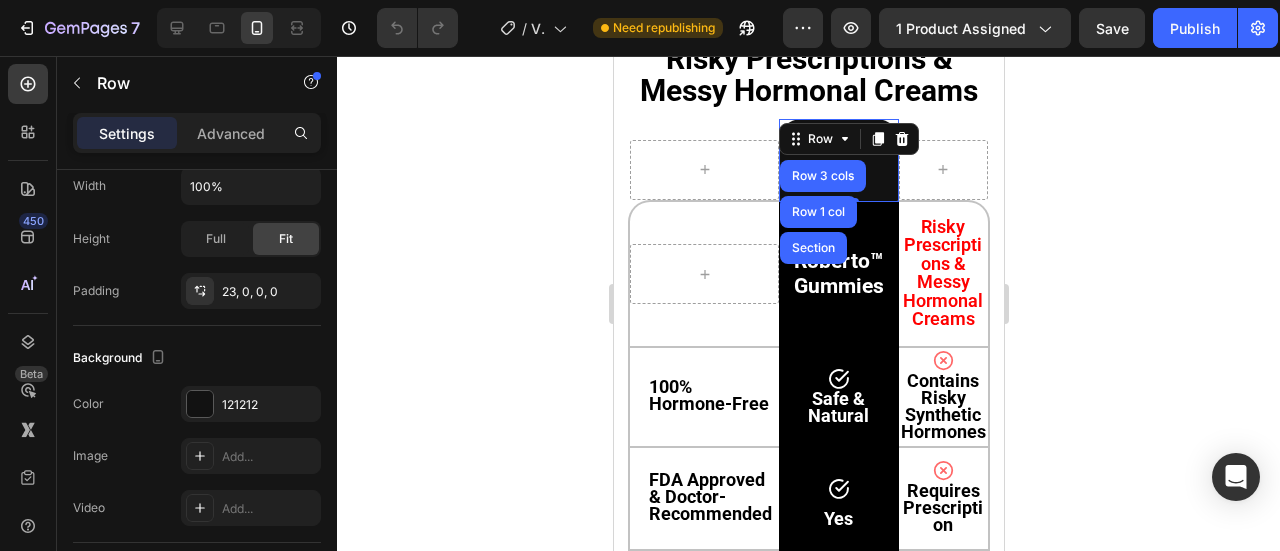 click 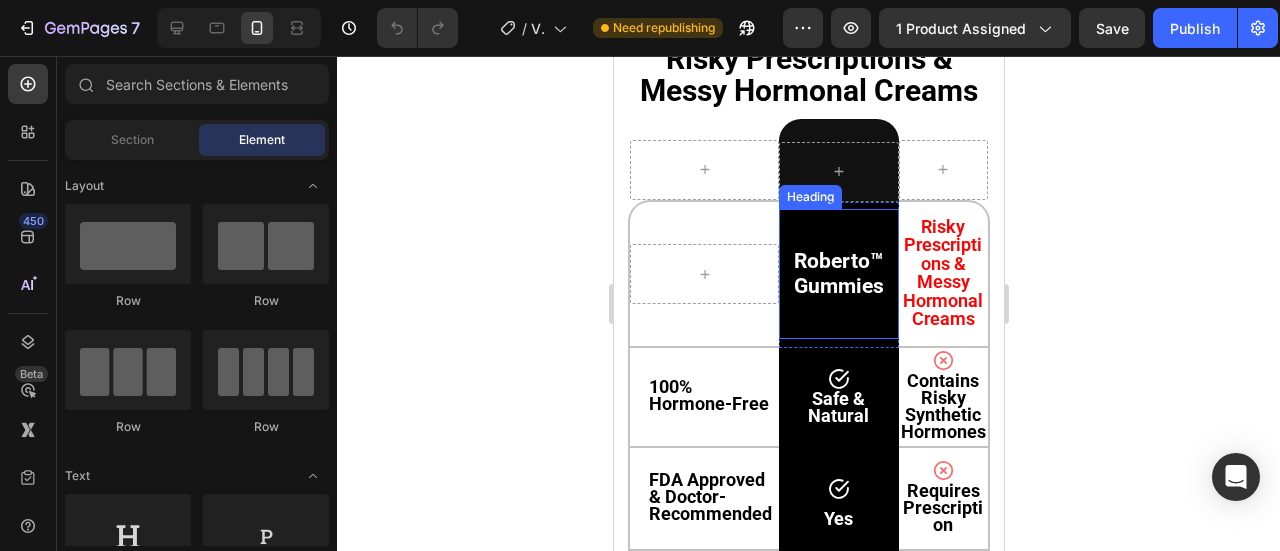 click on "Heading" at bounding box center [809, 197] 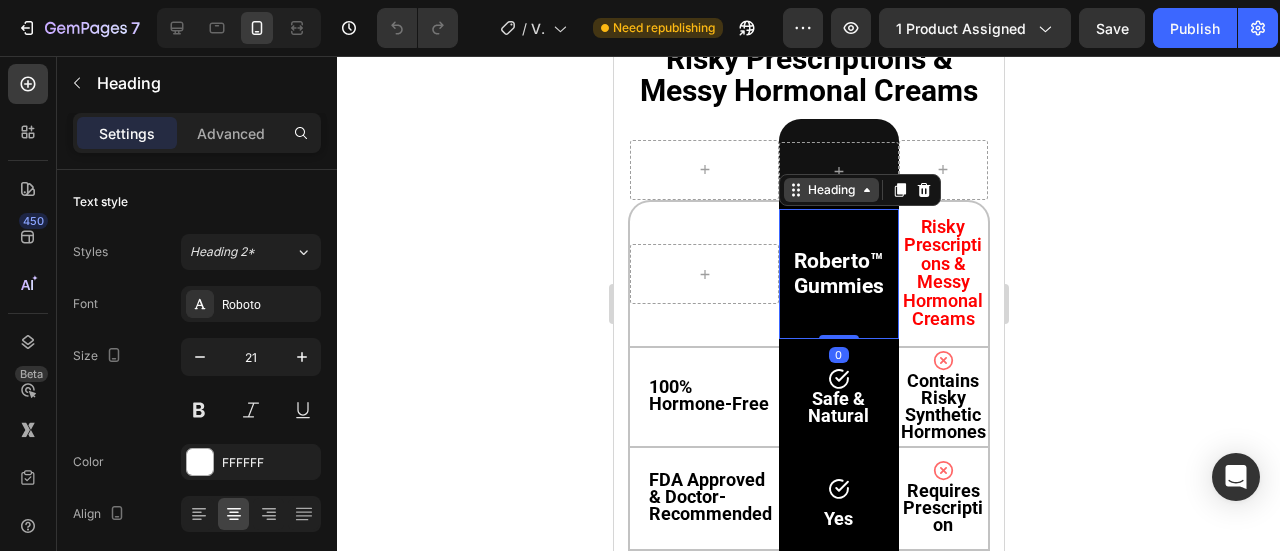 click on "Heading" at bounding box center [830, 190] 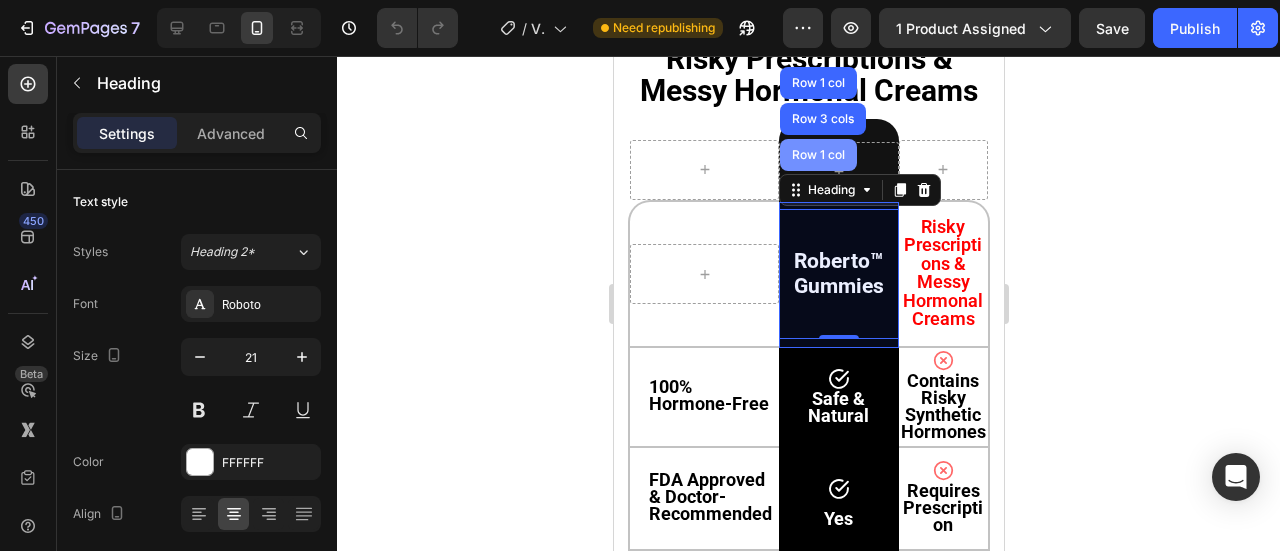 click on "Row 1 col" at bounding box center (817, 155) 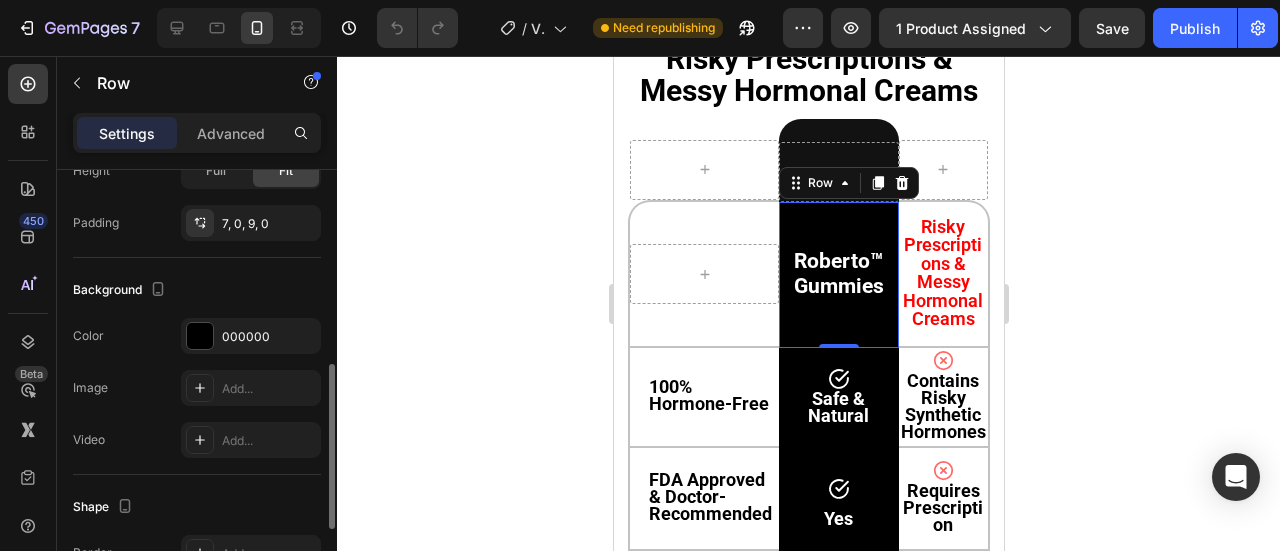 scroll, scrollTop: 512, scrollLeft: 0, axis: vertical 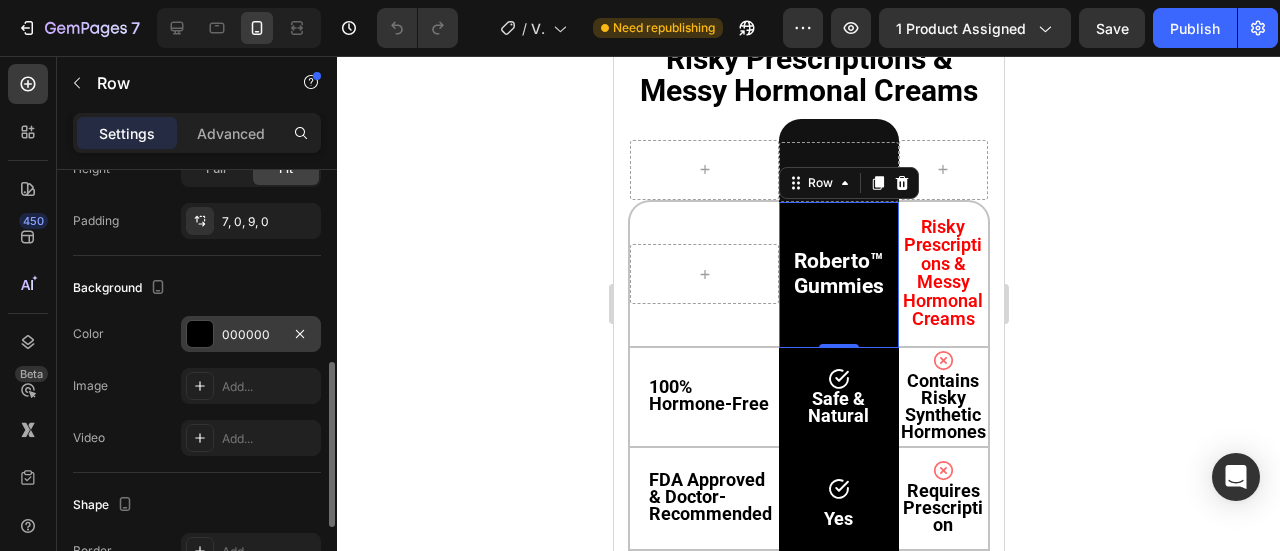click at bounding box center (200, 334) 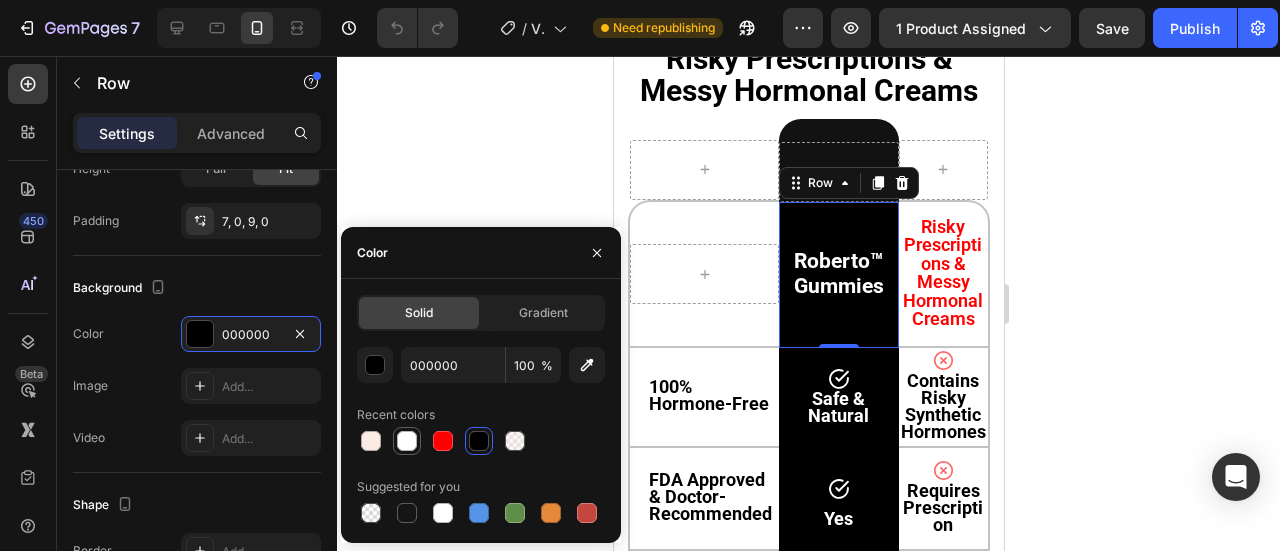 click at bounding box center [407, 441] 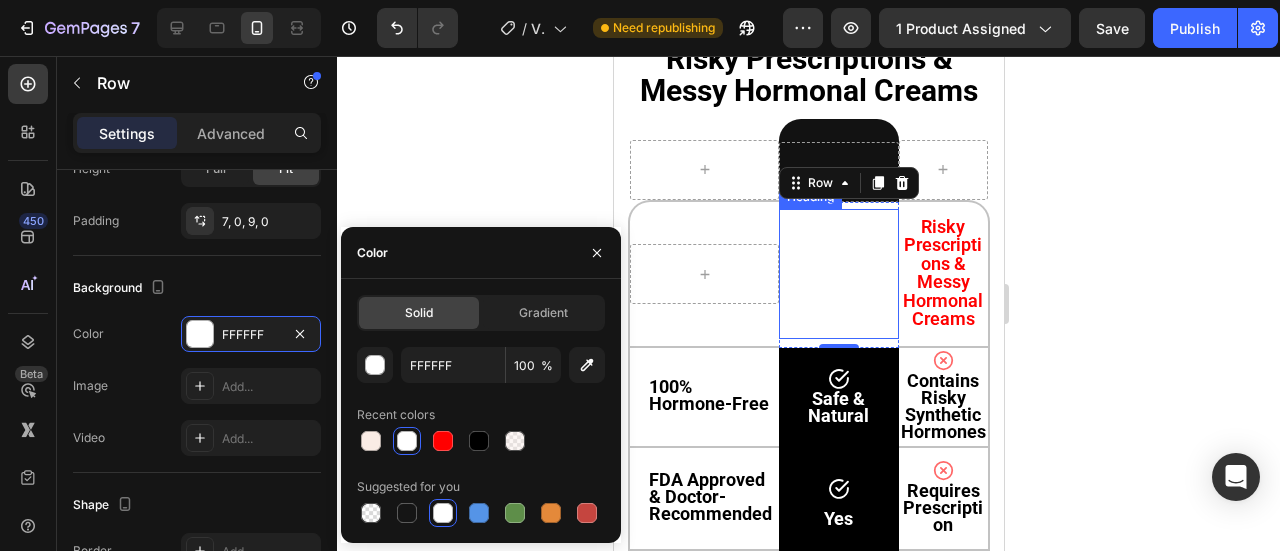 click on "Roberto™ Gummies" at bounding box center [838, 273] 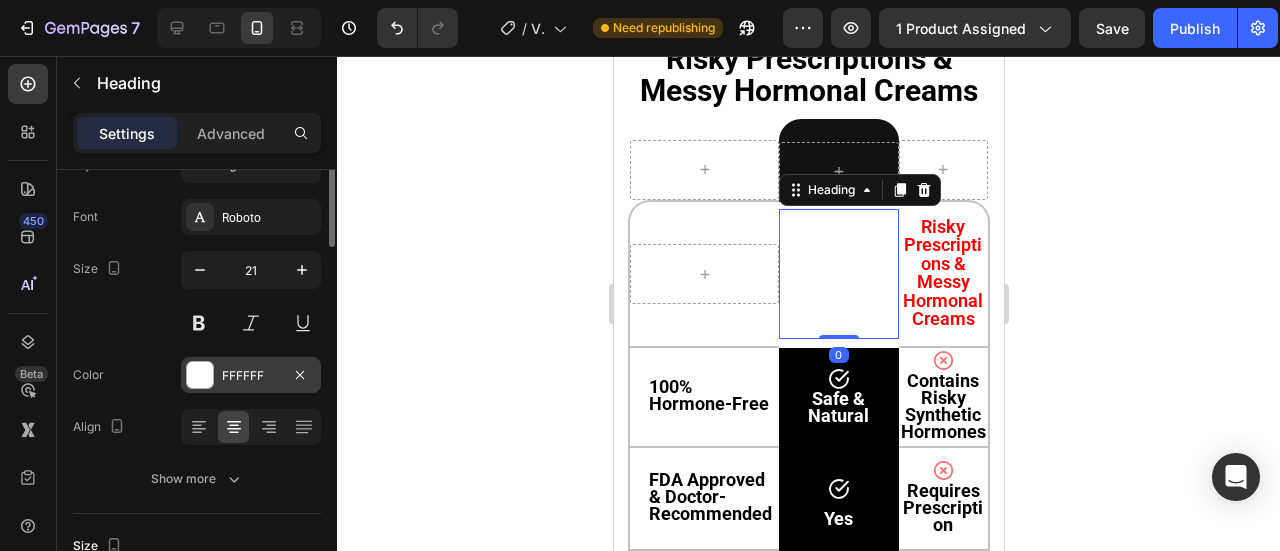 scroll, scrollTop: 90, scrollLeft: 0, axis: vertical 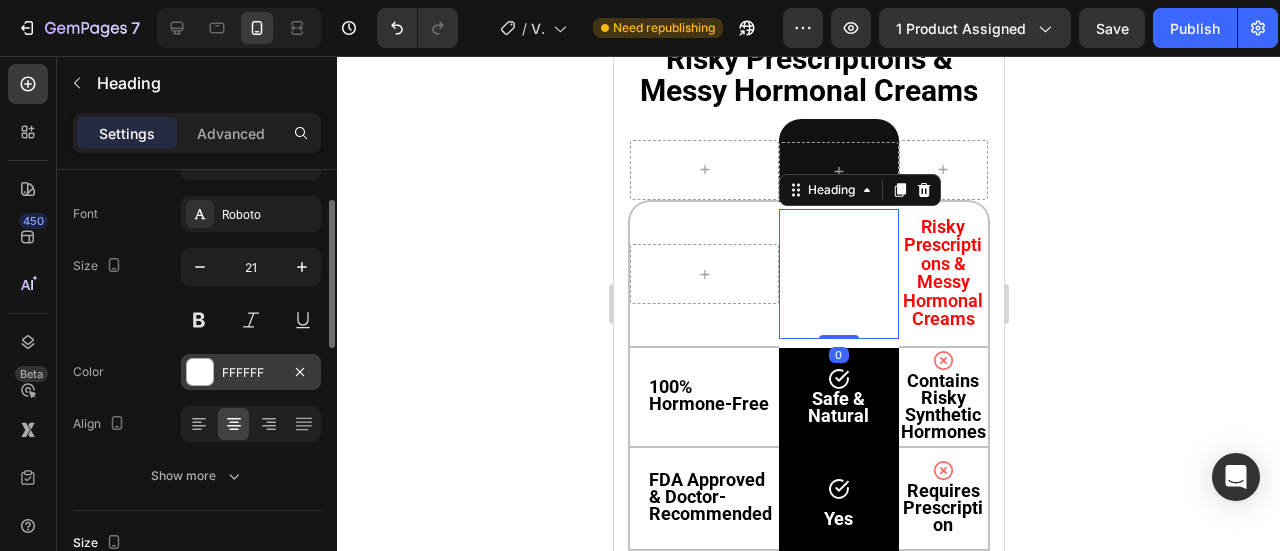 click at bounding box center (200, 372) 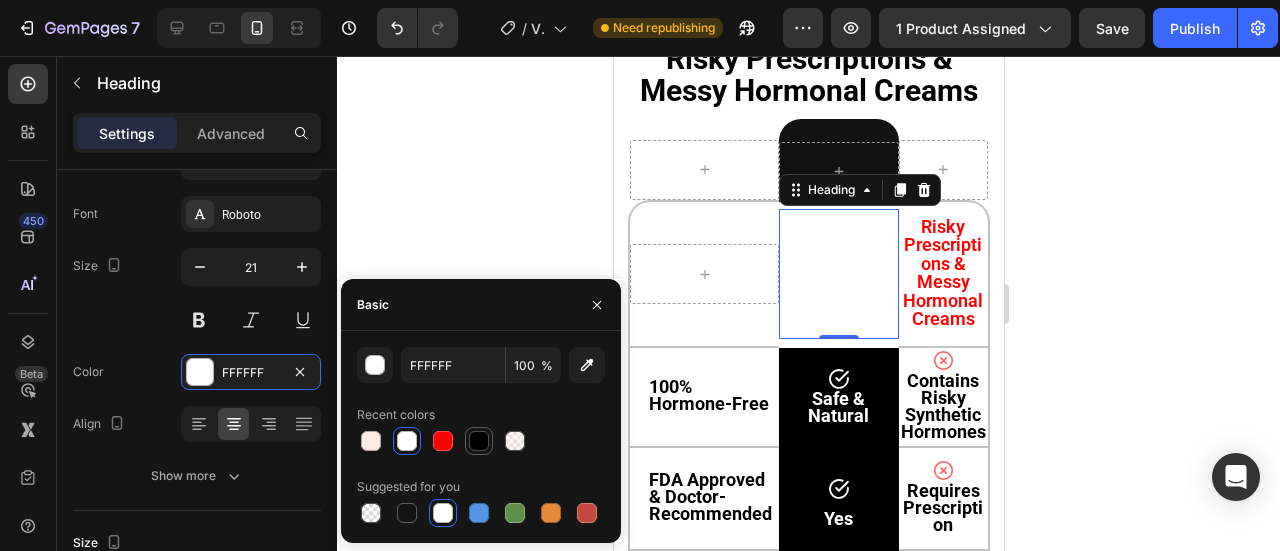 click at bounding box center [479, 441] 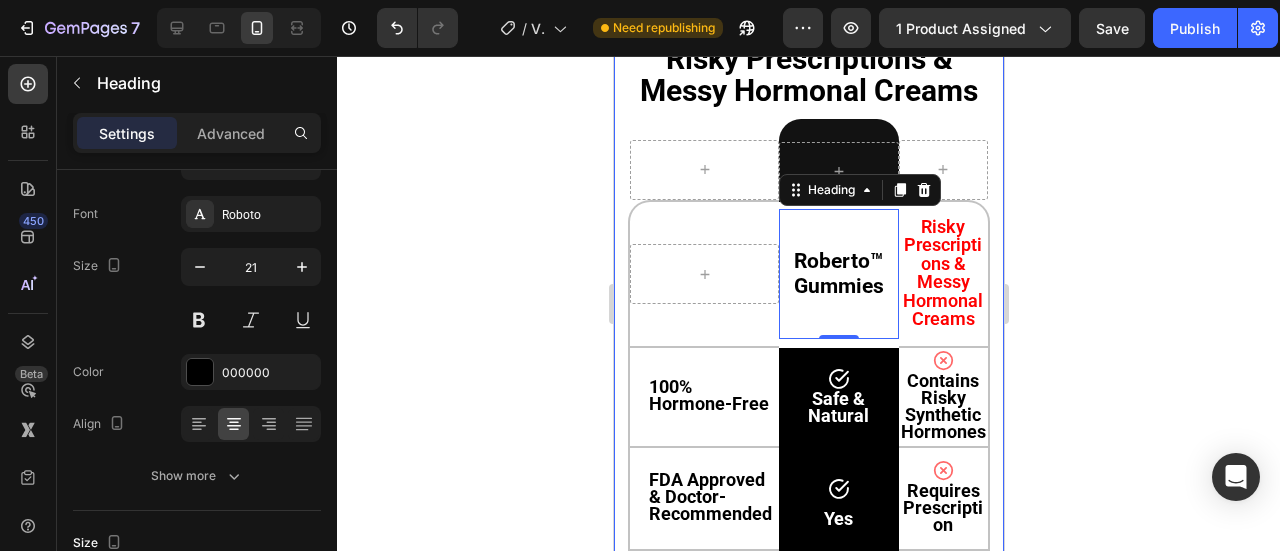 click 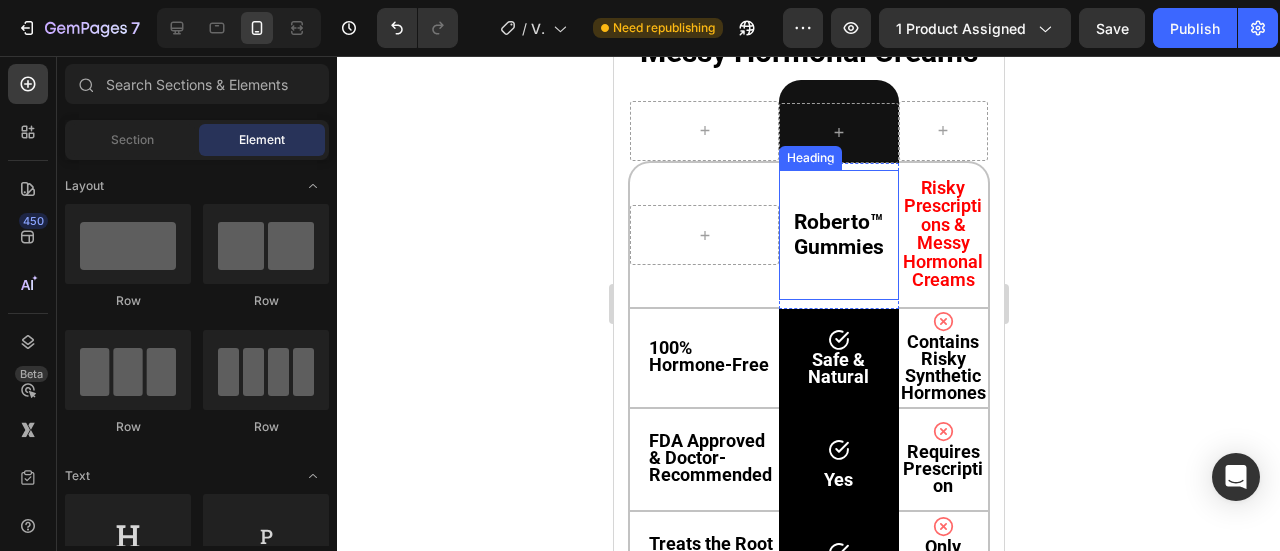 scroll, scrollTop: 12249, scrollLeft: 0, axis: vertical 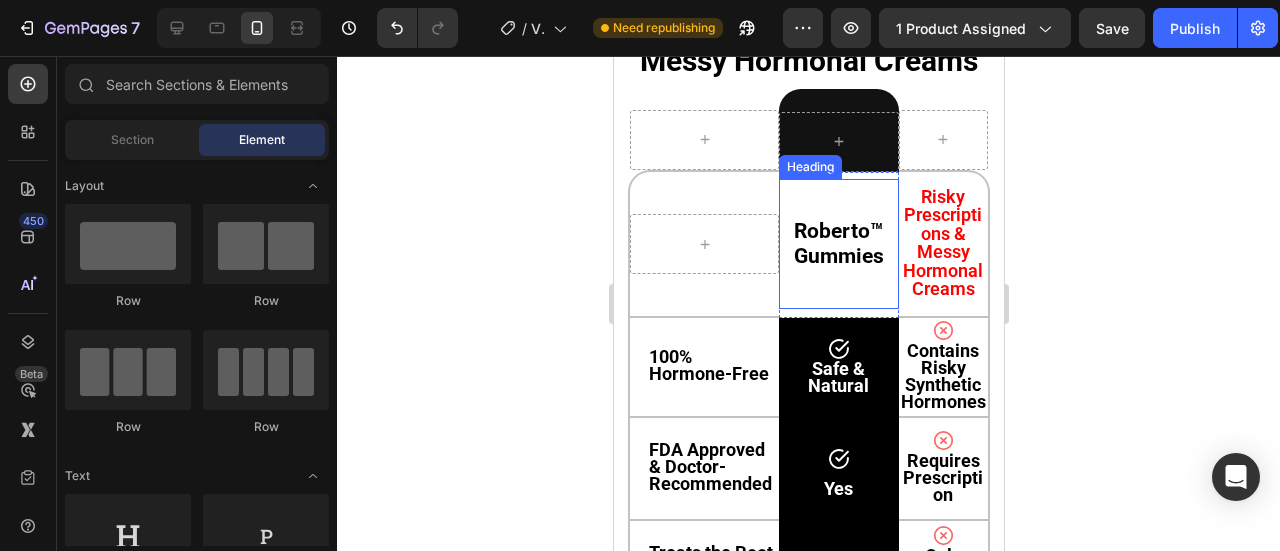 click on "Roberto™ Gummies" at bounding box center (838, 243) 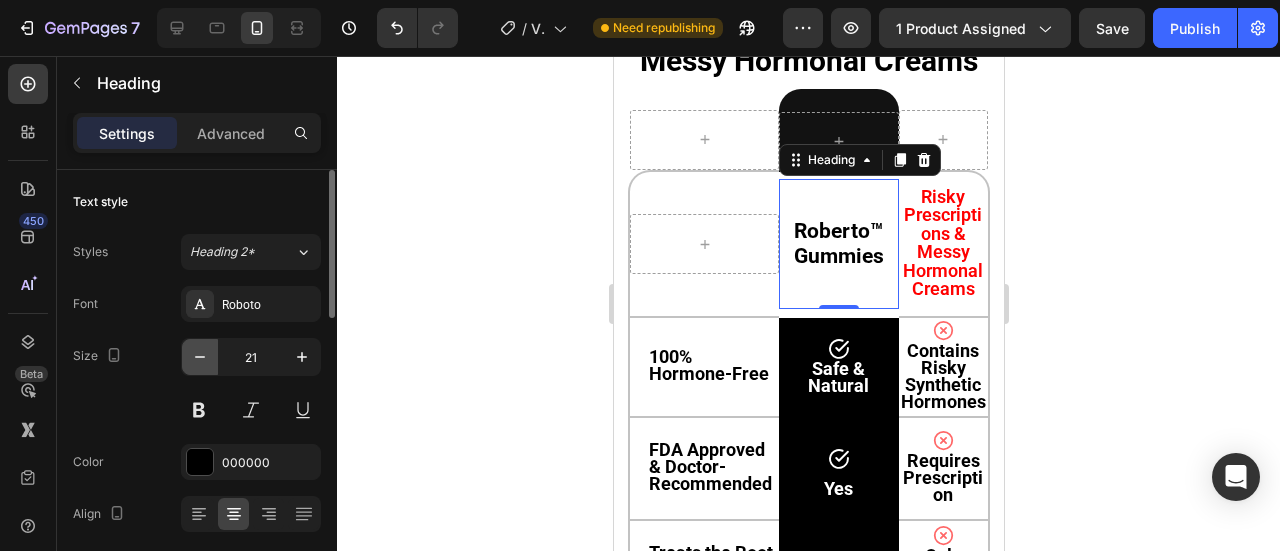 click 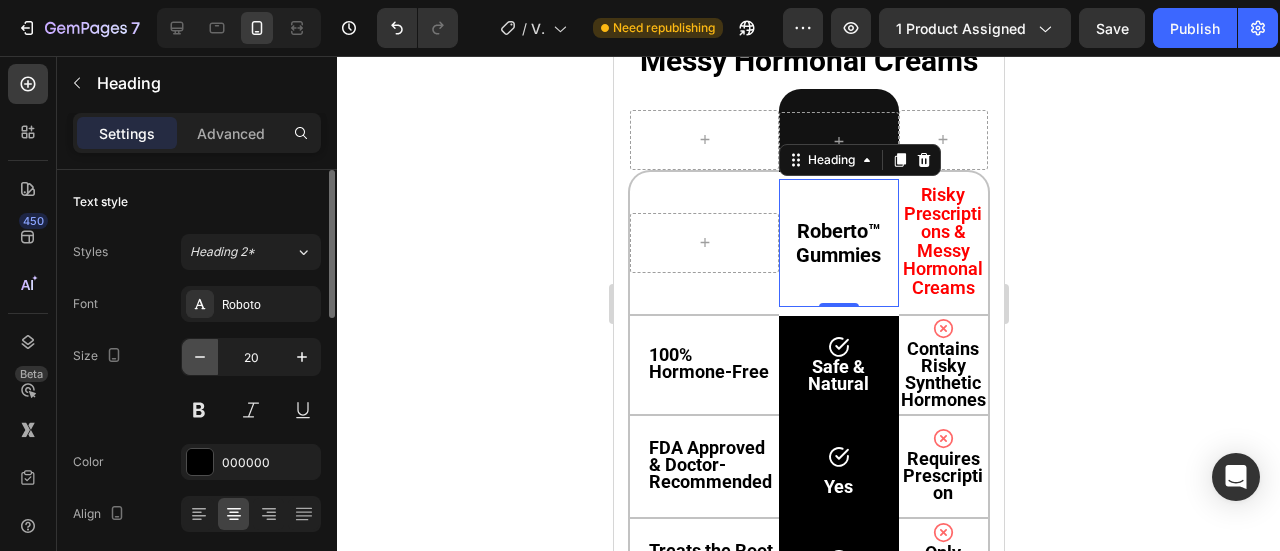 click 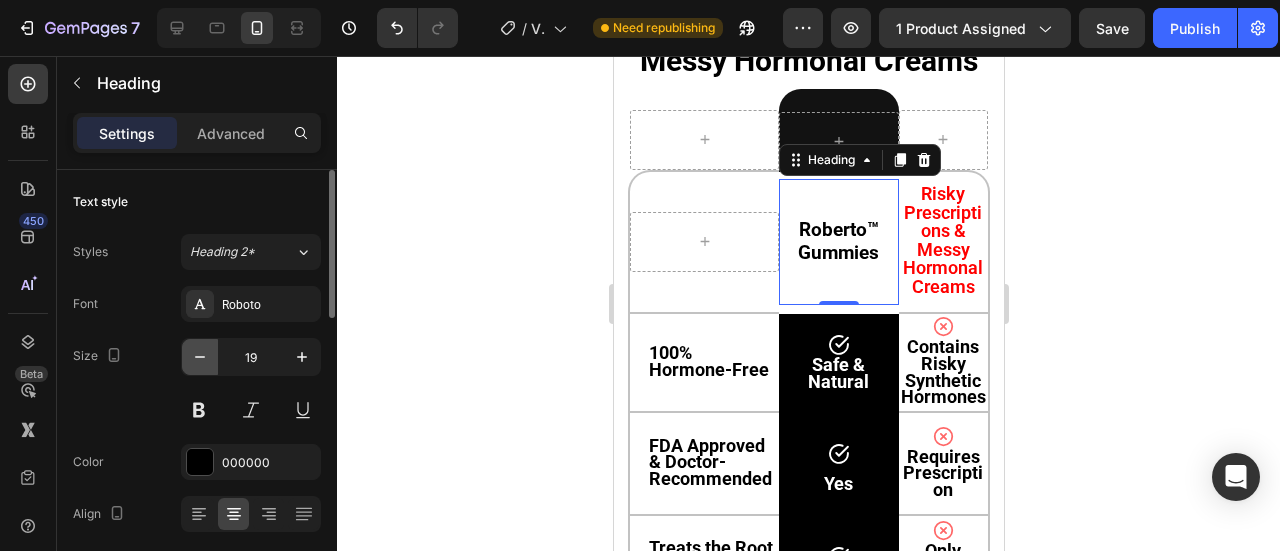 click 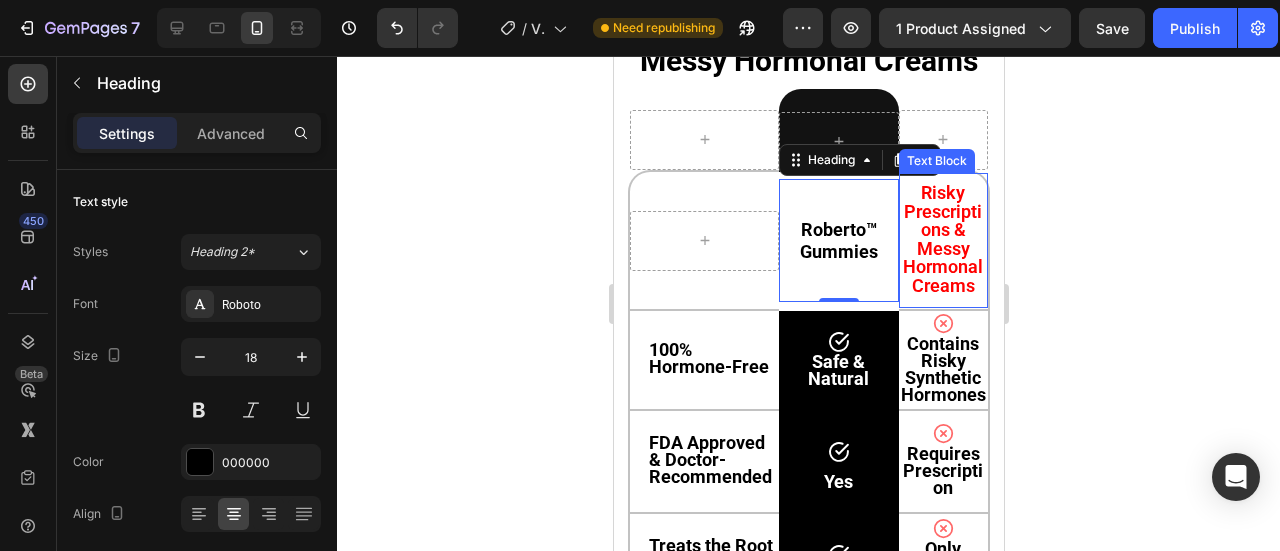 click on "Risky Prescriptions & Messy Hormonal Creams" at bounding box center (942, 239) 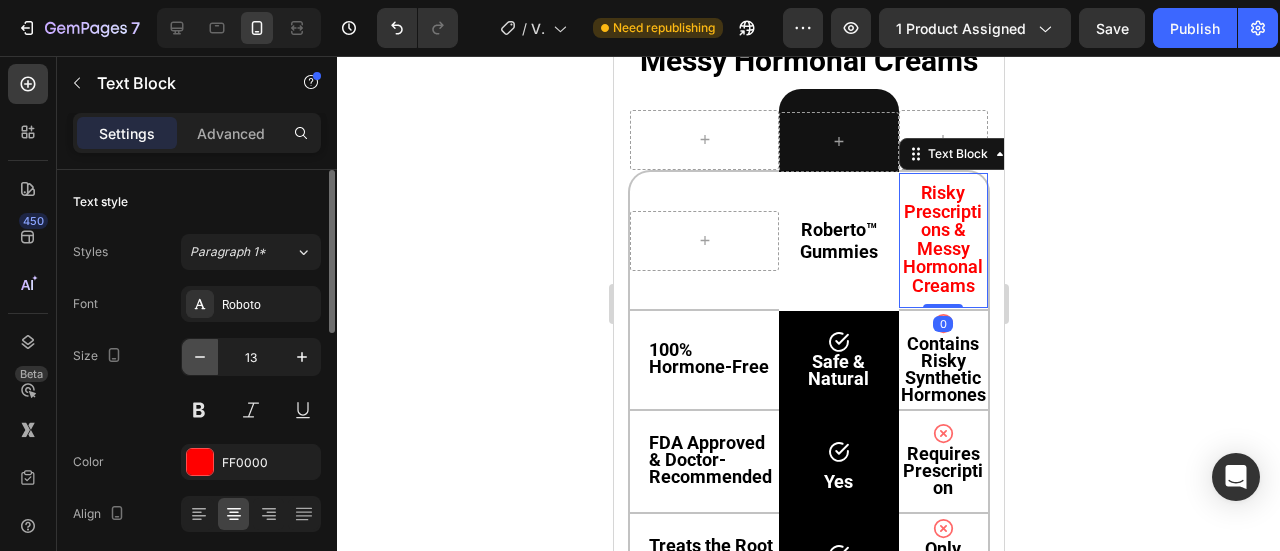 click 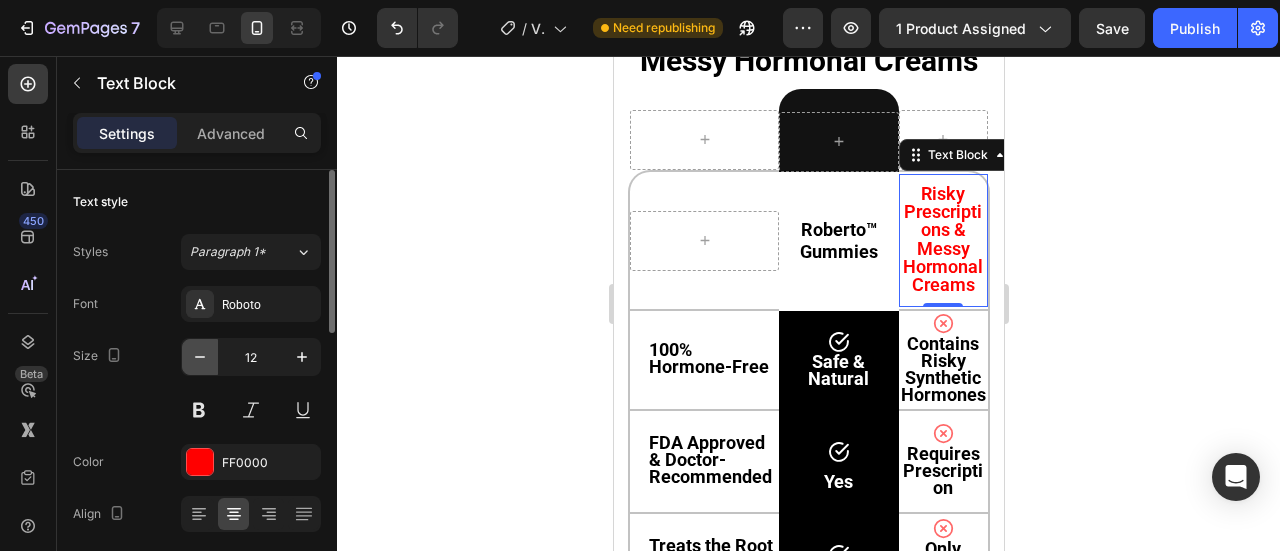 click 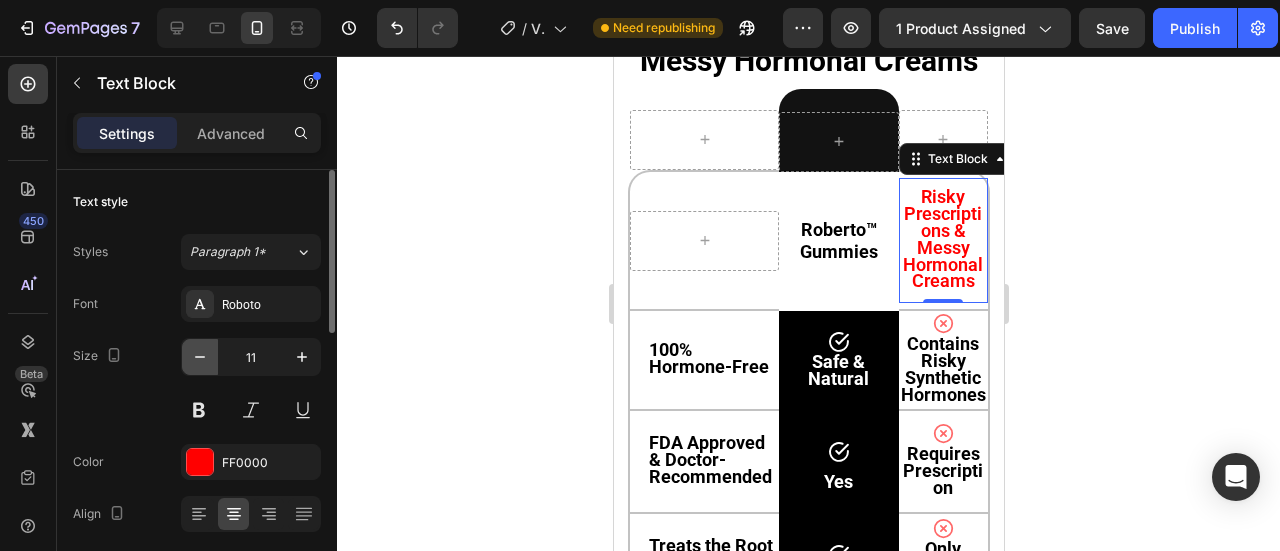 click 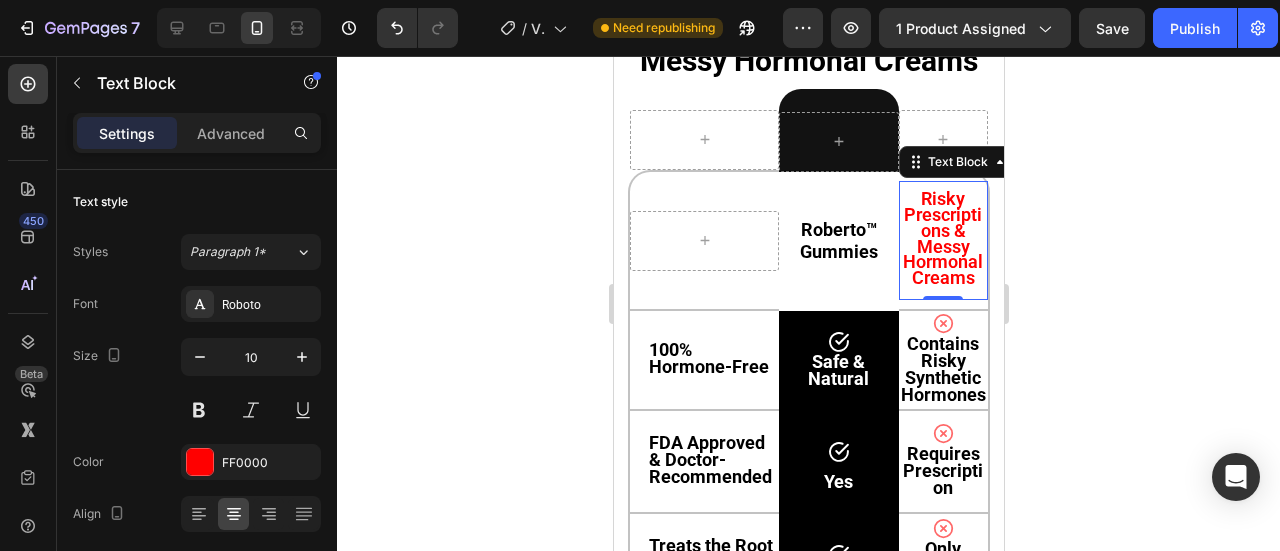 click on "Risky Prescriptions & Messy Hormonal Creams" at bounding box center [942, 238] 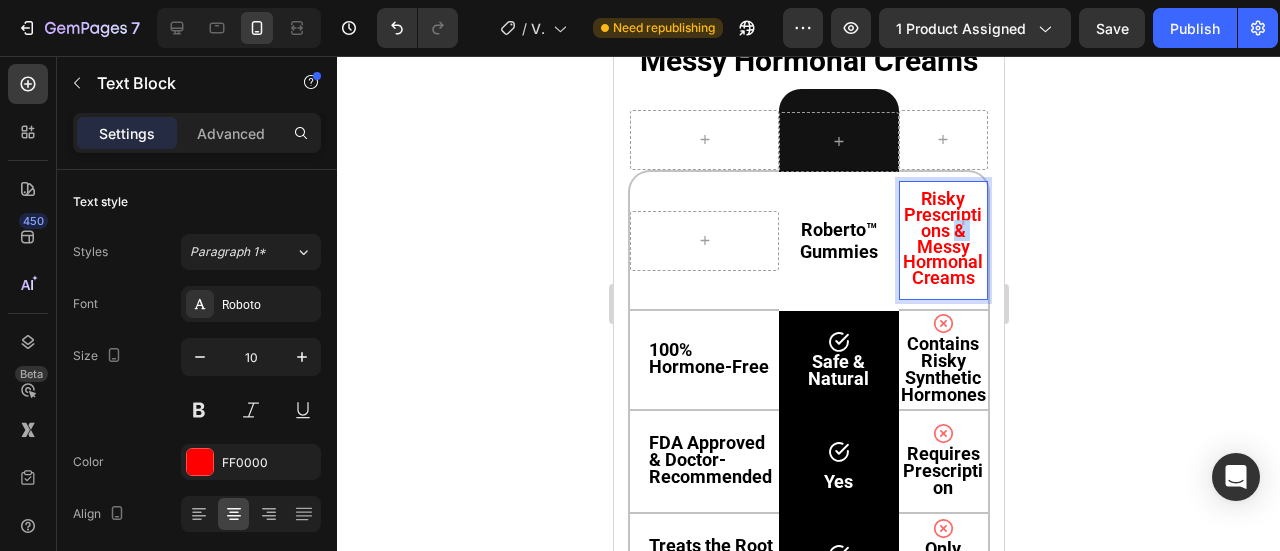 click on "Risky Prescriptions & Messy Hormonal Creams" at bounding box center (942, 238) 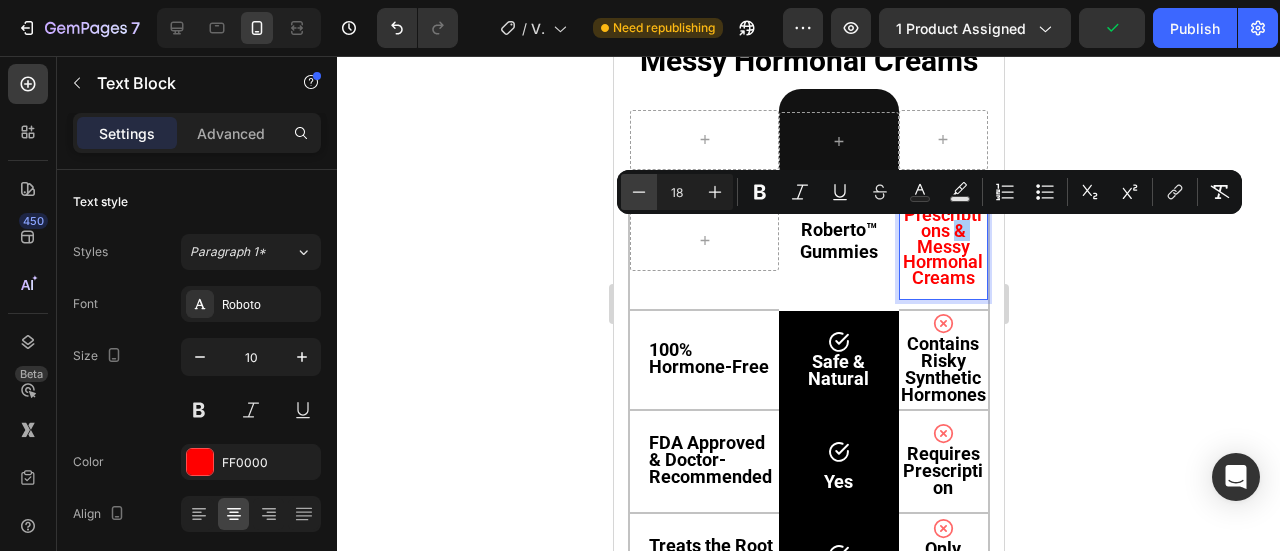 click 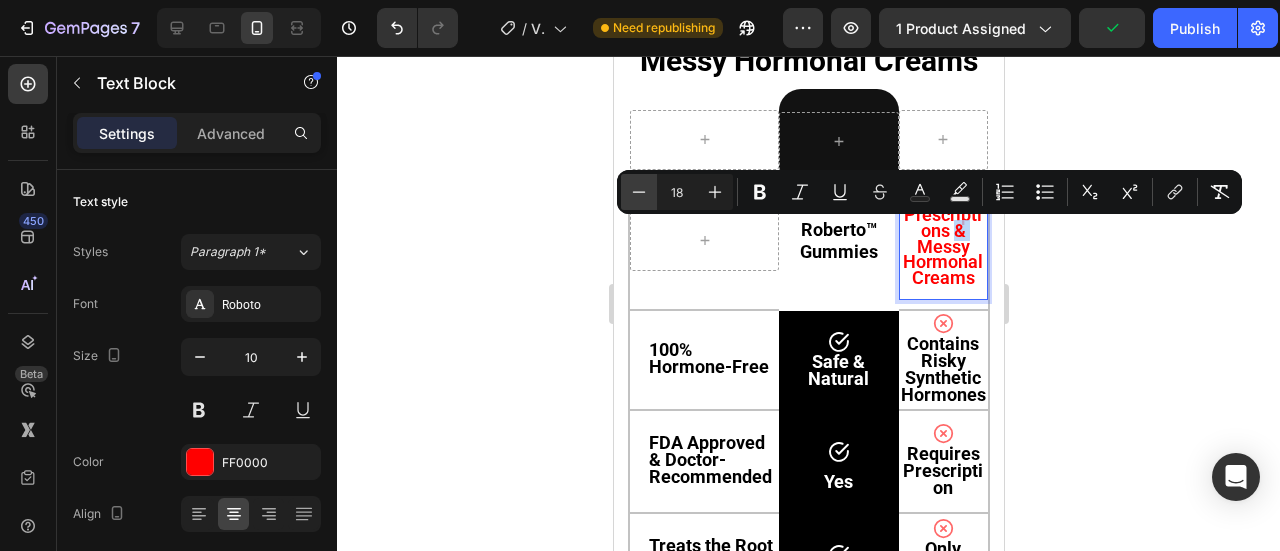 type on "17" 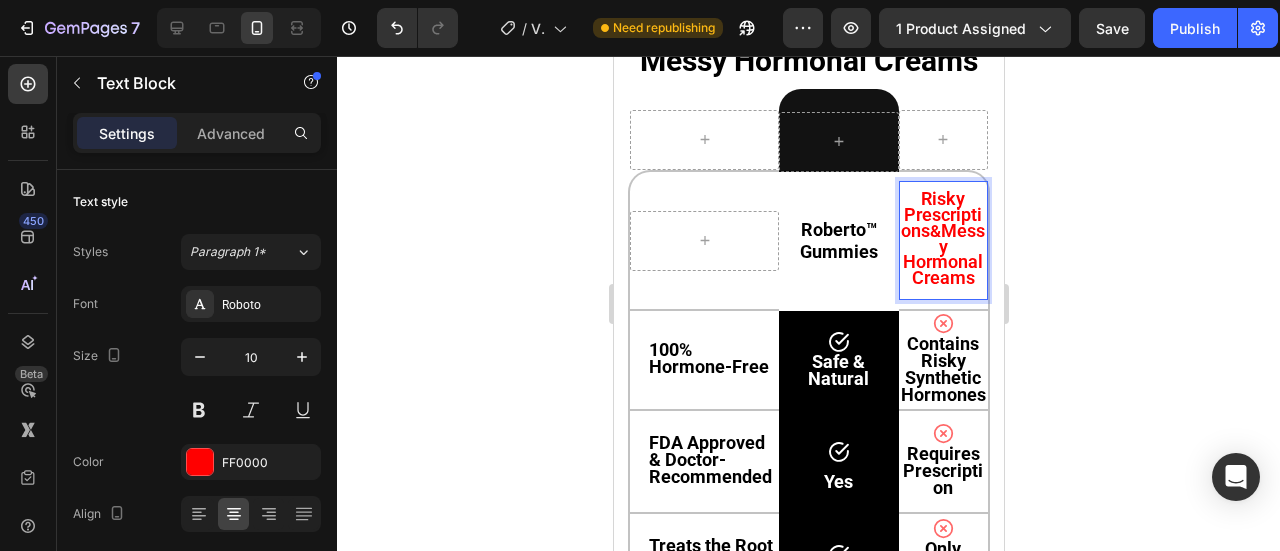 click on "Messy Hormonal Creams" at bounding box center (943, 254) 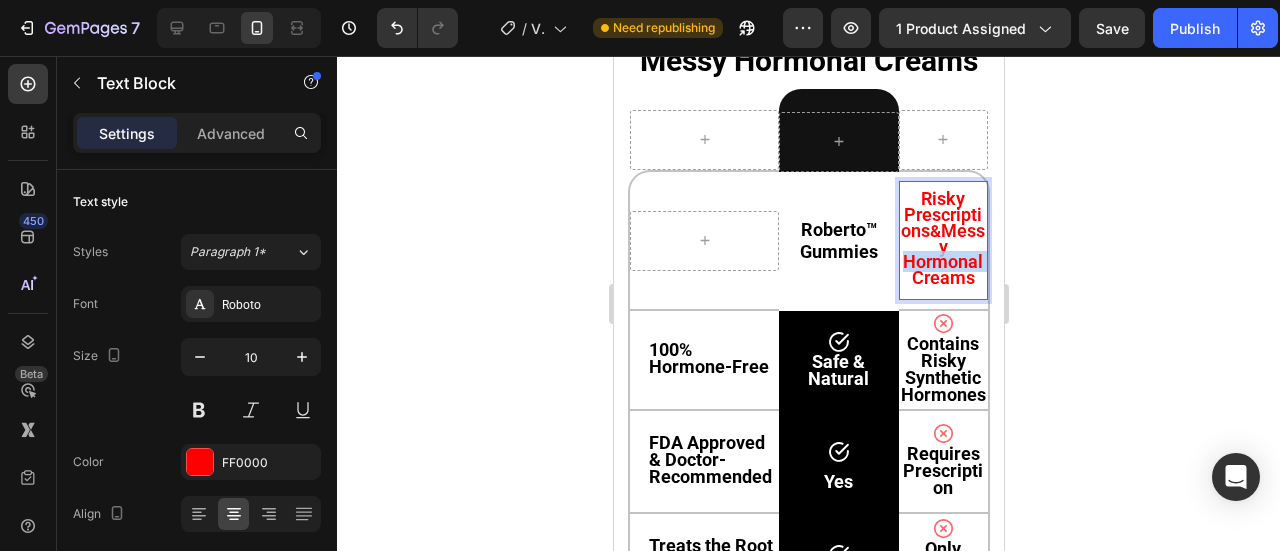 click on "Messy Hormonal Creams" at bounding box center (943, 254) 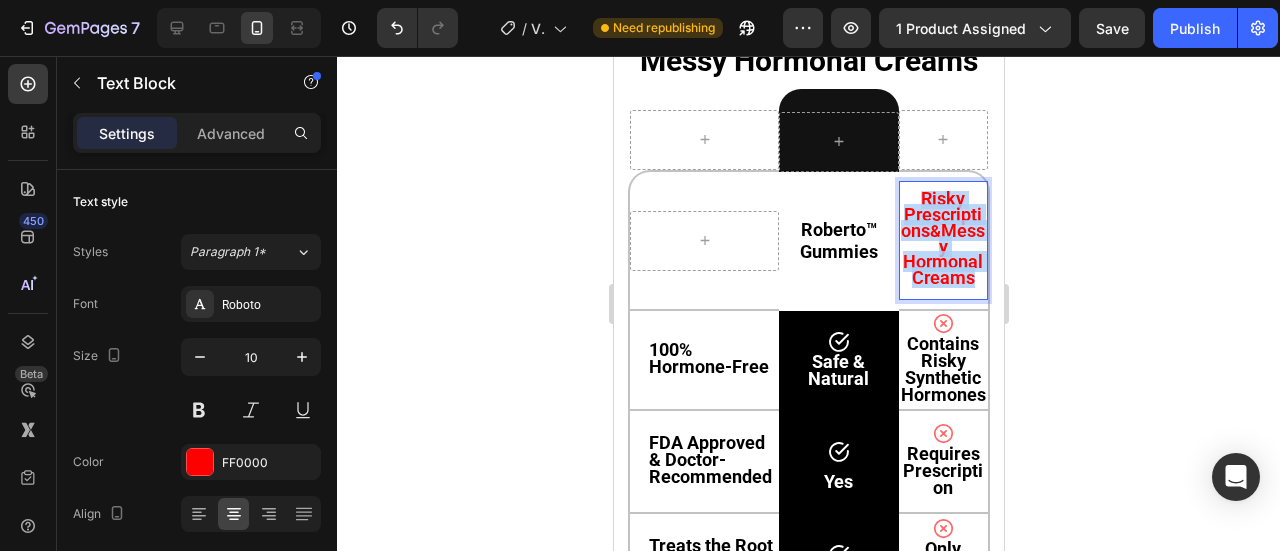 click on "Messy Hormonal Creams" at bounding box center (943, 254) 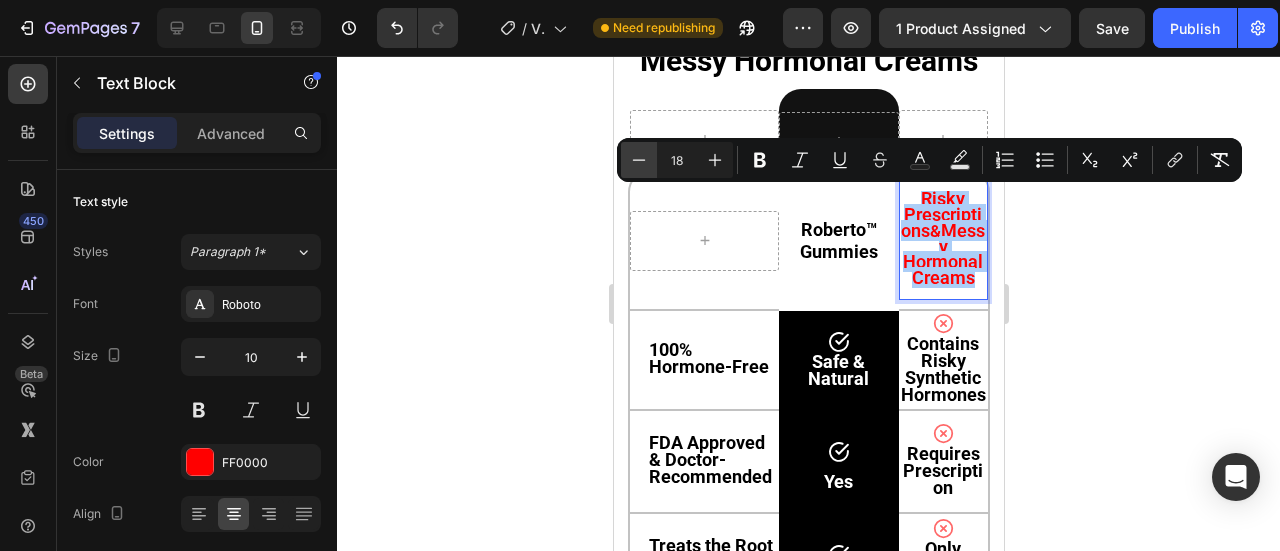 click 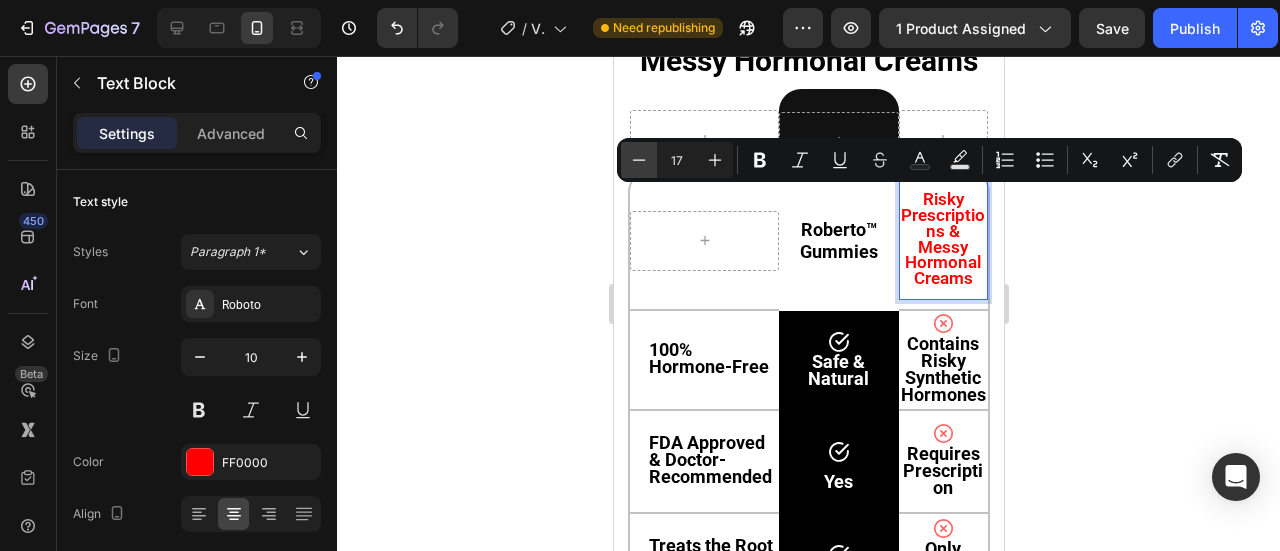 click 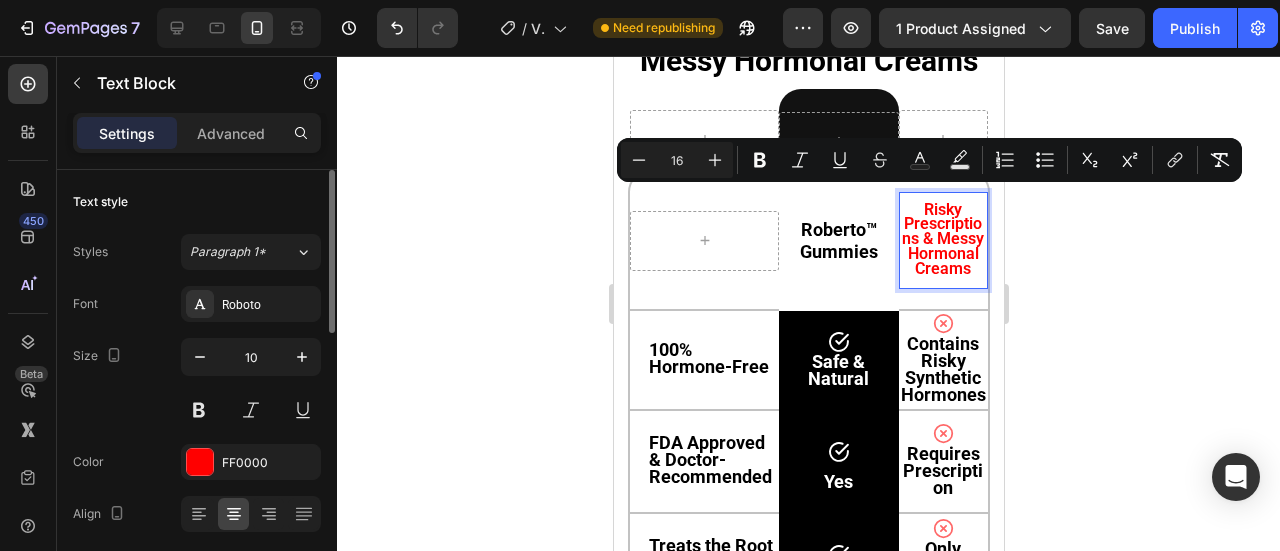 click on "Font Roboto" at bounding box center [197, 304] 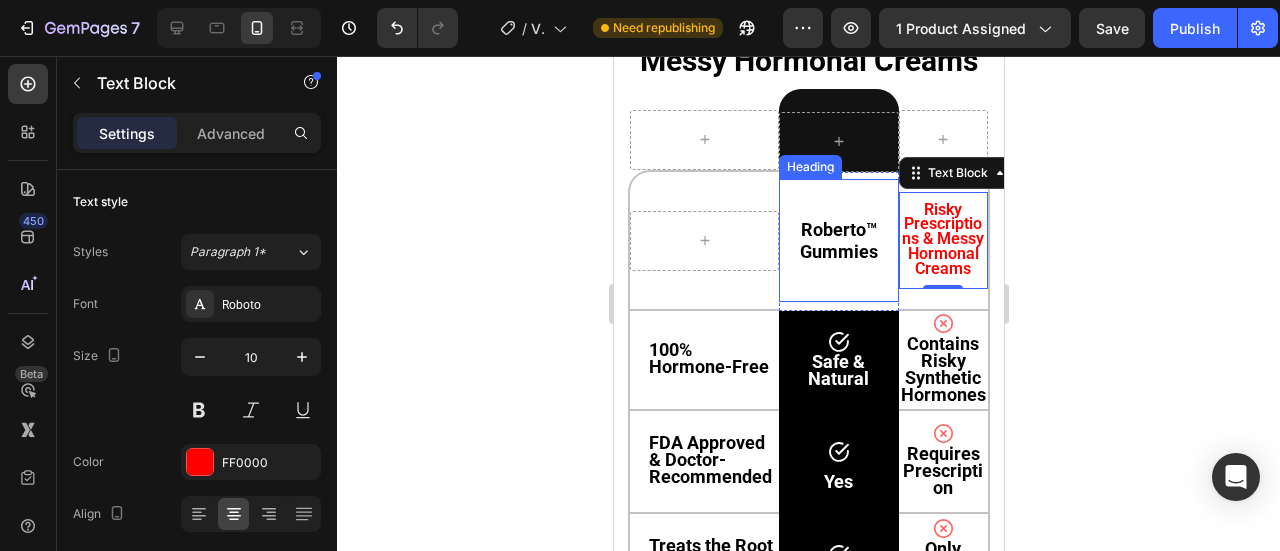 click on "Heading" at bounding box center [809, 167] 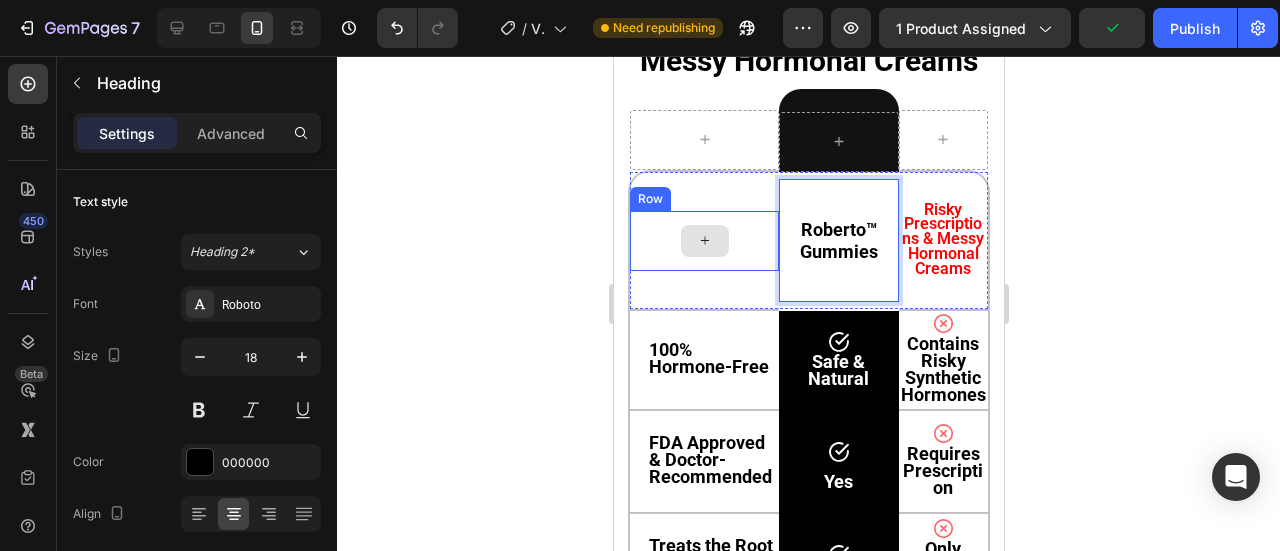 click at bounding box center (703, 241) 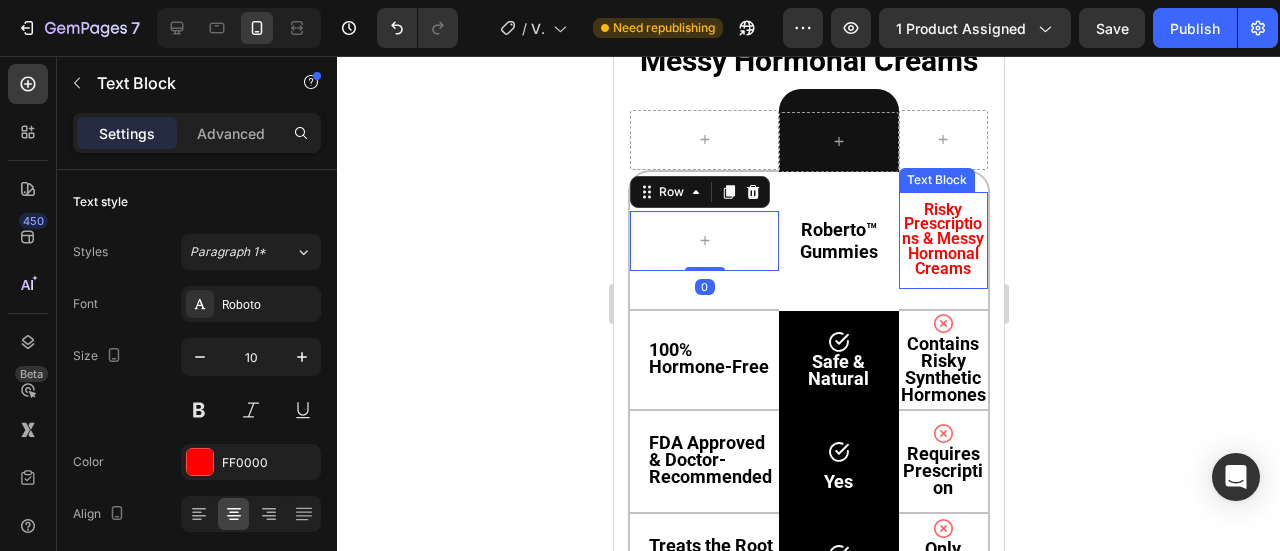 click on "Risky Prescriptions & Messy Hormonal Creams" at bounding box center [942, 239] 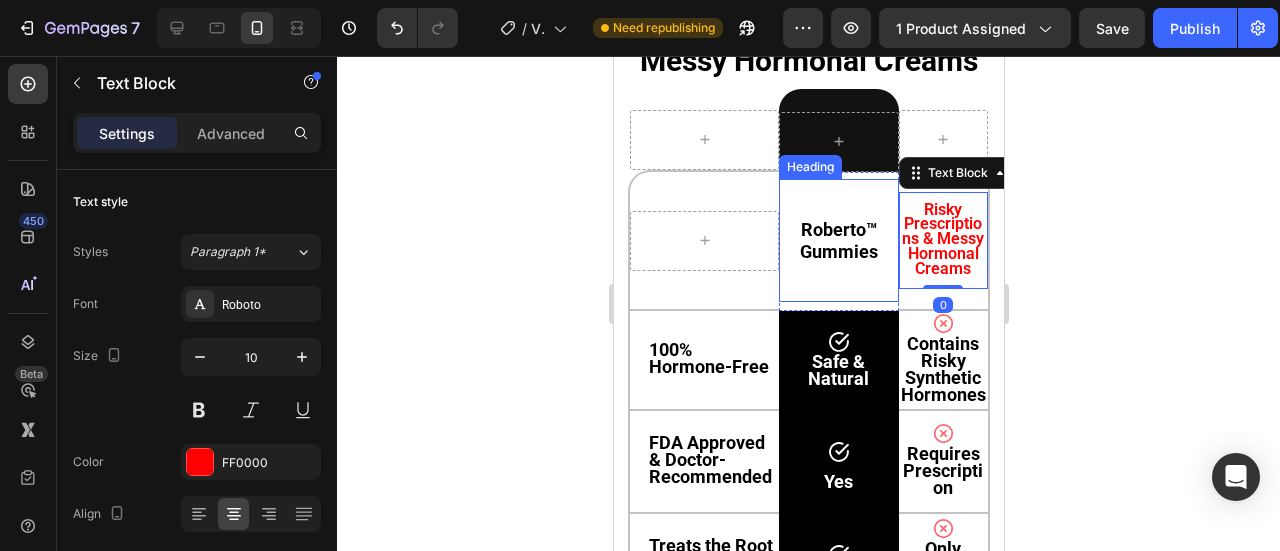 click on "Heading" at bounding box center (809, 167) 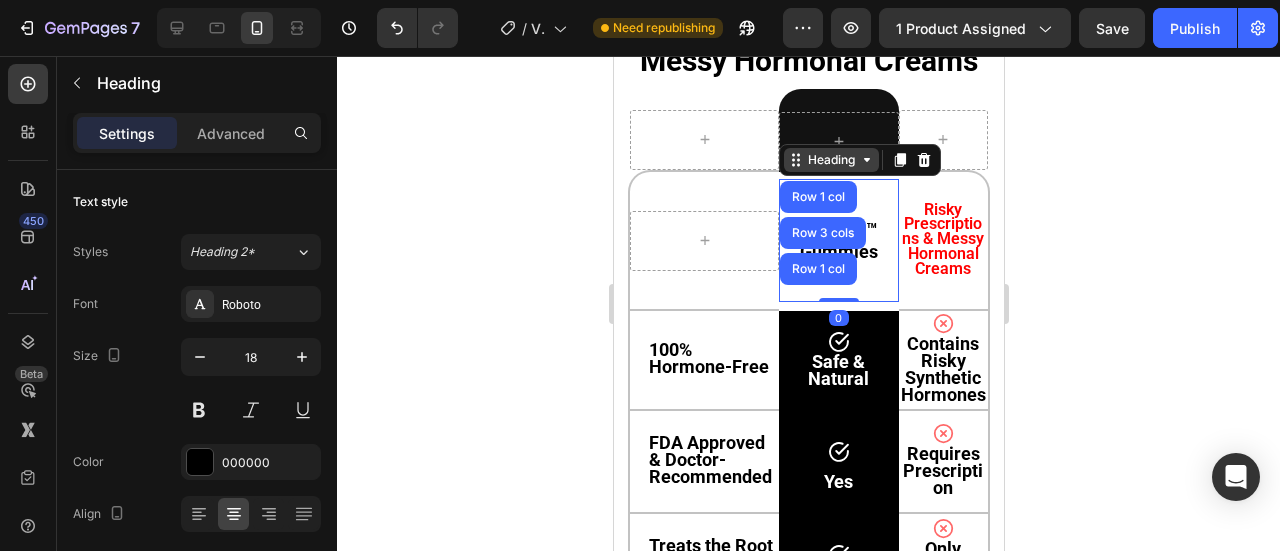 click on "Heading" at bounding box center [830, 160] 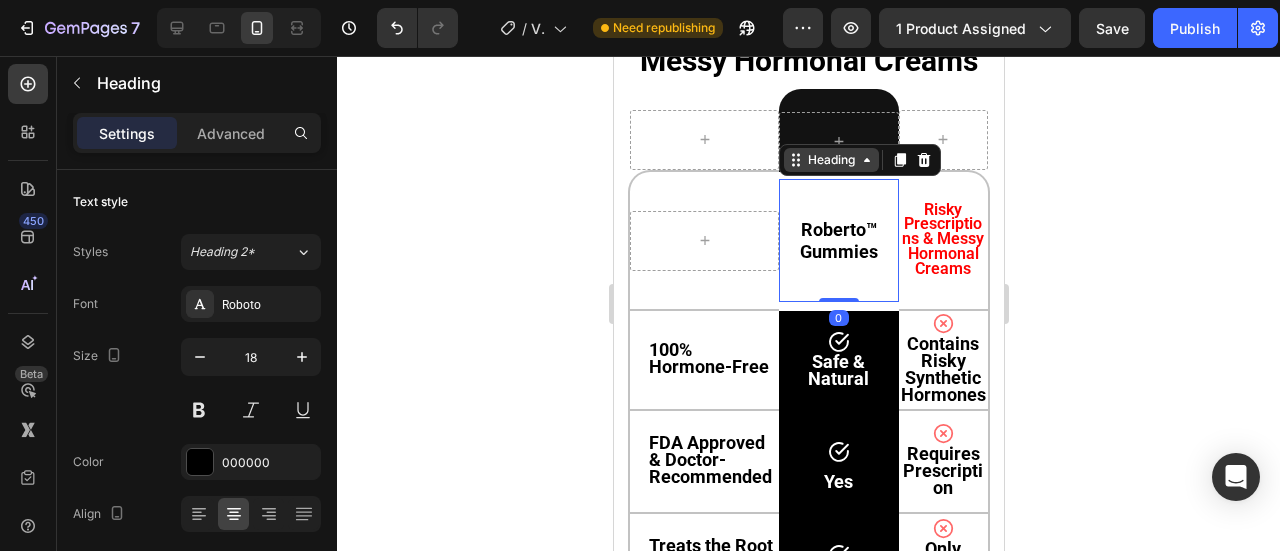 click on "Heading" at bounding box center [830, 160] 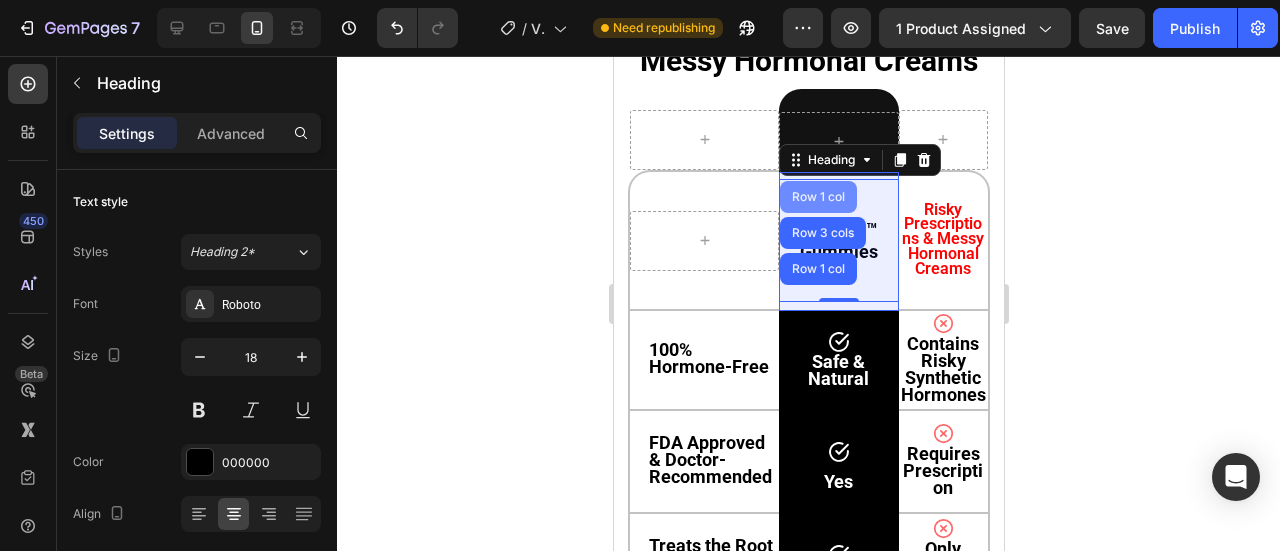 click on "Row 1 col" at bounding box center [817, 197] 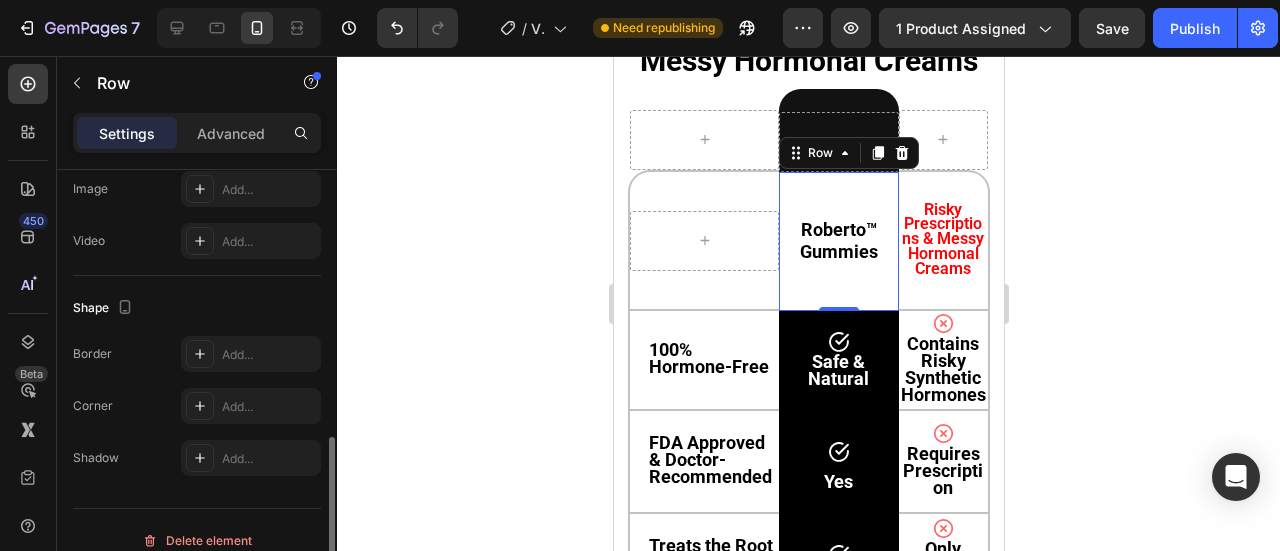 scroll, scrollTop: 727, scrollLeft: 0, axis: vertical 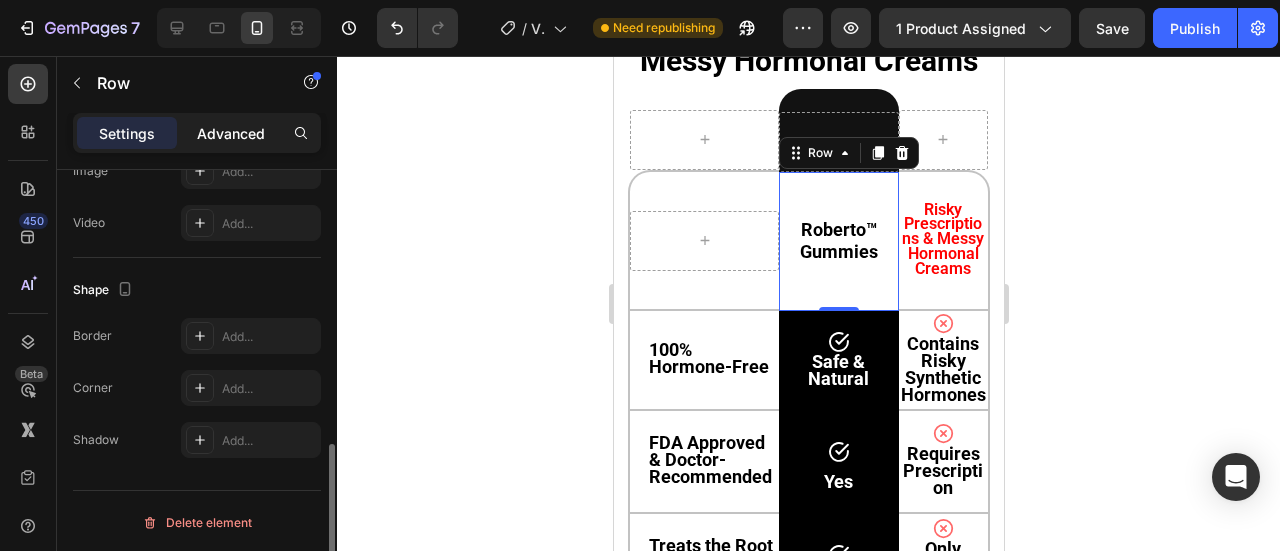 click on "Advanced" at bounding box center [231, 133] 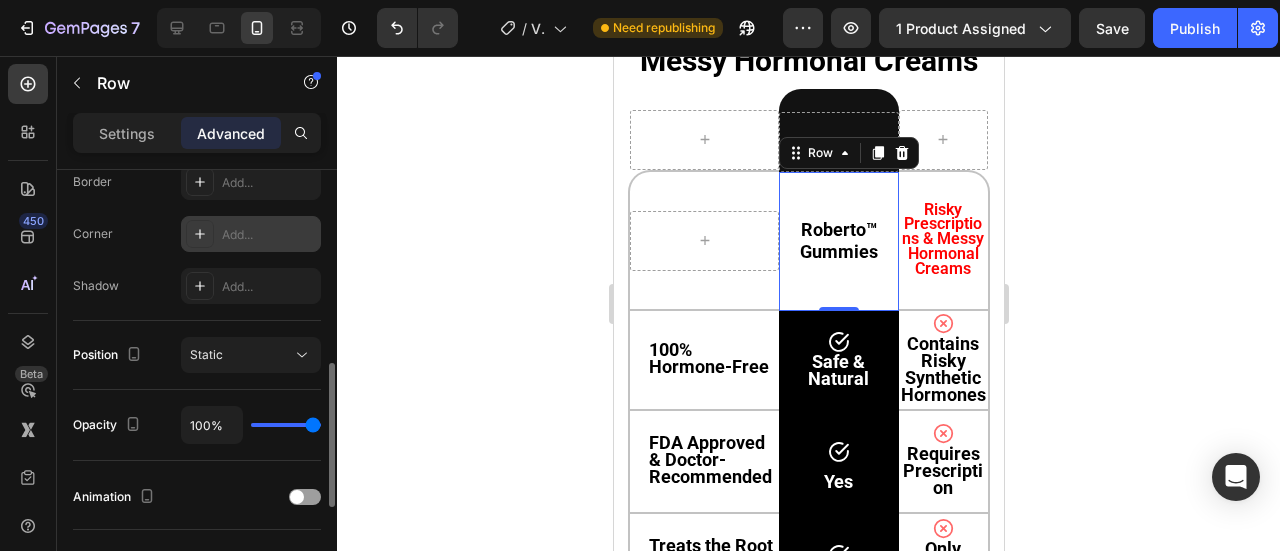 scroll, scrollTop: 581, scrollLeft: 0, axis: vertical 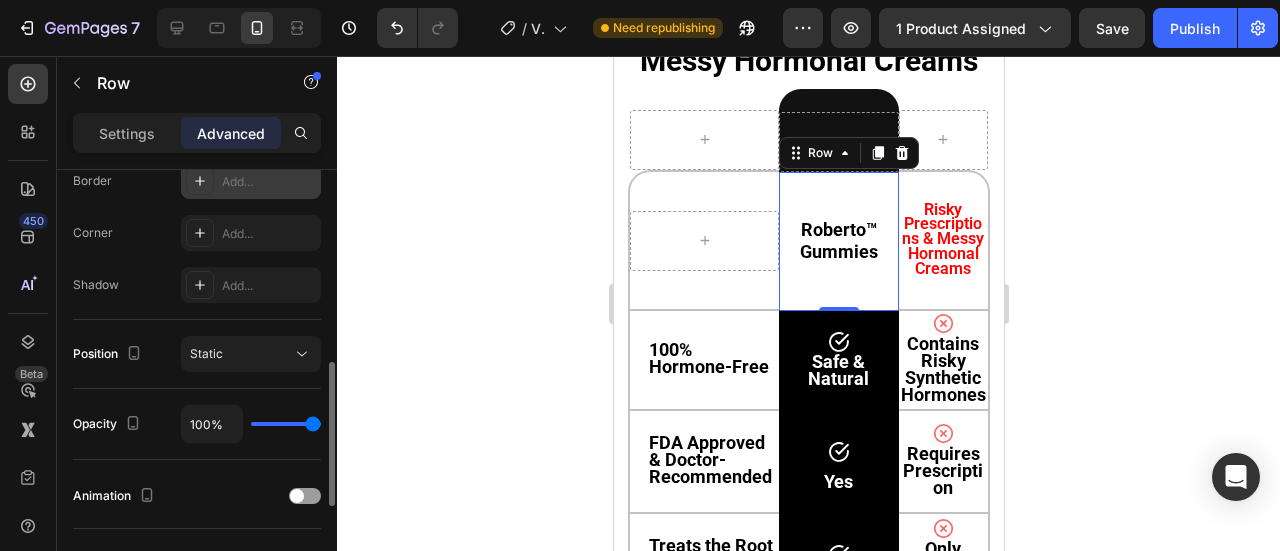 click on "Add..." at bounding box center (269, 182) 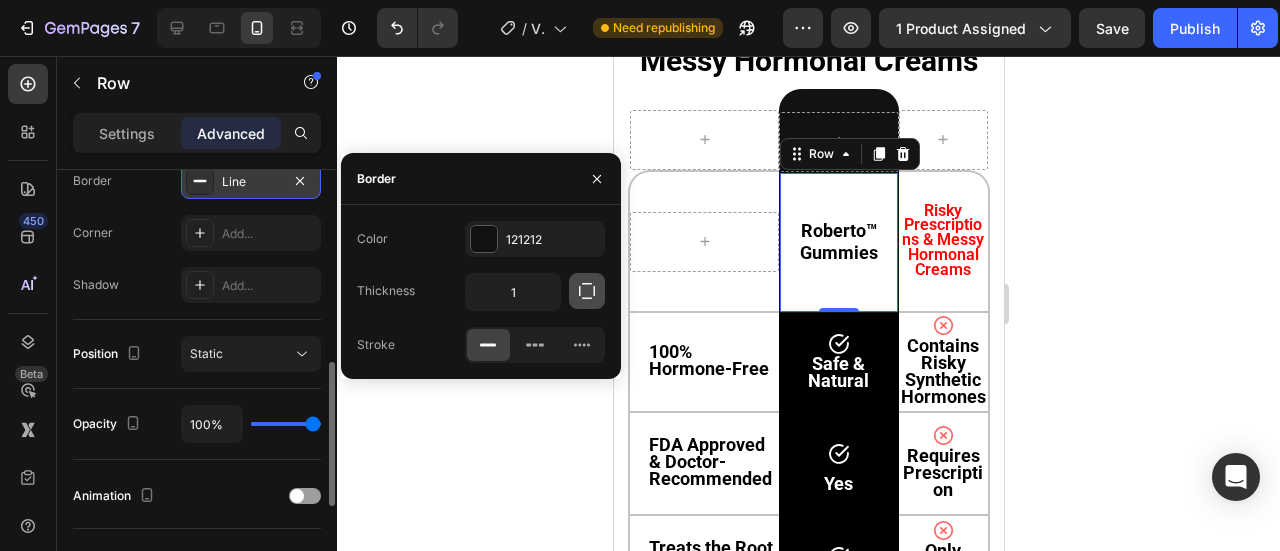 click 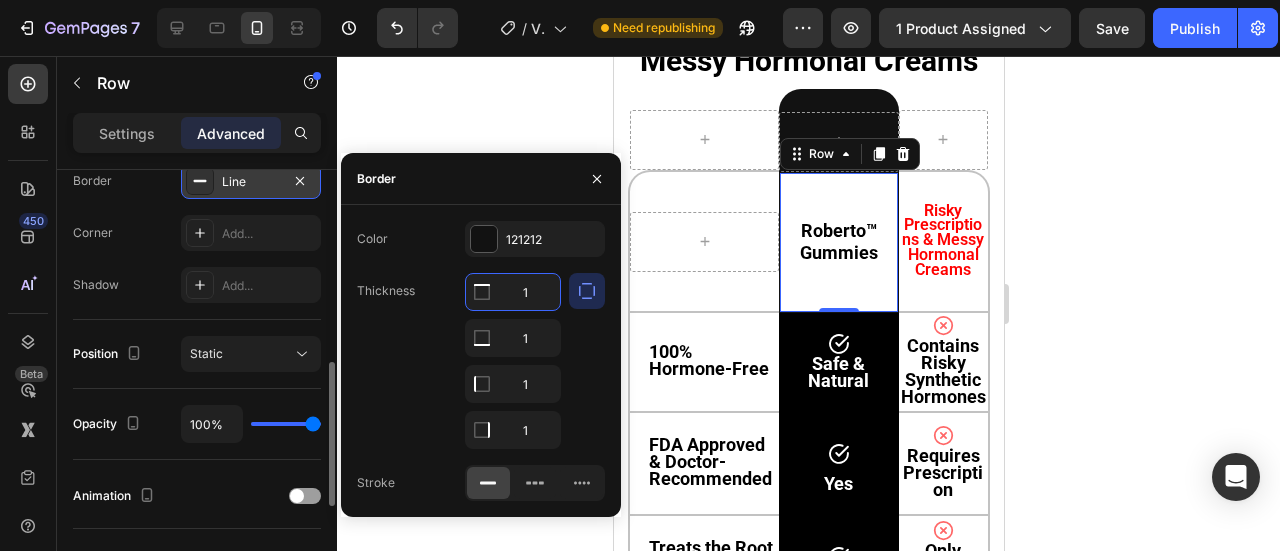 click on "1" at bounding box center [513, 292] 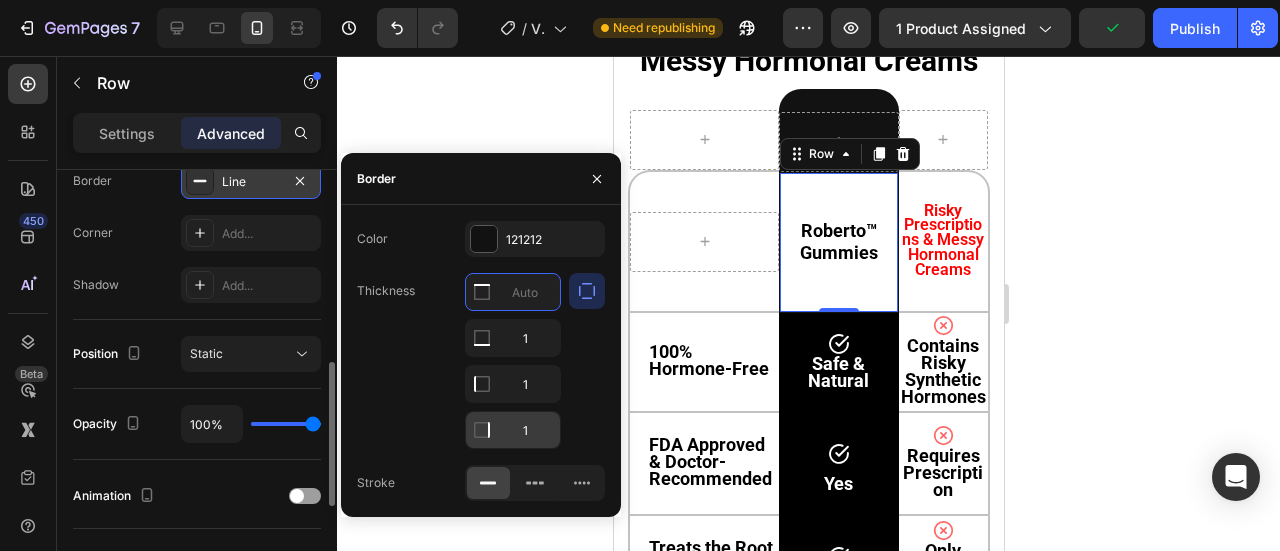 click on "1" at bounding box center [513, 338] 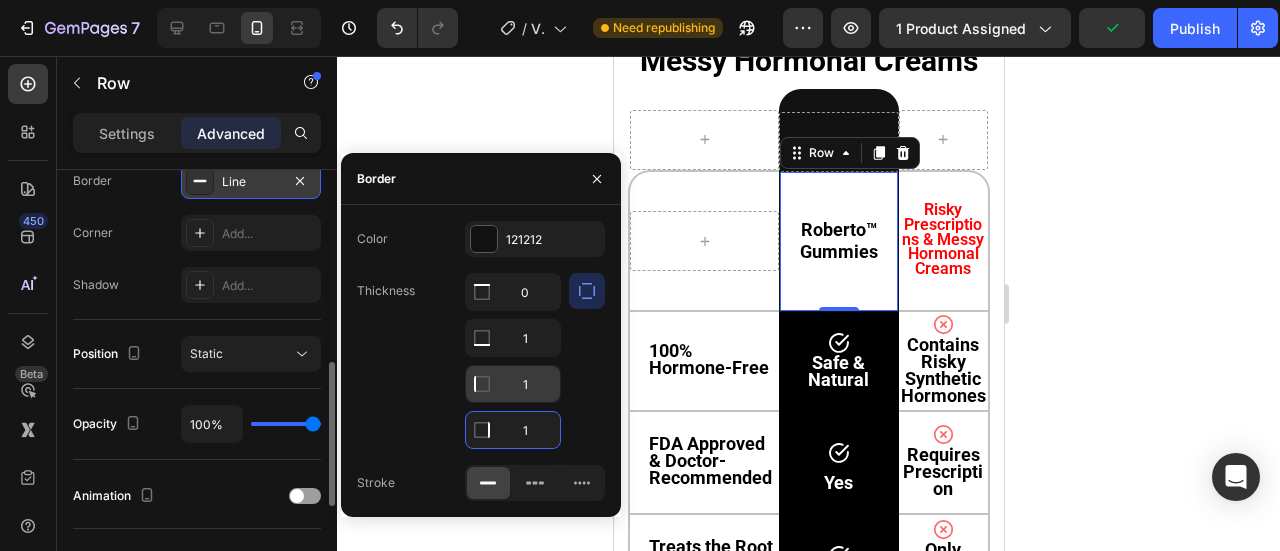 click on "1" at bounding box center (513, 292) 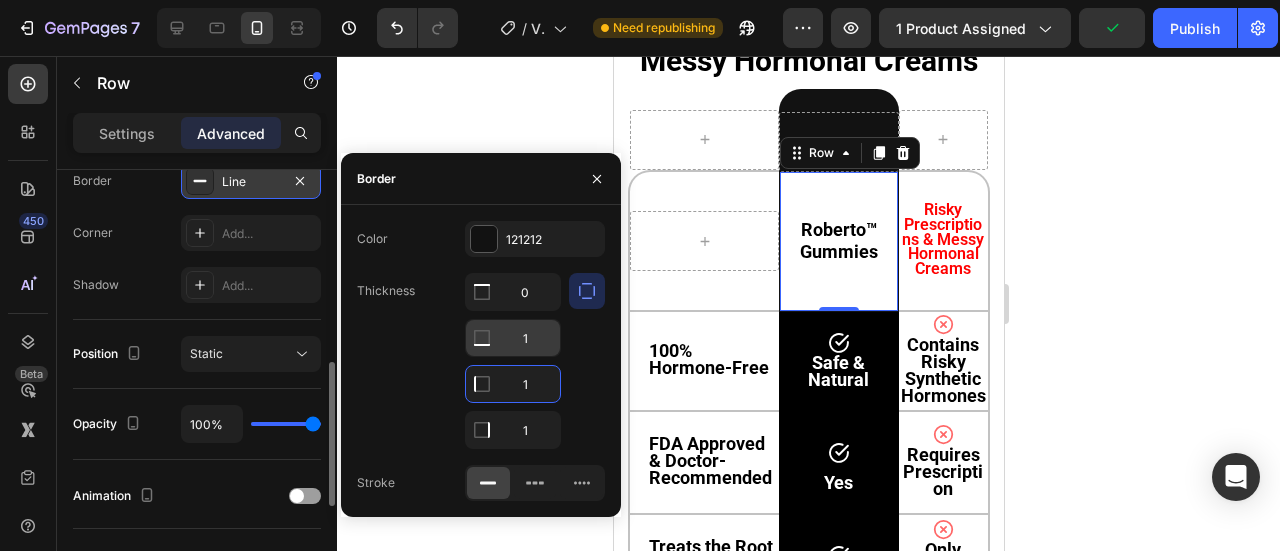 click on "1" at bounding box center (513, 292) 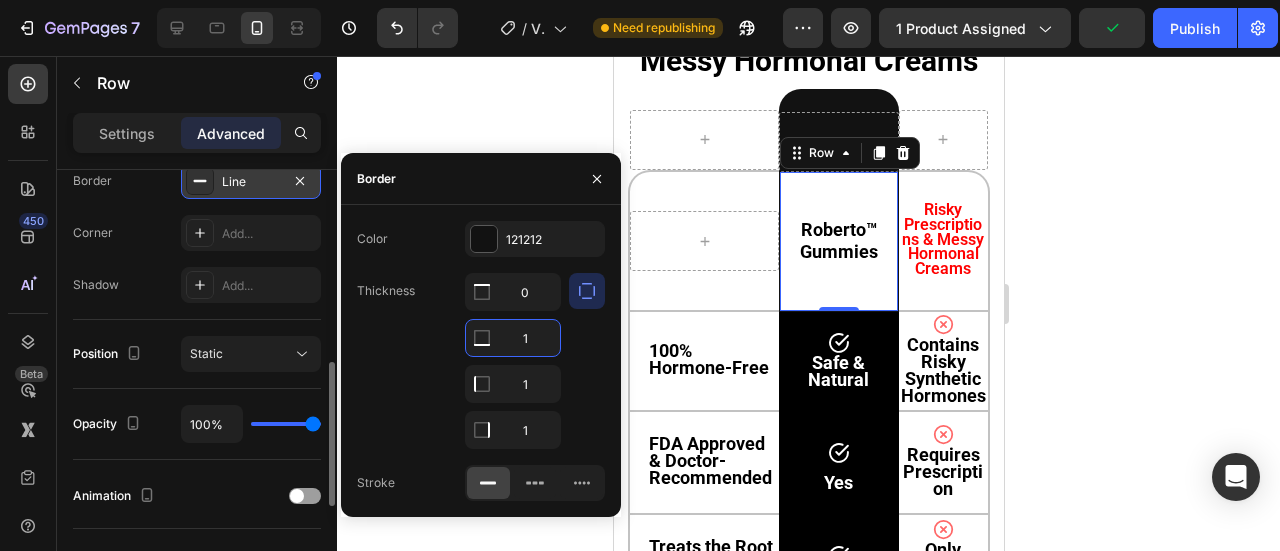 type 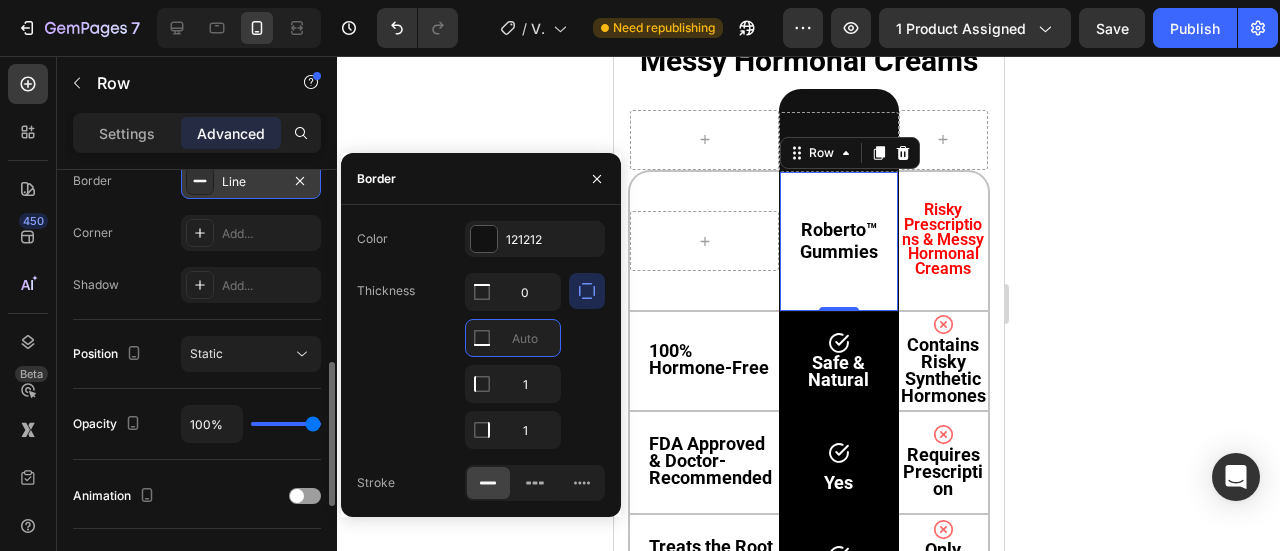 click on "Shape Border Line Corner Add... Shadow Add..." 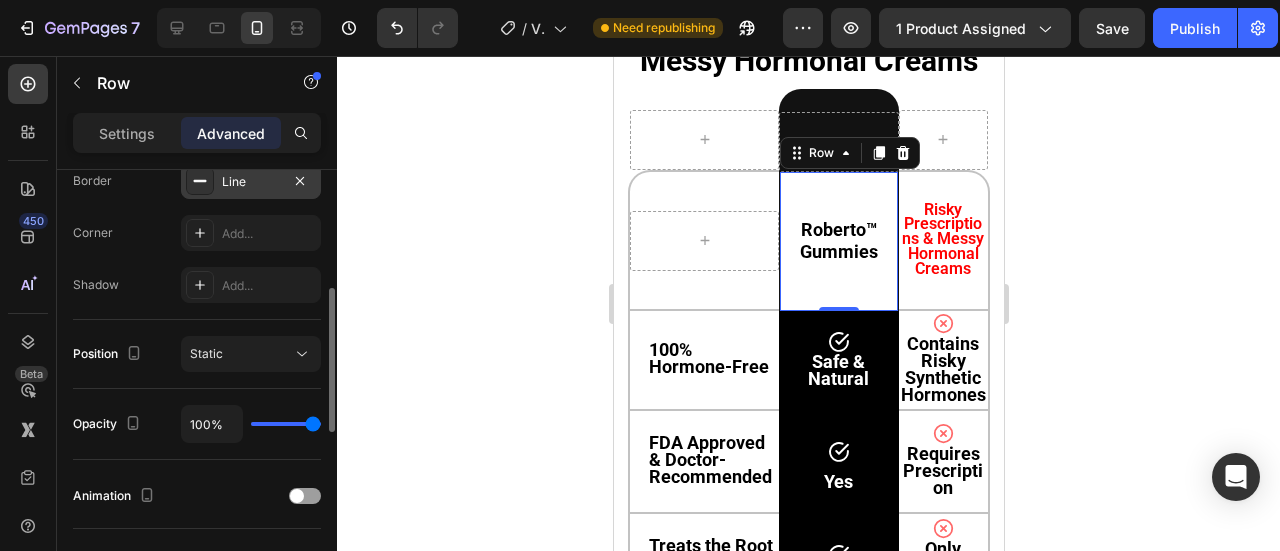 scroll, scrollTop: 516, scrollLeft: 0, axis: vertical 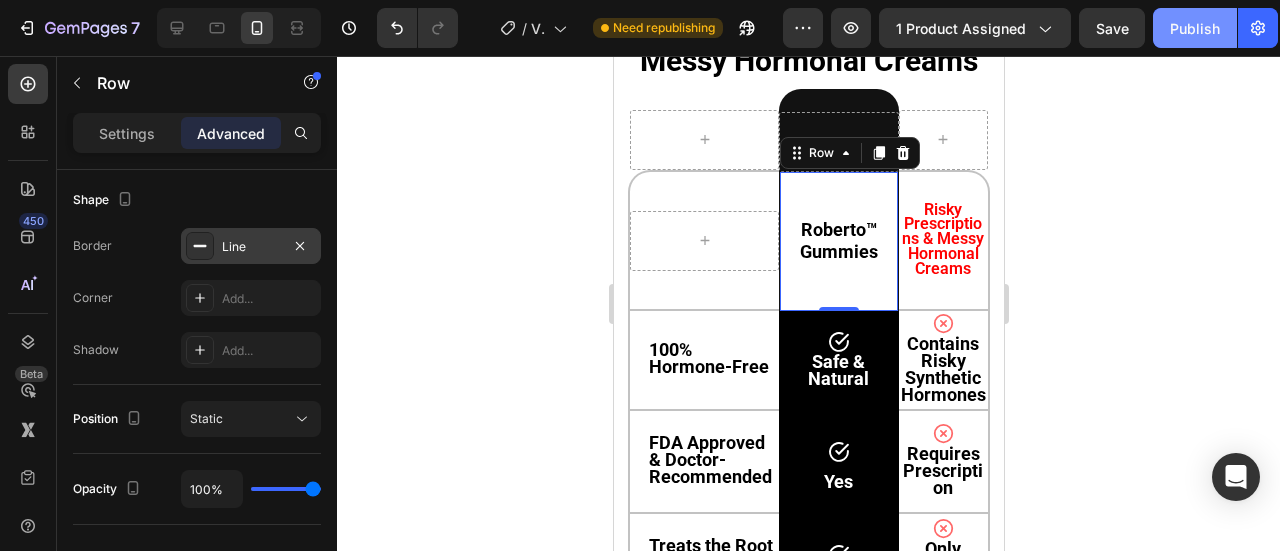 click on "Publish" at bounding box center (1195, 28) 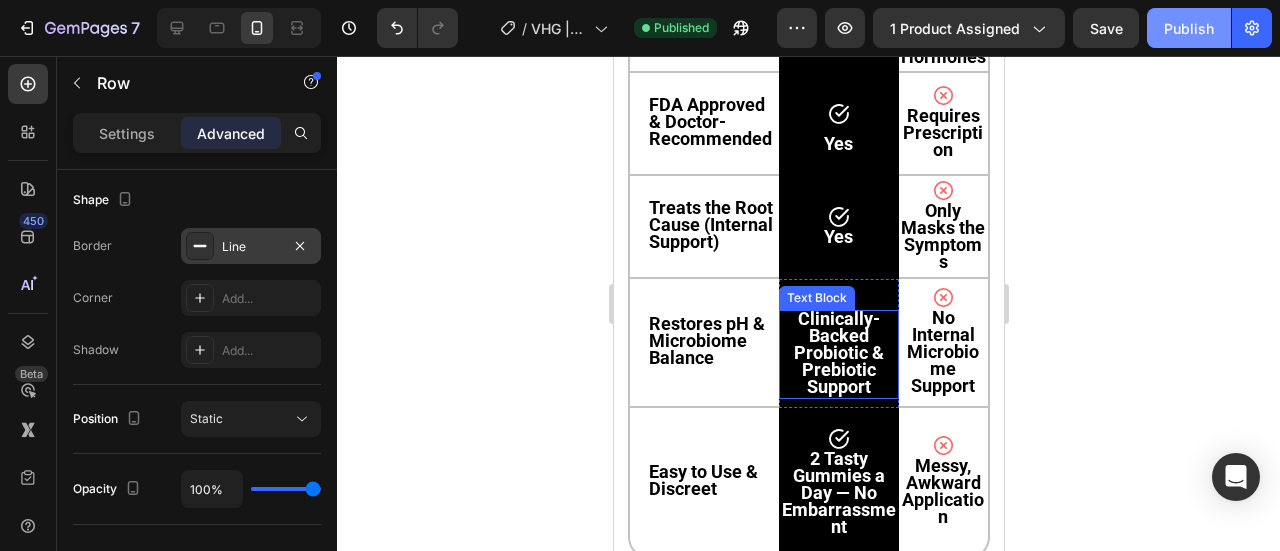 scroll, scrollTop: 12610, scrollLeft: 0, axis: vertical 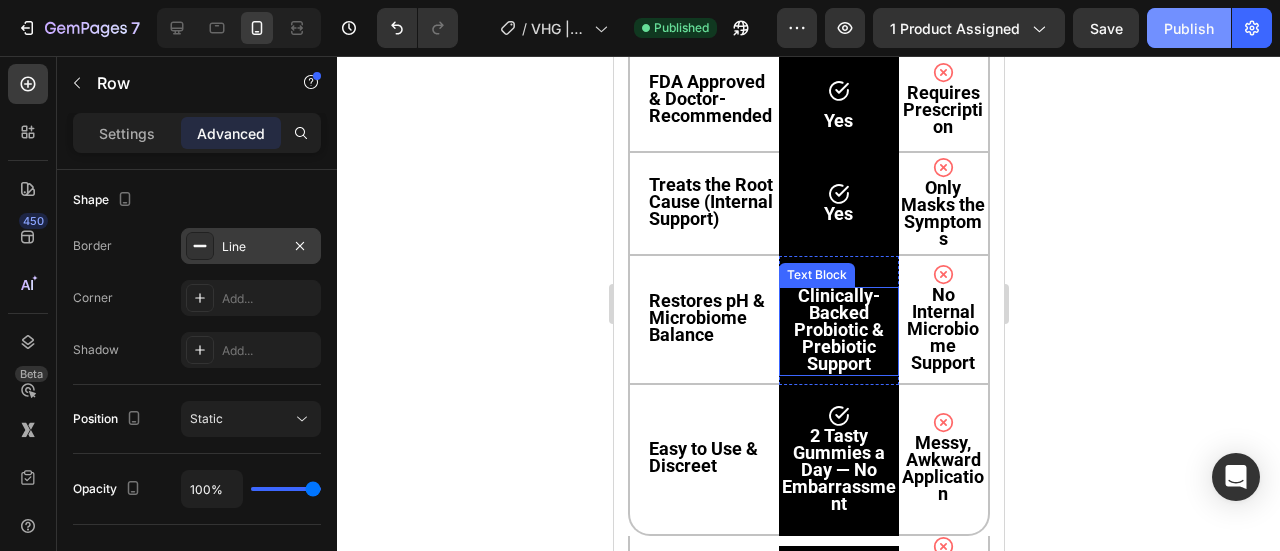 type 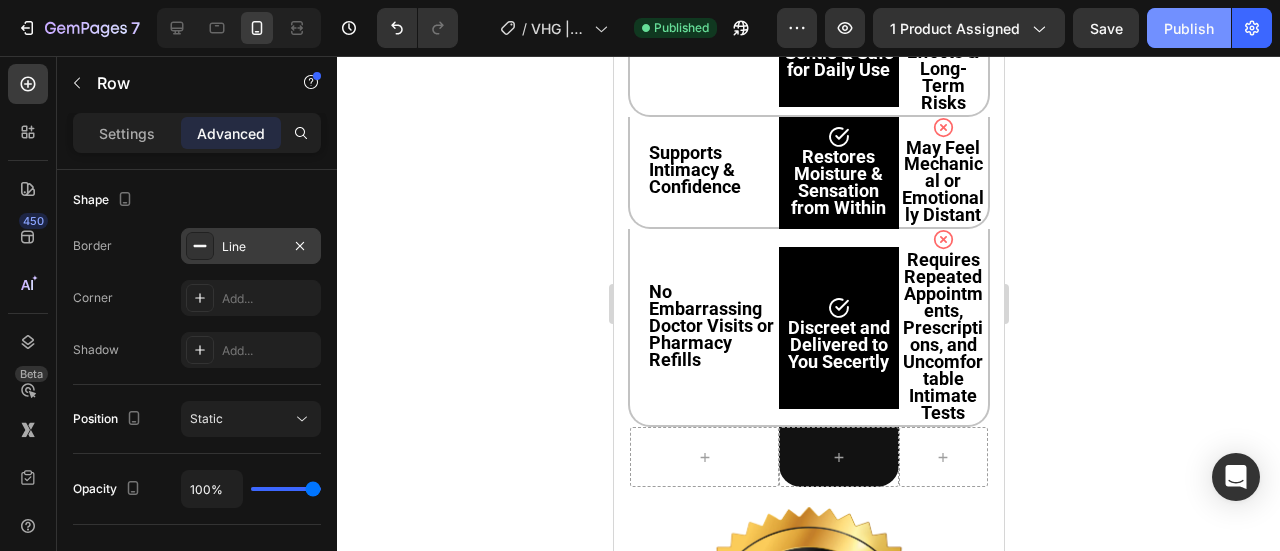 scroll, scrollTop: 13162, scrollLeft: 0, axis: vertical 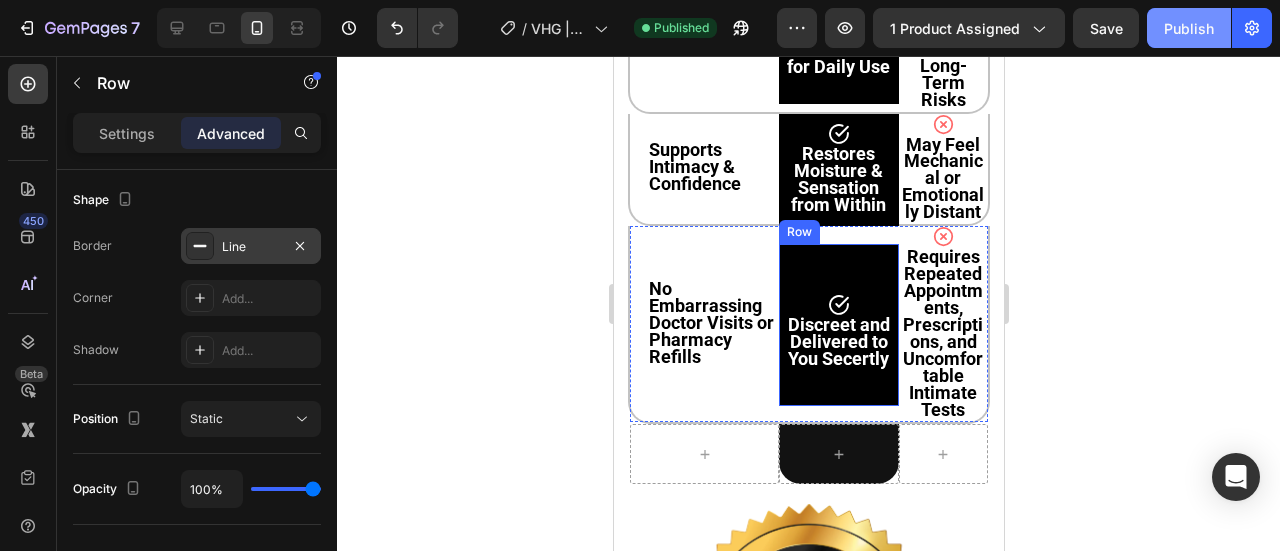 click on "Row" at bounding box center [798, 232] 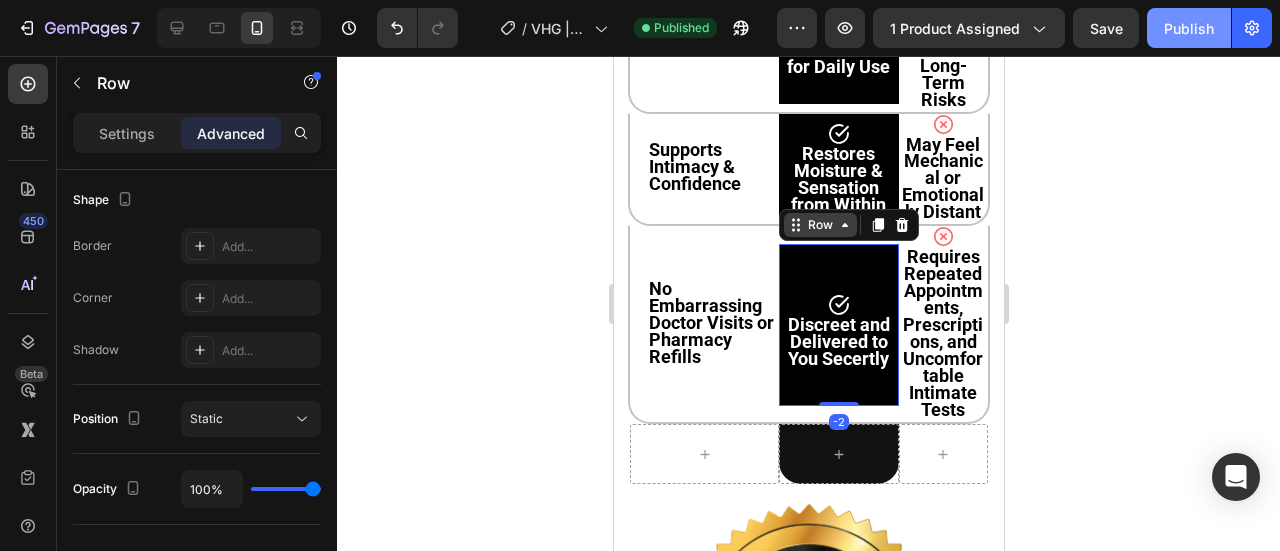 scroll, scrollTop: 516, scrollLeft: 0, axis: vertical 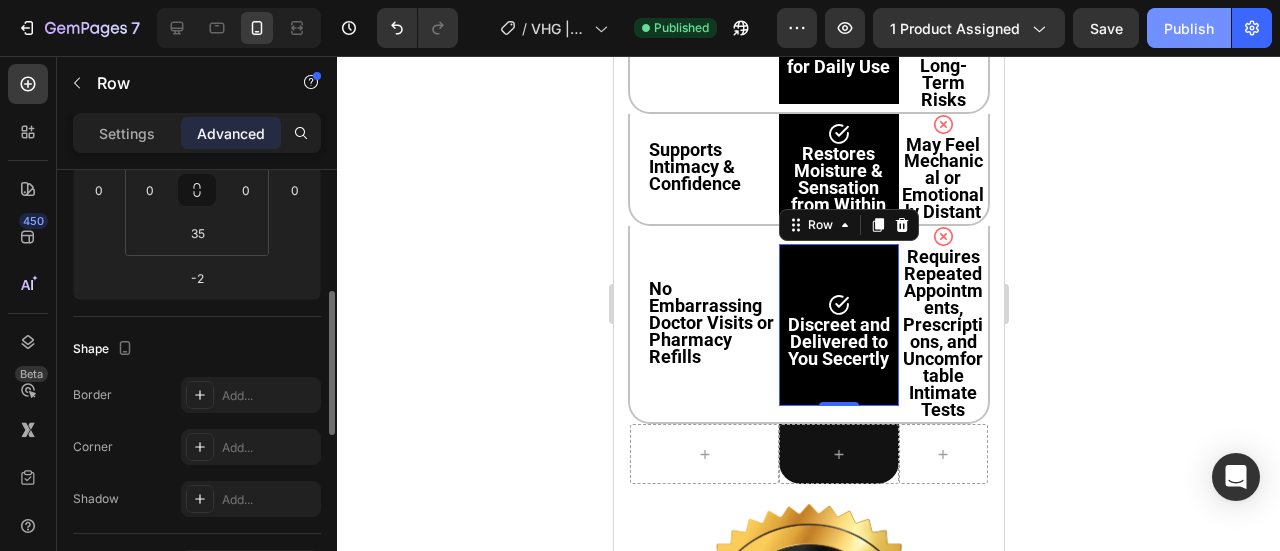 click on "Settings" at bounding box center (127, 133) 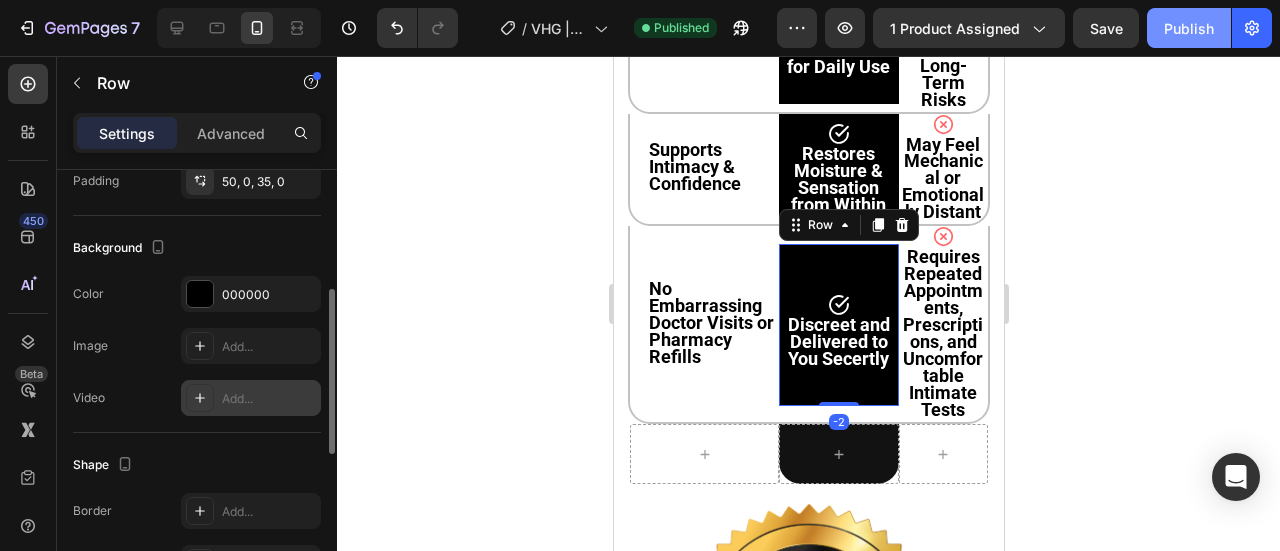 scroll, scrollTop: 596, scrollLeft: 0, axis: vertical 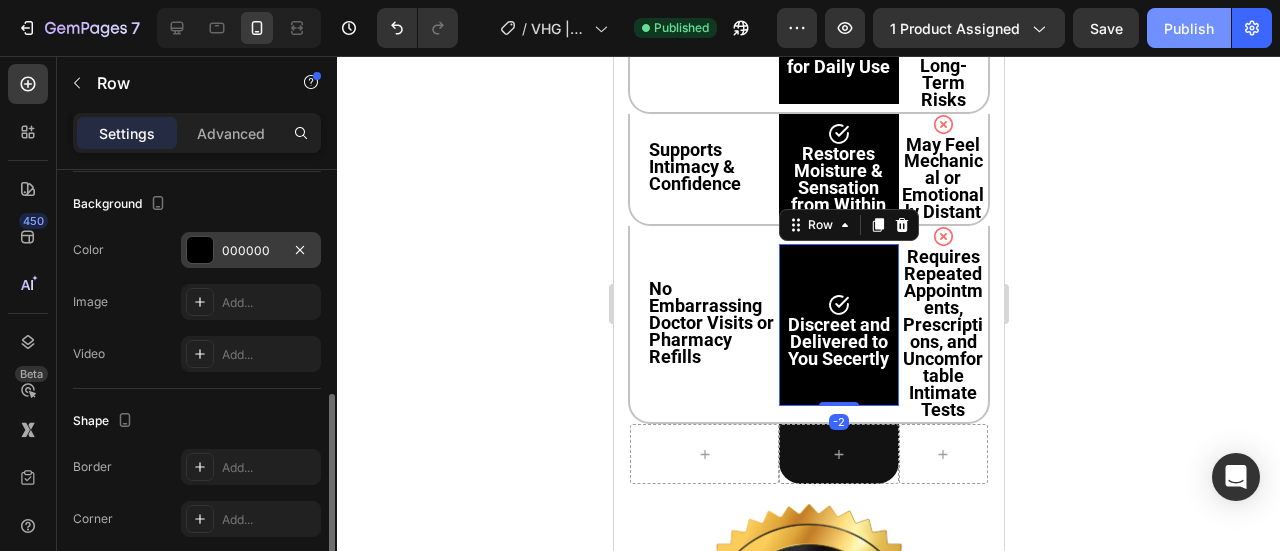 click at bounding box center [200, 250] 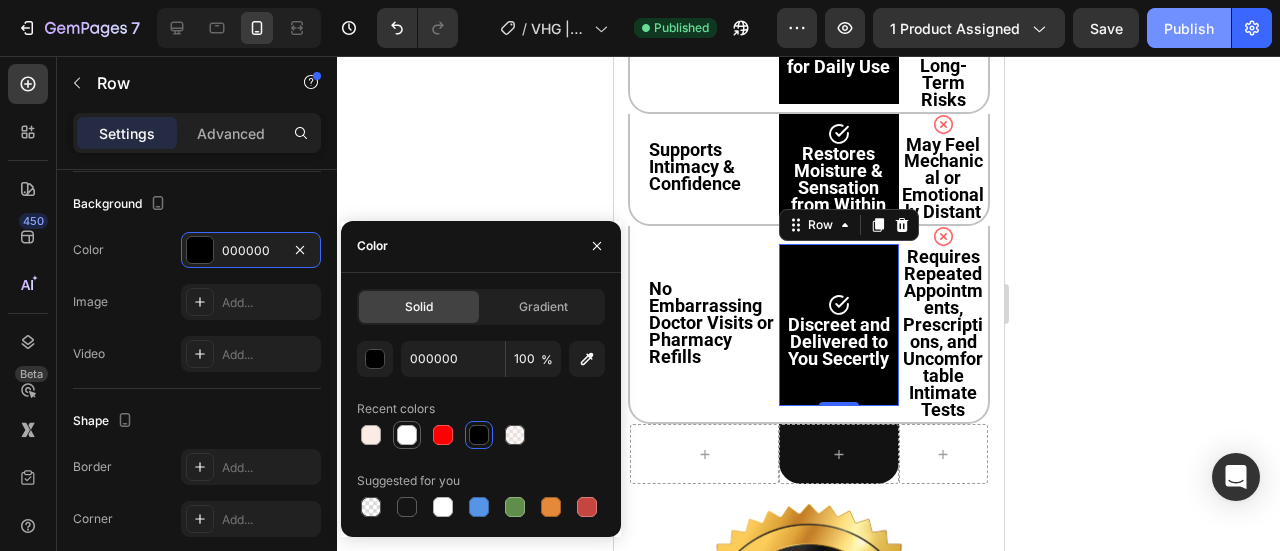 click at bounding box center [407, 435] 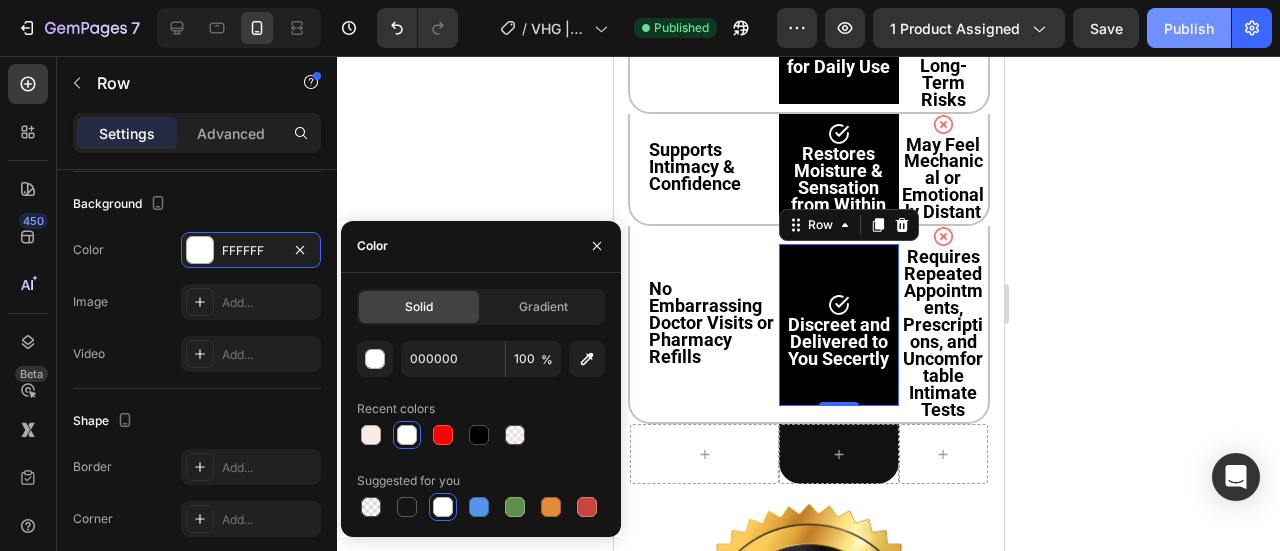 type on "FFFFFF" 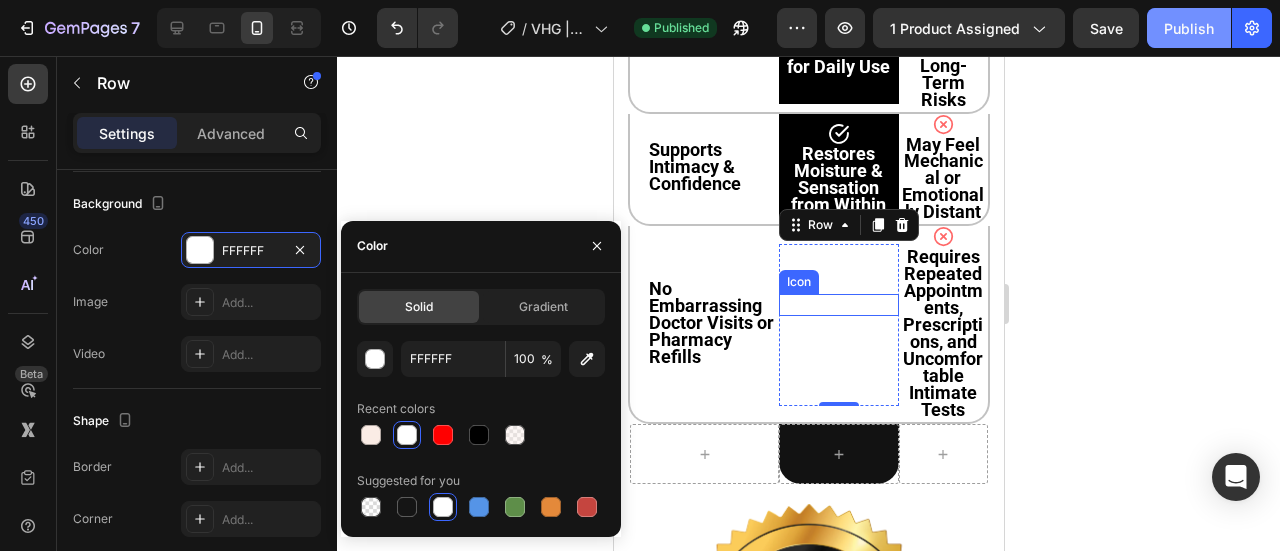 click 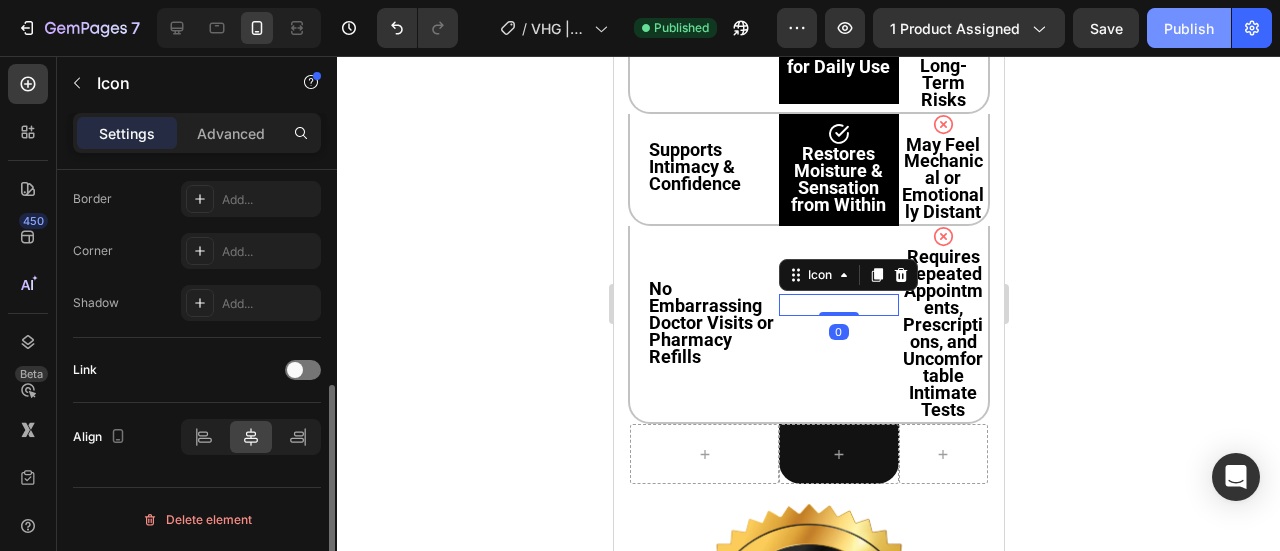 scroll, scrollTop: 0, scrollLeft: 0, axis: both 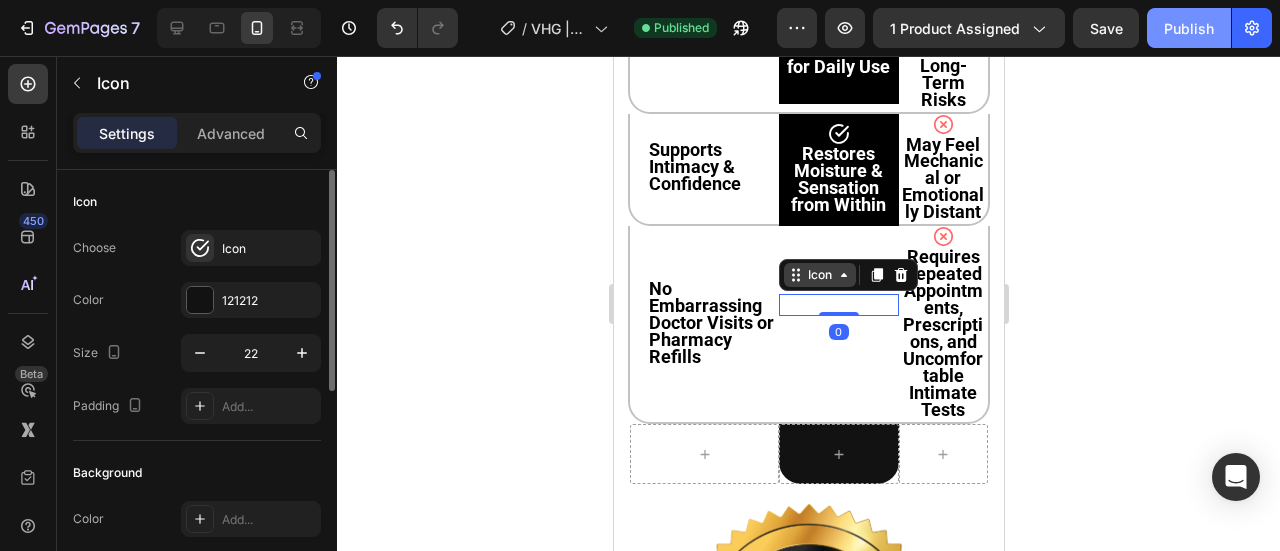 click 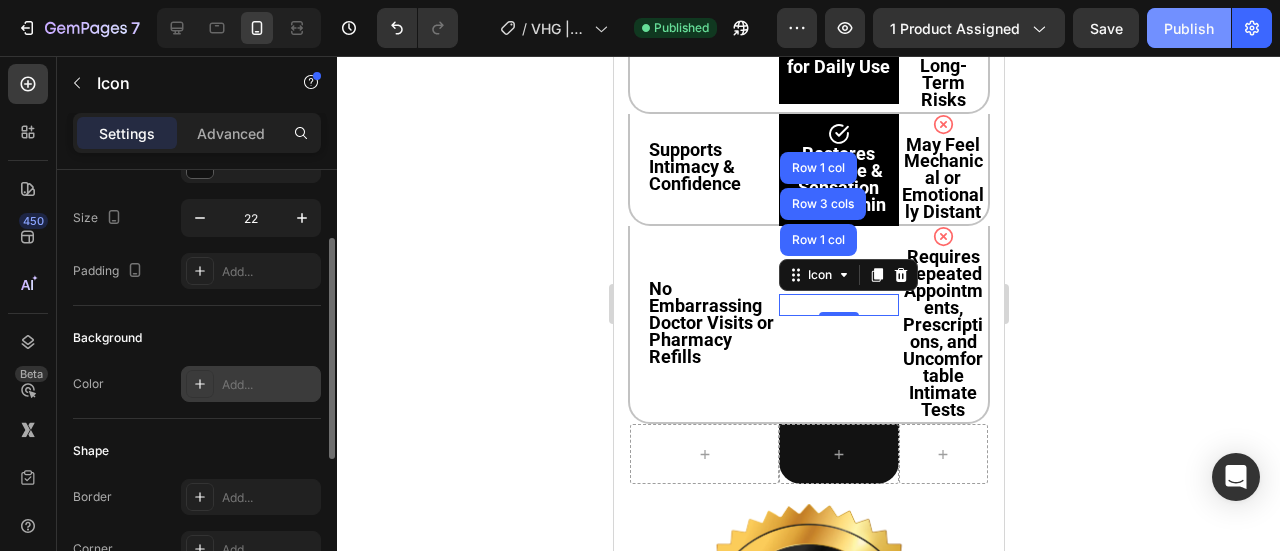 scroll, scrollTop: 156, scrollLeft: 0, axis: vertical 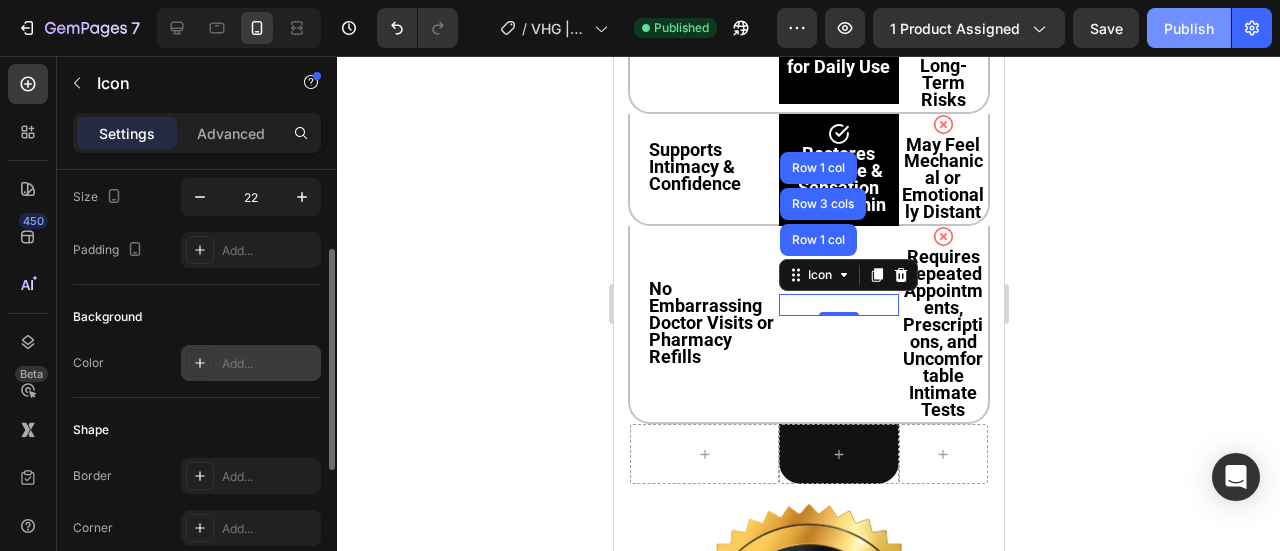 click on "Add..." at bounding box center [269, 364] 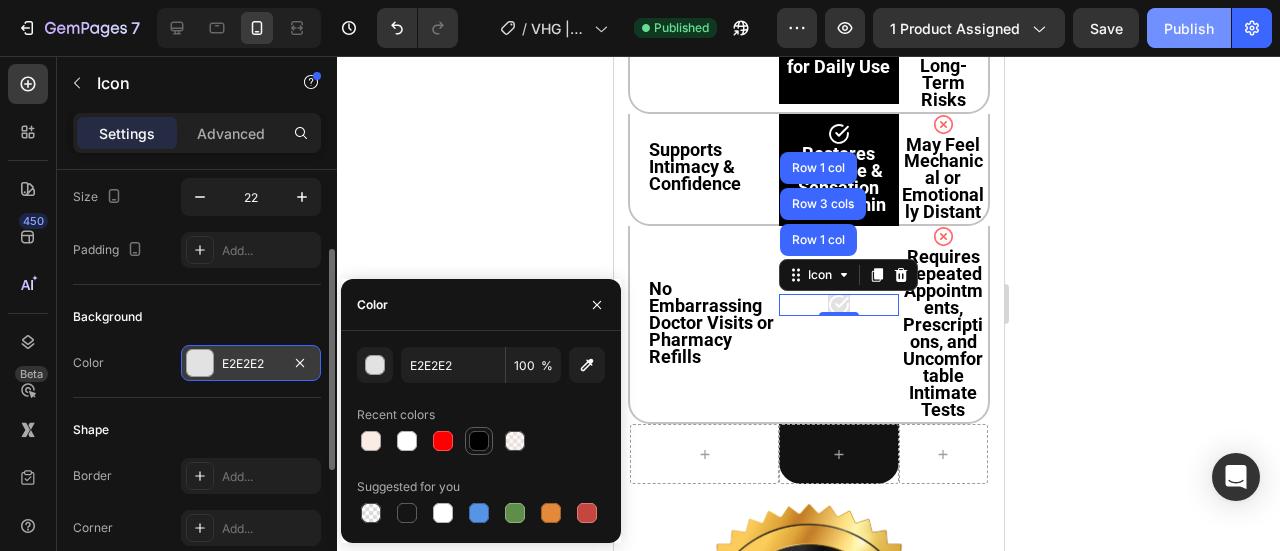 click at bounding box center [479, 441] 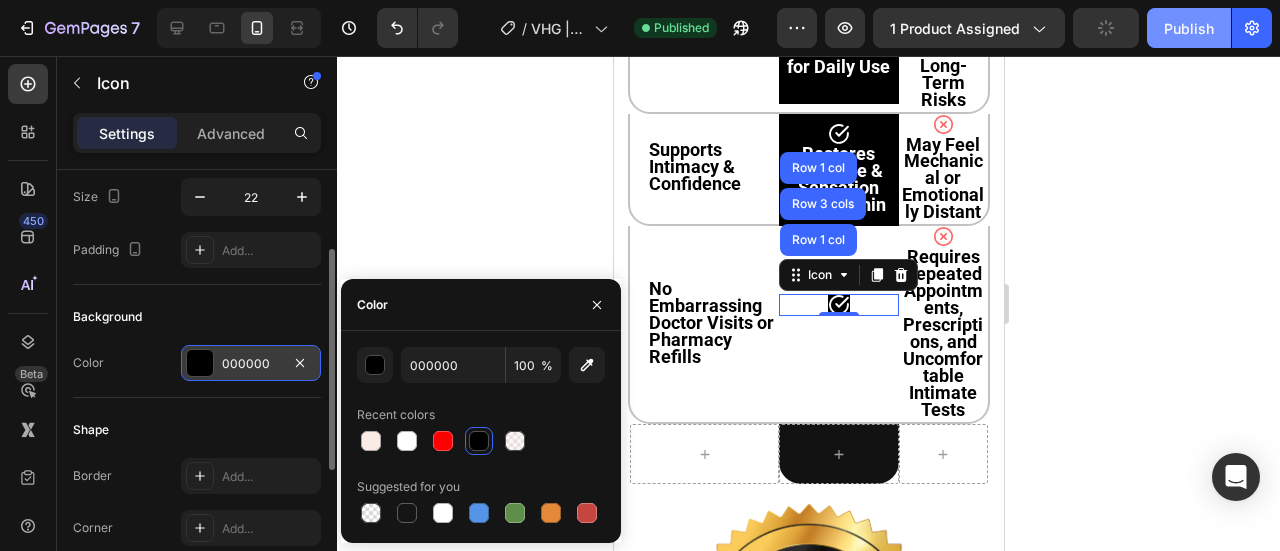 scroll, scrollTop: 0, scrollLeft: 0, axis: both 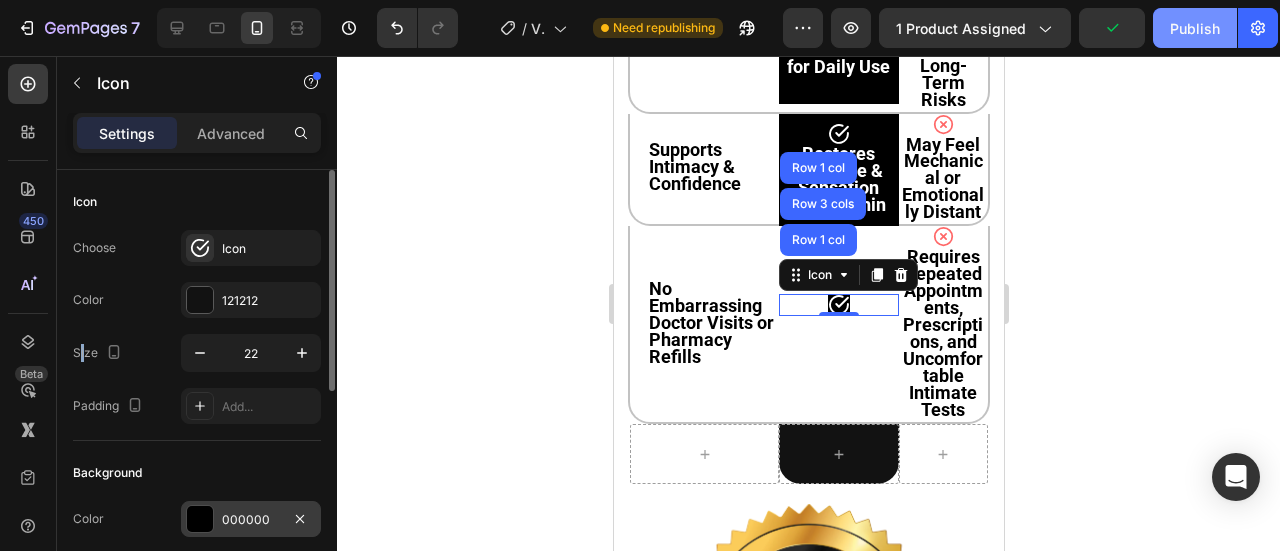 drag, startPoint x: 97, startPoint y: 175, endPoint x: 82, endPoint y: 331, distance: 156.7195 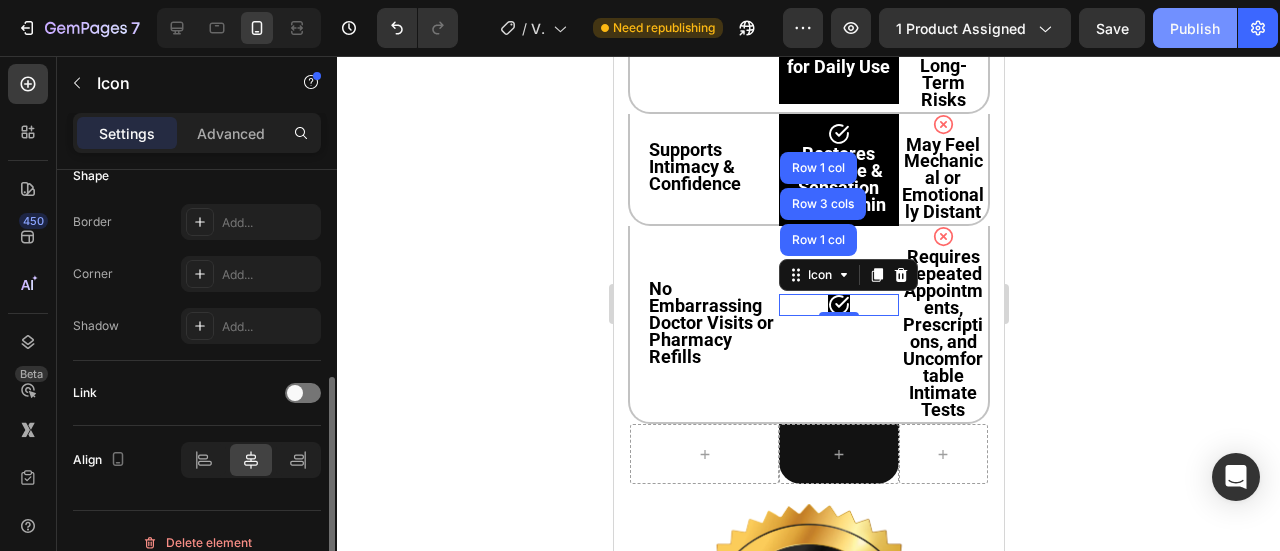 scroll, scrollTop: 430, scrollLeft: 0, axis: vertical 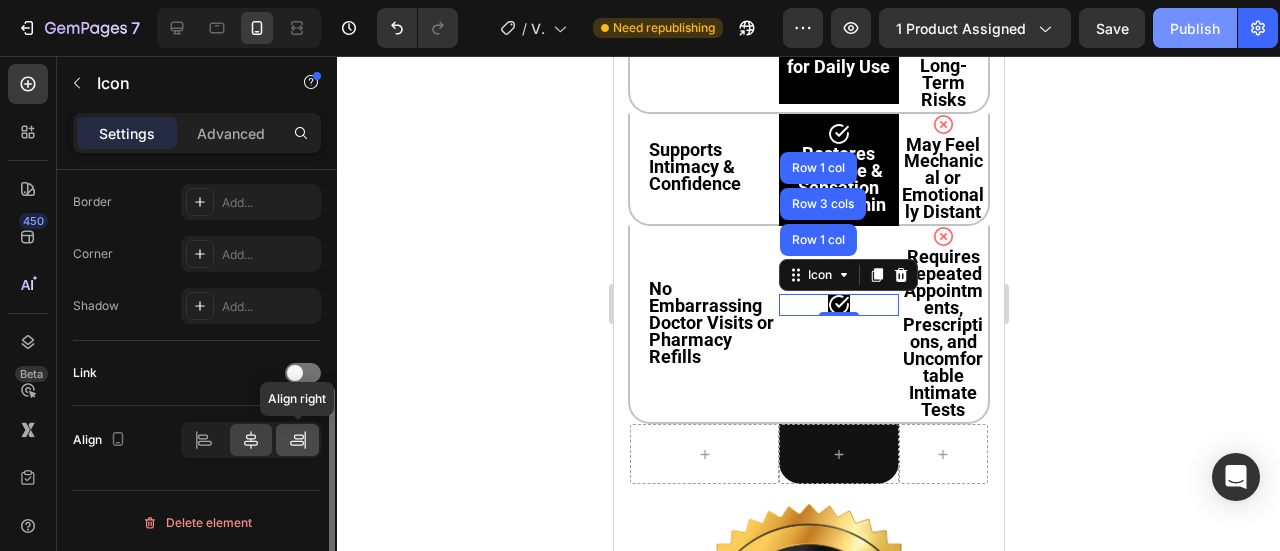click 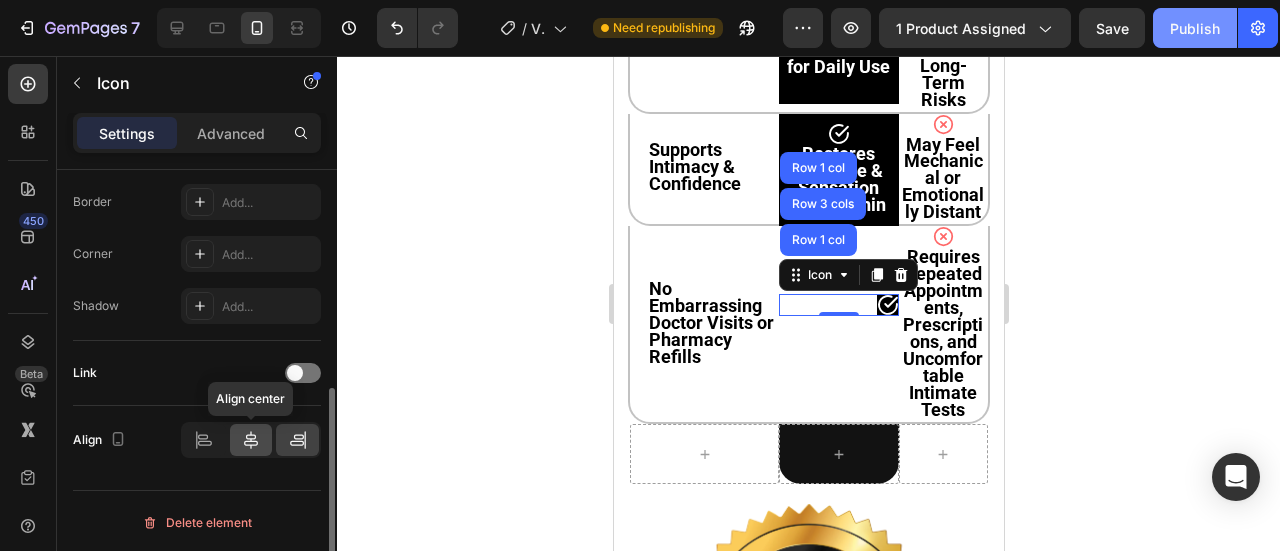 click 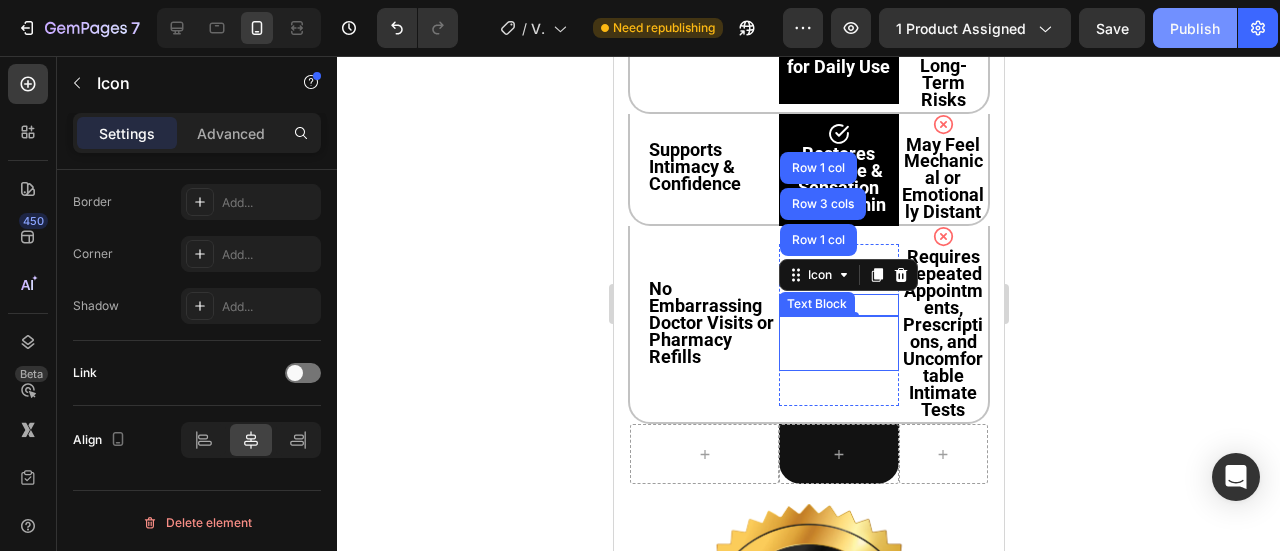 click on "Text Block" at bounding box center (816, 304) 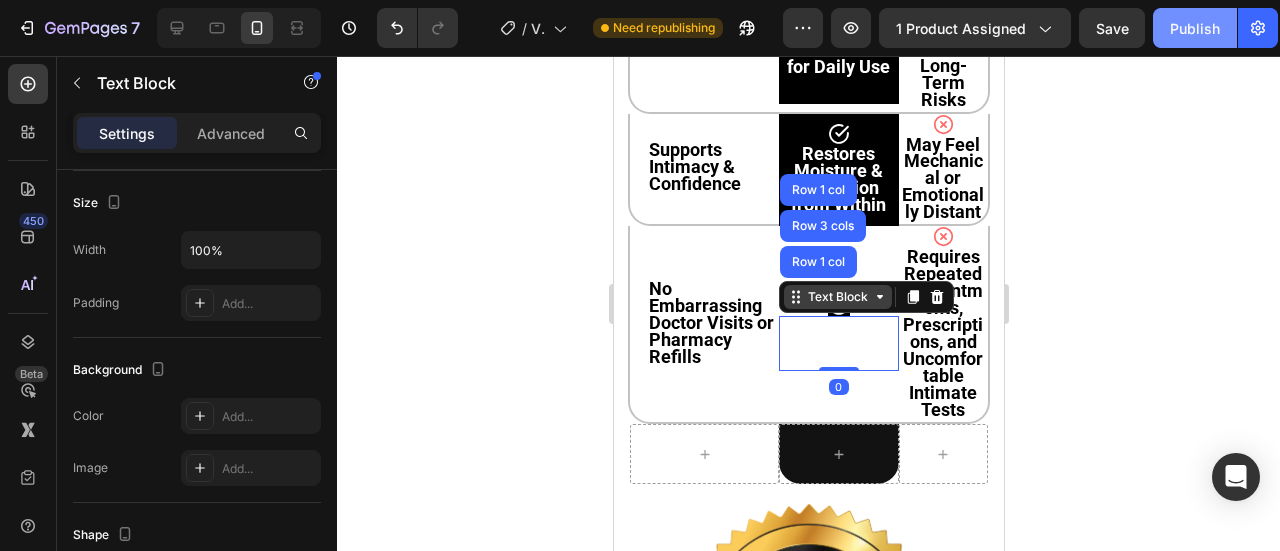 scroll, scrollTop: 0, scrollLeft: 0, axis: both 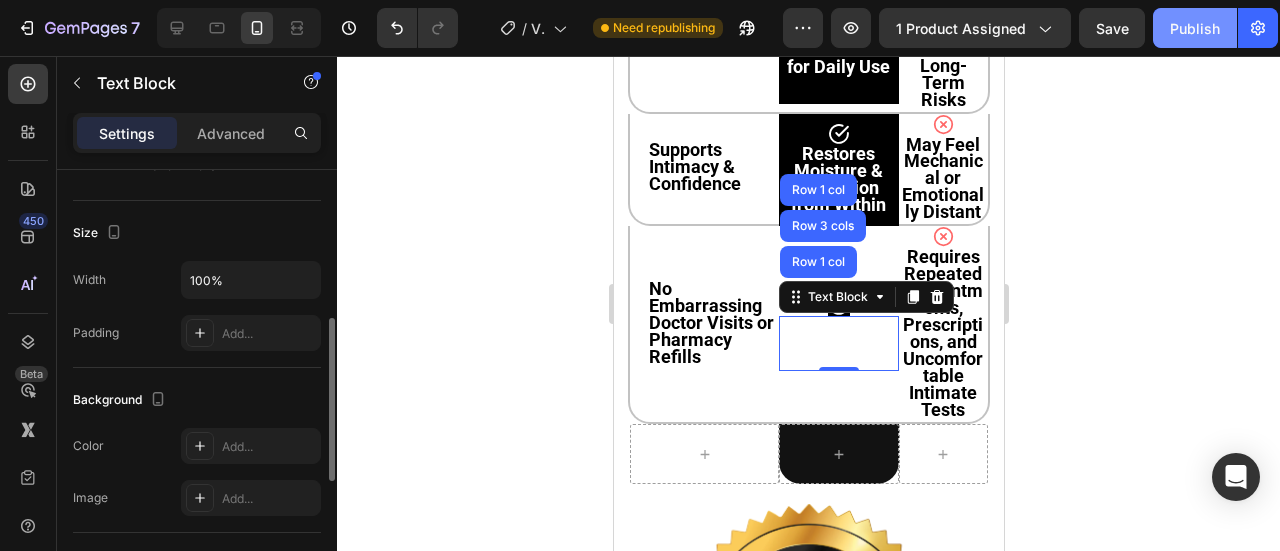 click on "Background The changes might be hidden by  the video. Color Add... Image Add..." 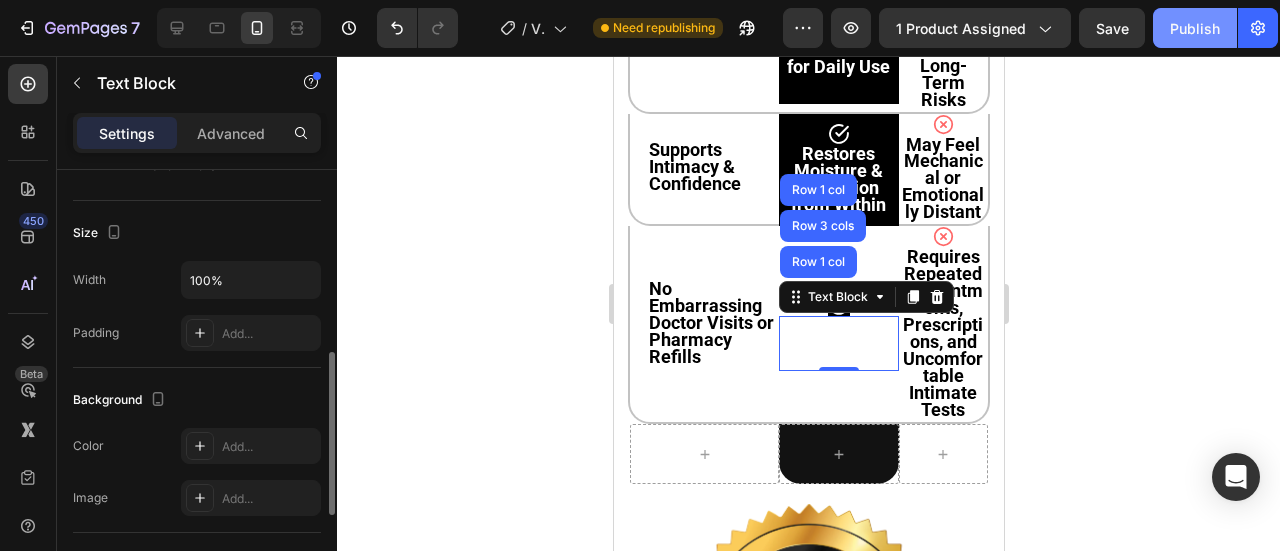 scroll, scrollTop: 432, scrollLeft: 0, axis: vertical 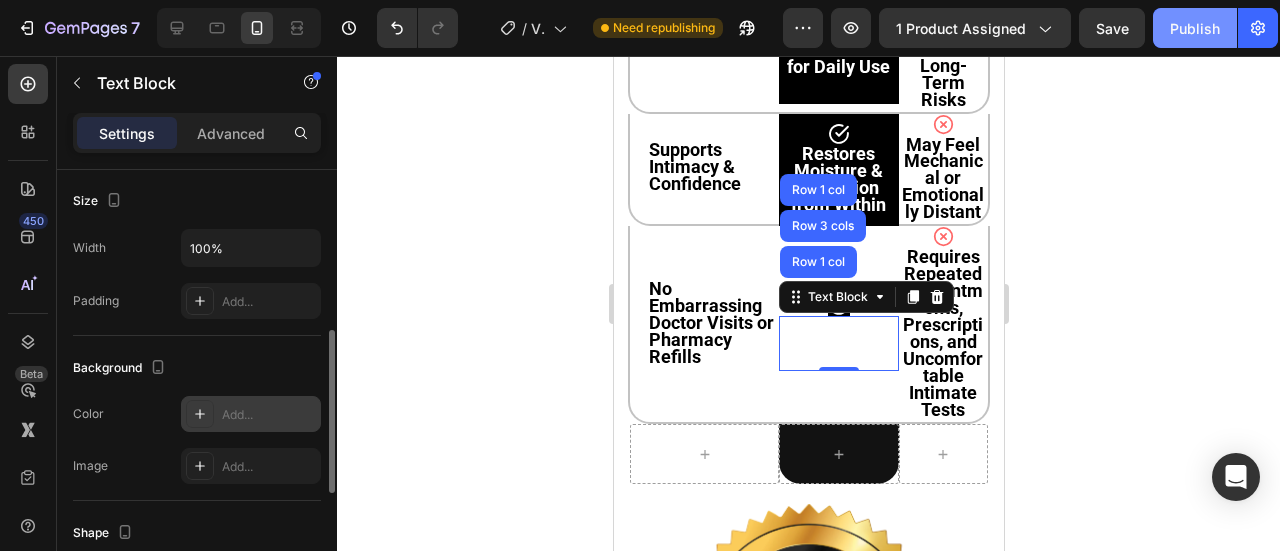 click on "Add..." at bounding box center (269, 415) 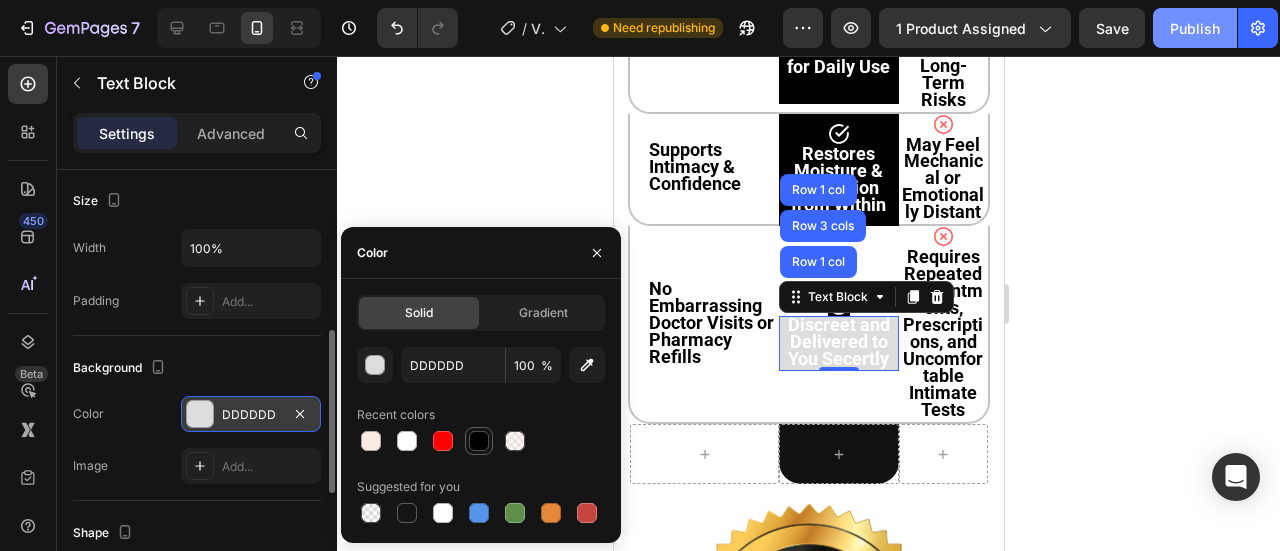 click at bounding box center [479, 441] 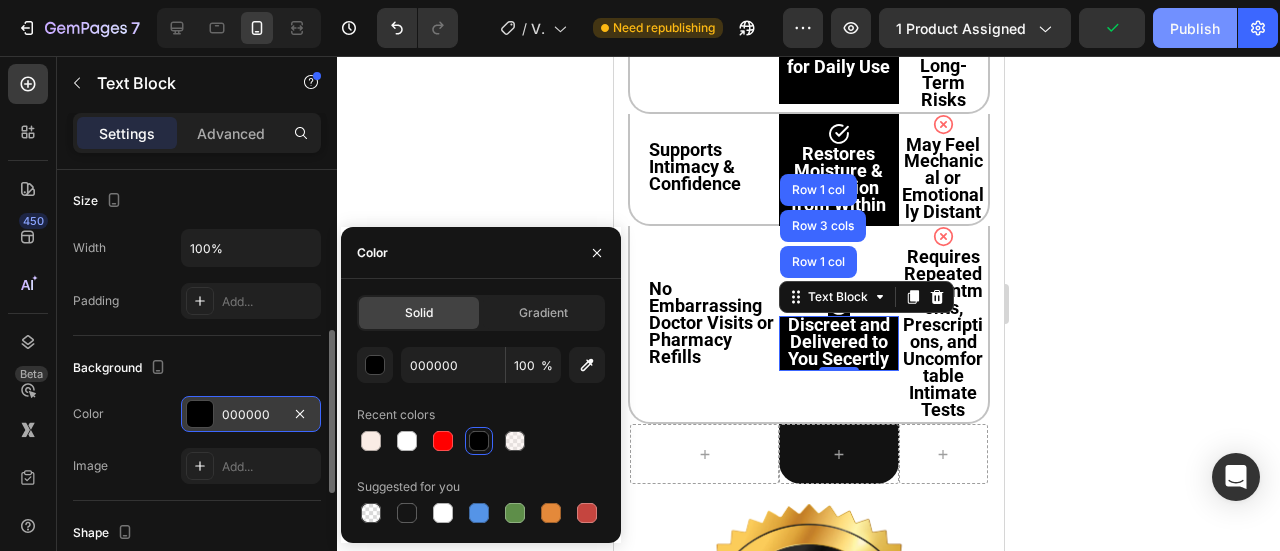 click on "Background" at bounding box center [197, 368] 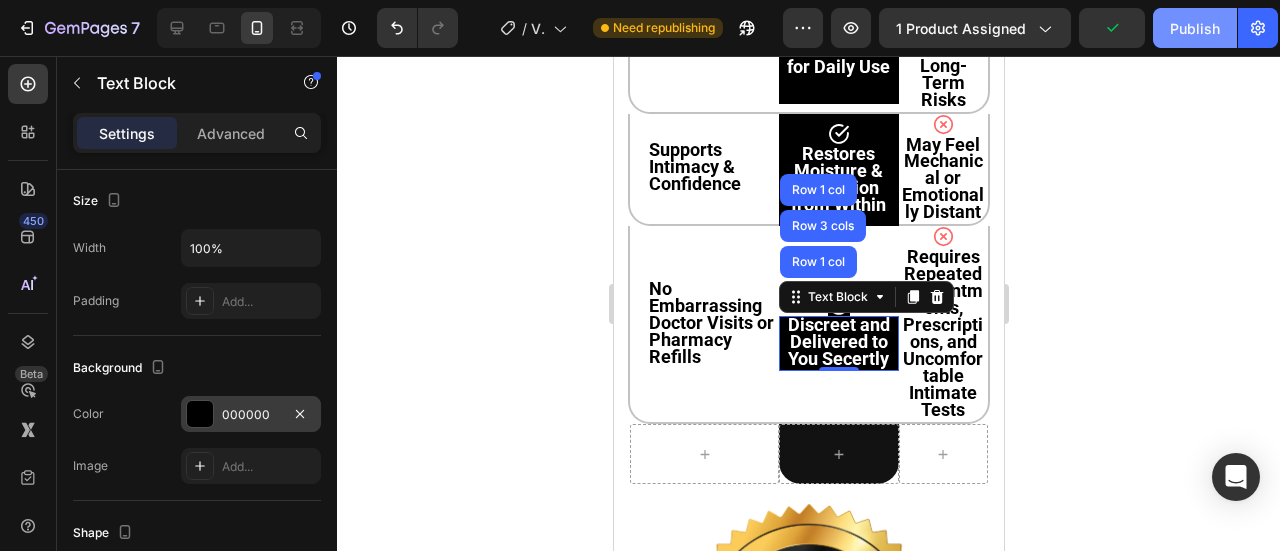click 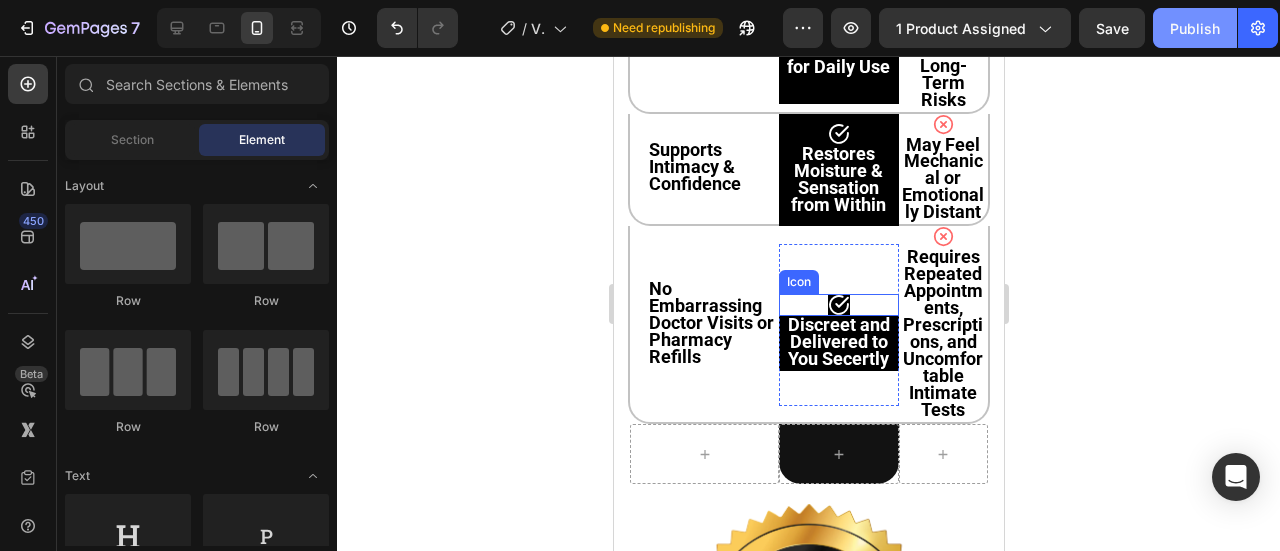 click on "Icon" at bounding box center (837, 305) 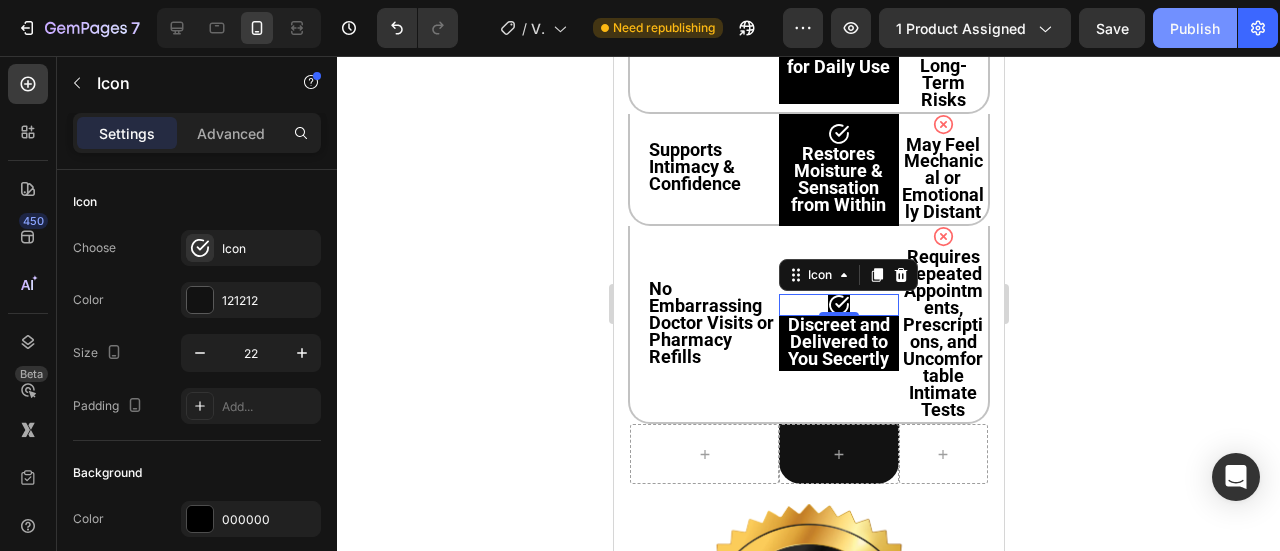 click on "Settings Advanced" at bounding box center (197, 133) 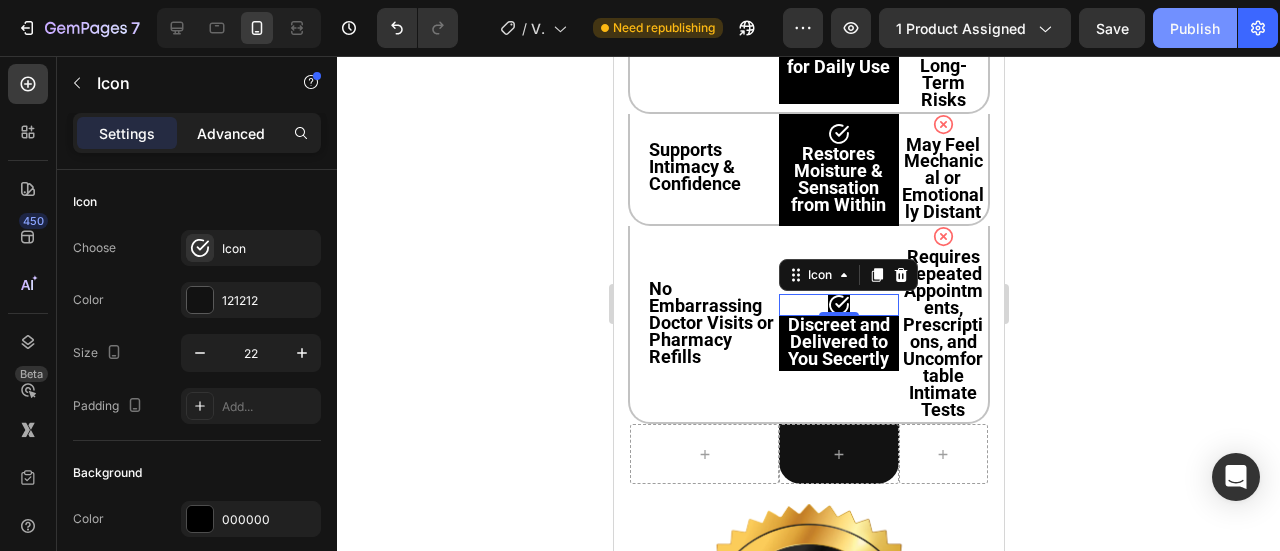 click on "Advanced" at bounding box center [231, 133] 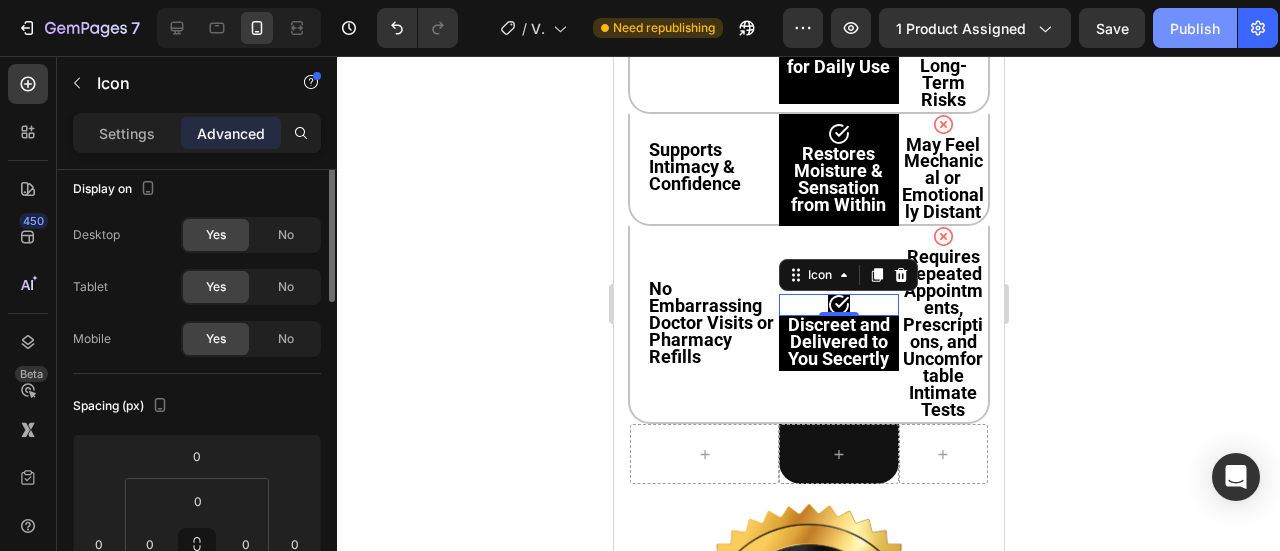 scroll, scrollTop: 0, scrollLeft: 0, axis: both 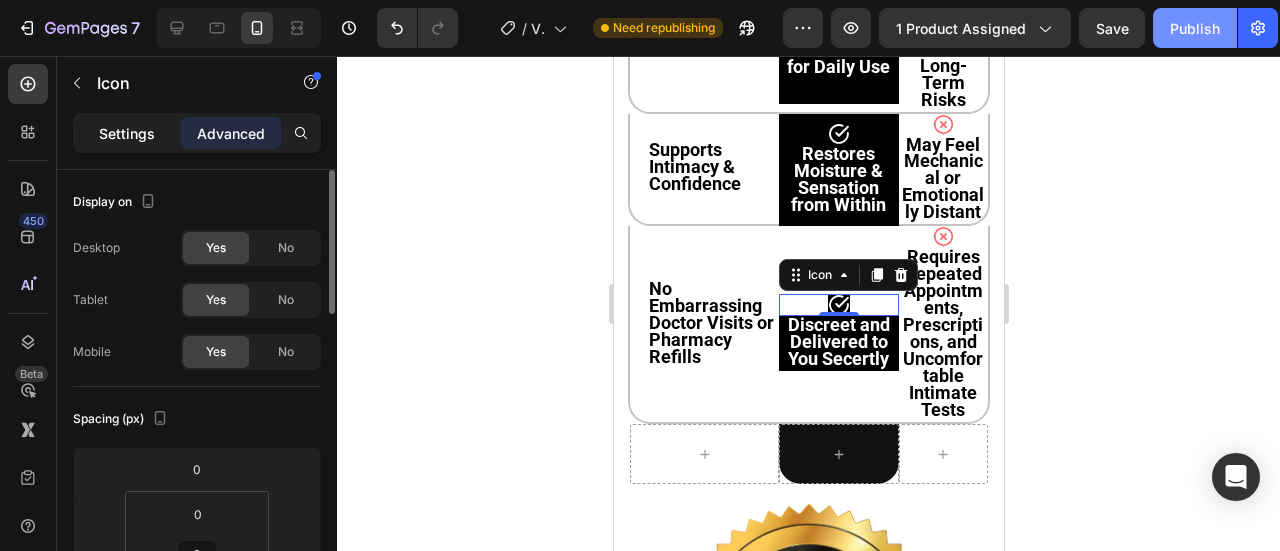 click on "Settings" at bounding box center [127, 133] 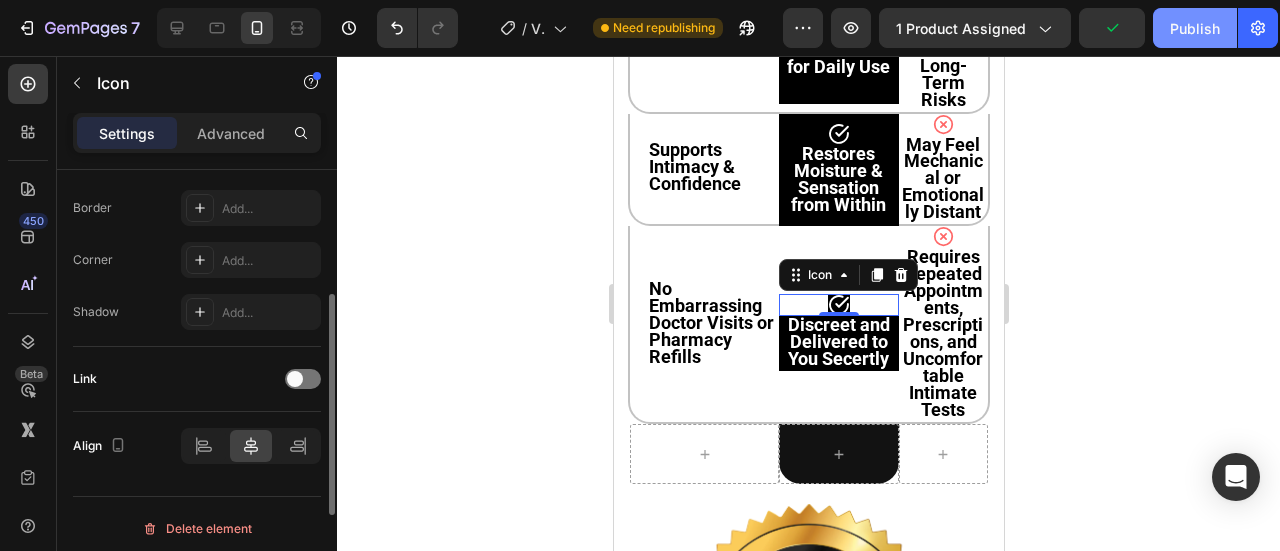 scroll, scrollTop: 430, scrollLeft: 0, axis: vertical 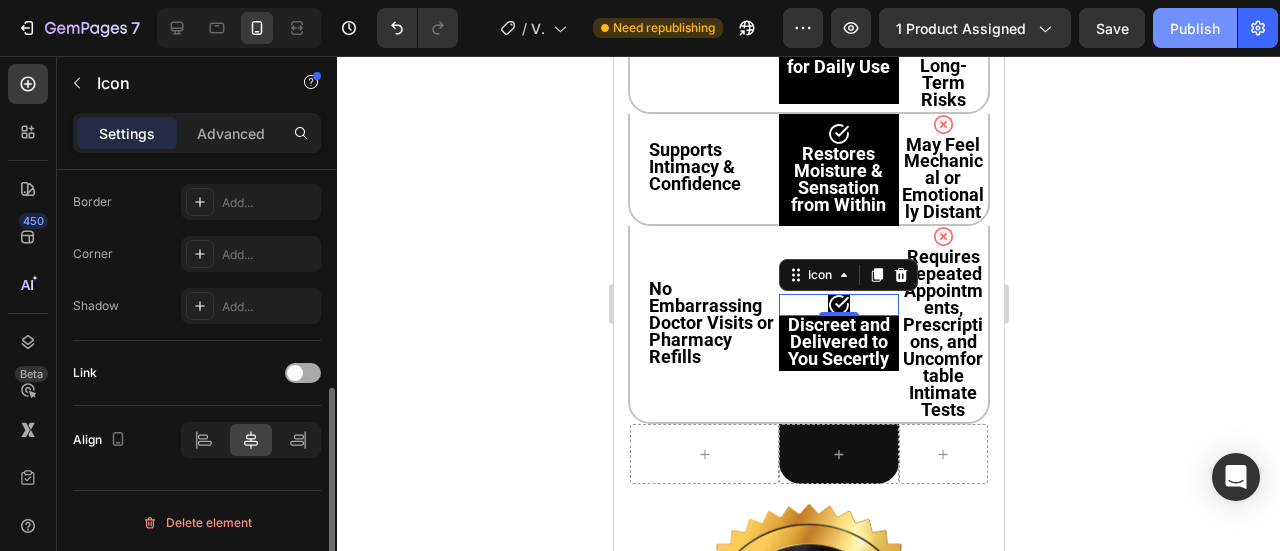 click at bounding box center (295, 373) 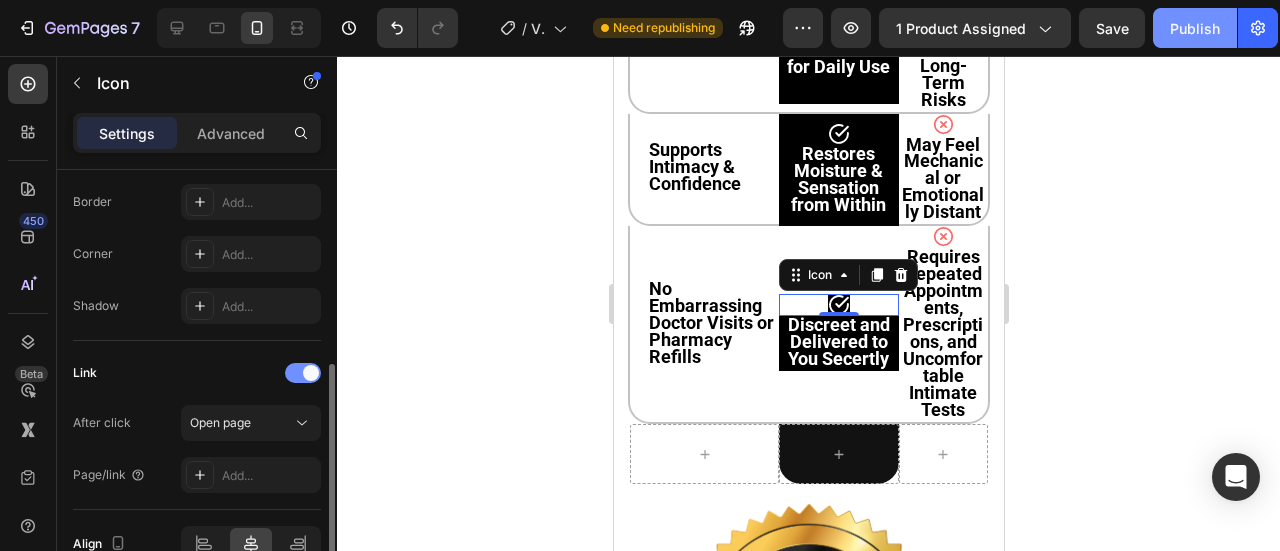 click at bounding box center [303, 373] 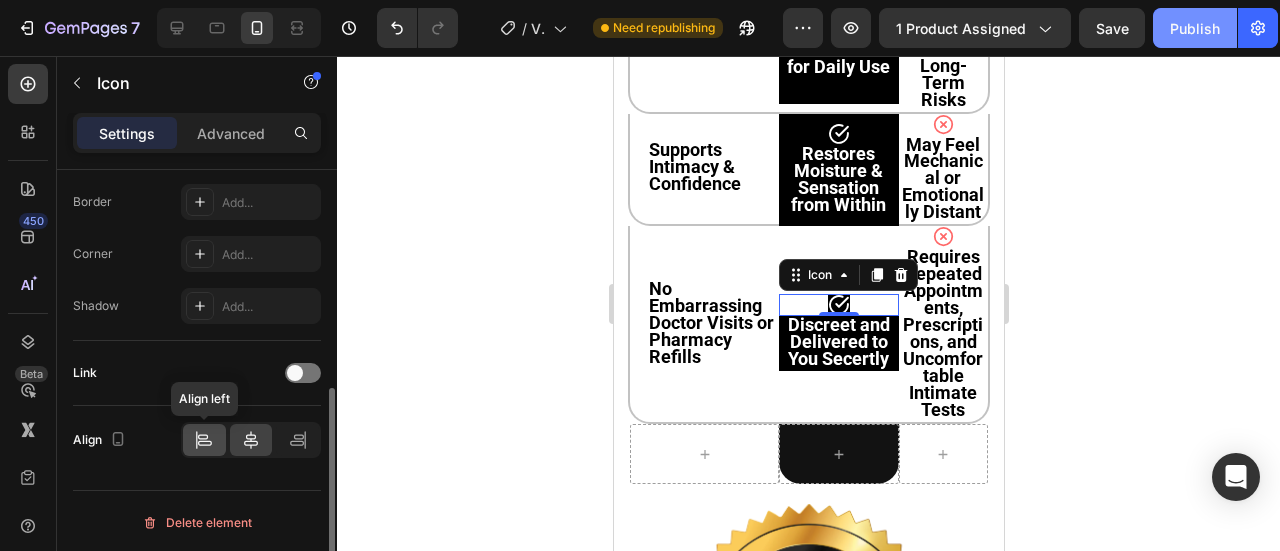 click 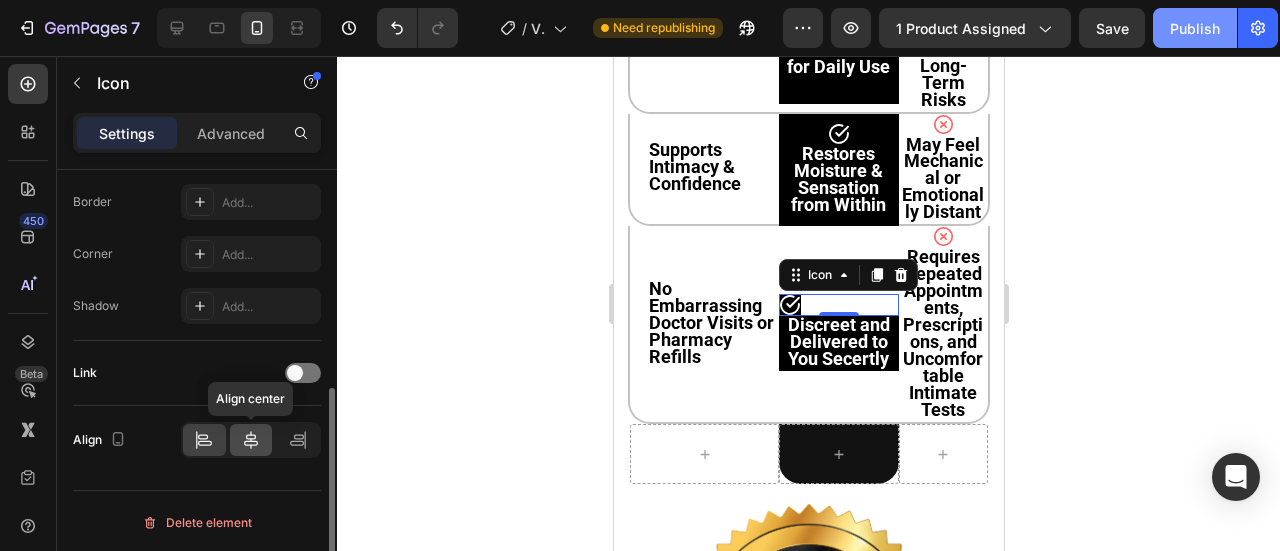 click 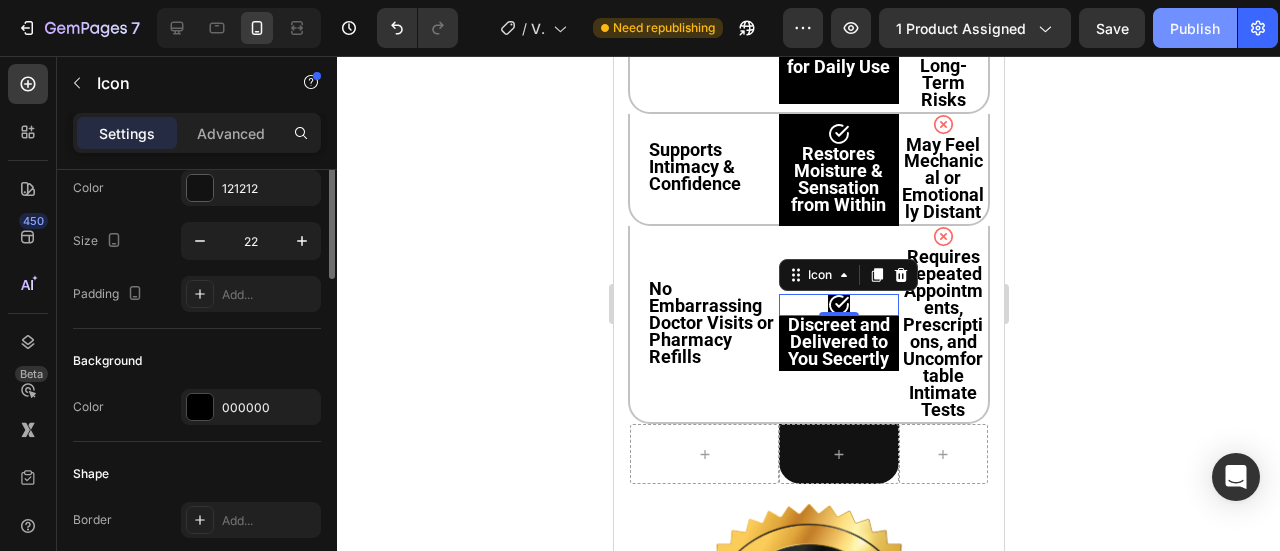 scroll, scrollTop: 0, scrollLeft: 0, axis: both 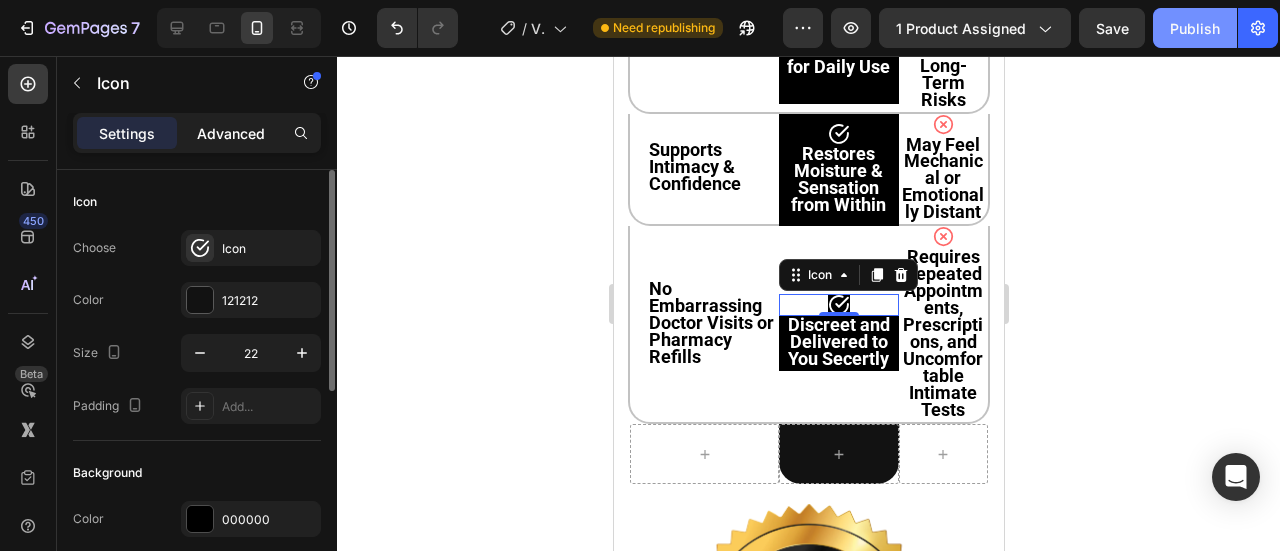 click on "Advanced" at bounding box center [231, 133] 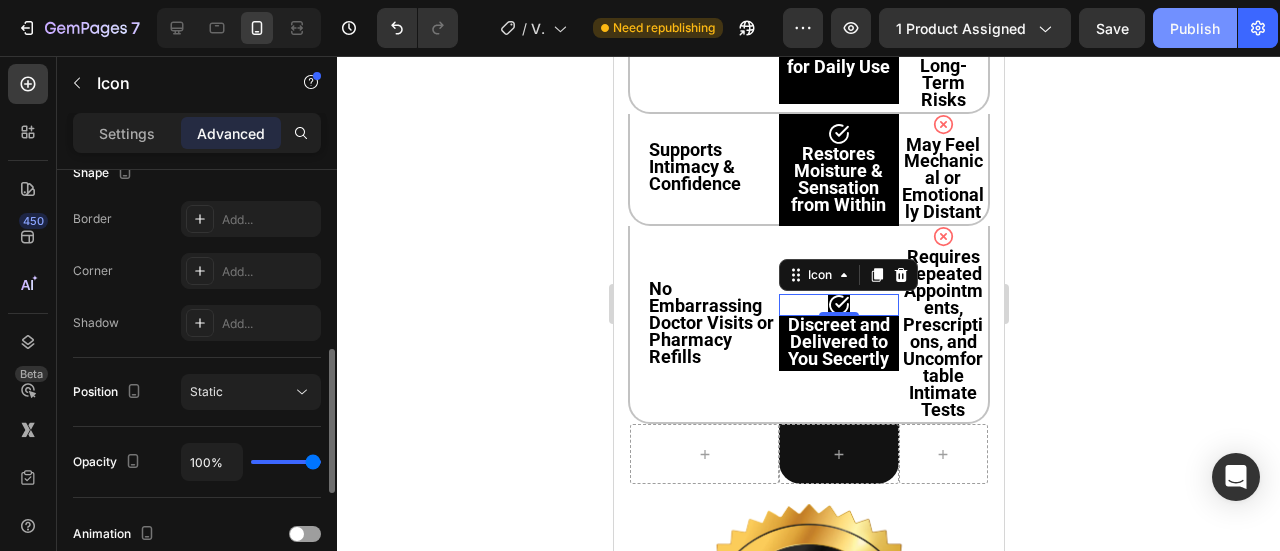 scroll, scrollTop: 892, scrollLeft: 0, axis: vertical 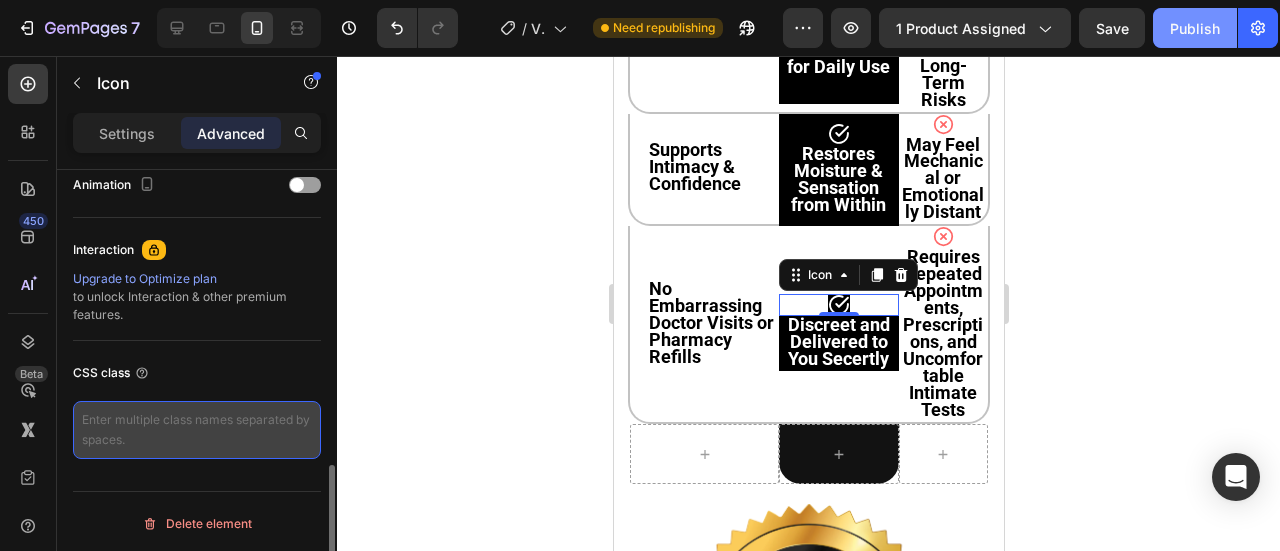 click at bounding box center (197, 430) 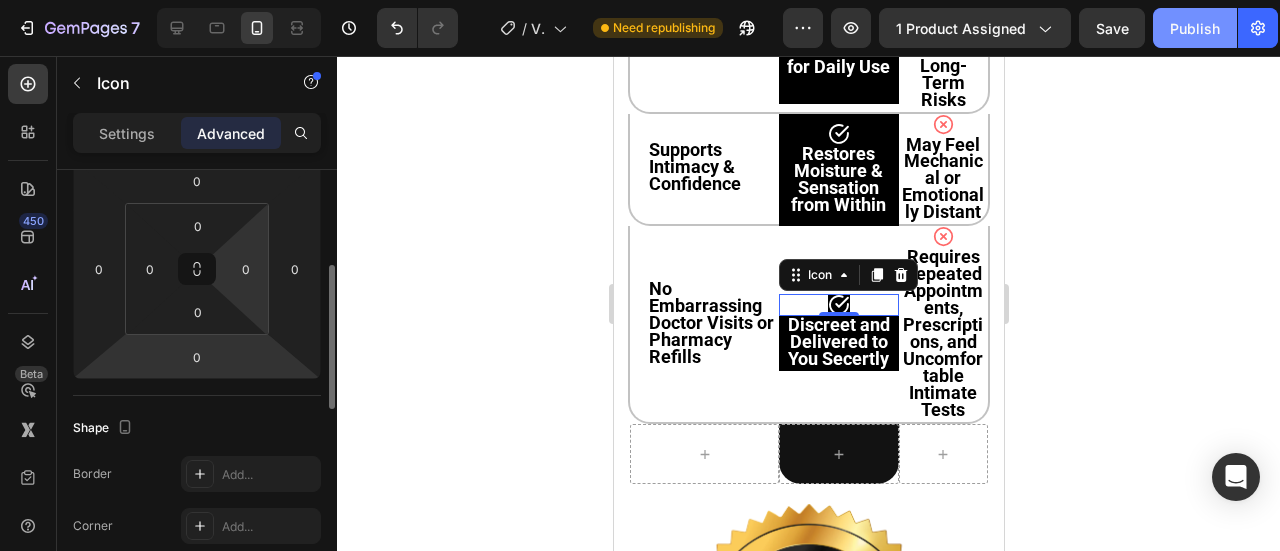 scroll, scrollTop: 289, scrollLeft: 0, axis: vertical 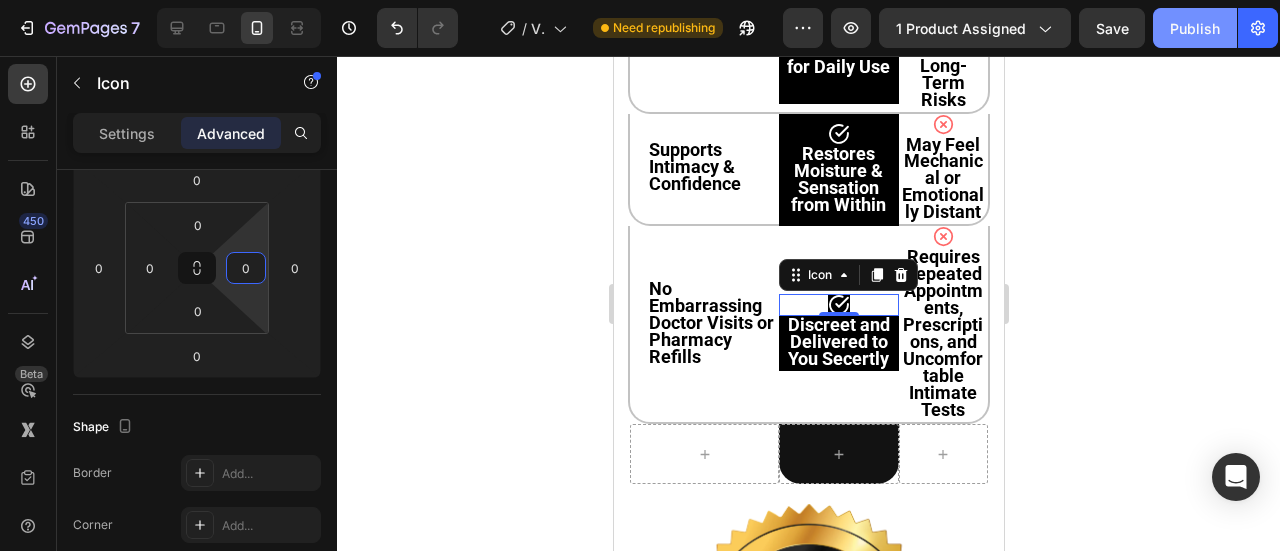 drag, startPoint x: 246, startPoint y: 287, endPoint x: 252, endPoint y: 303, distance: 17.088007 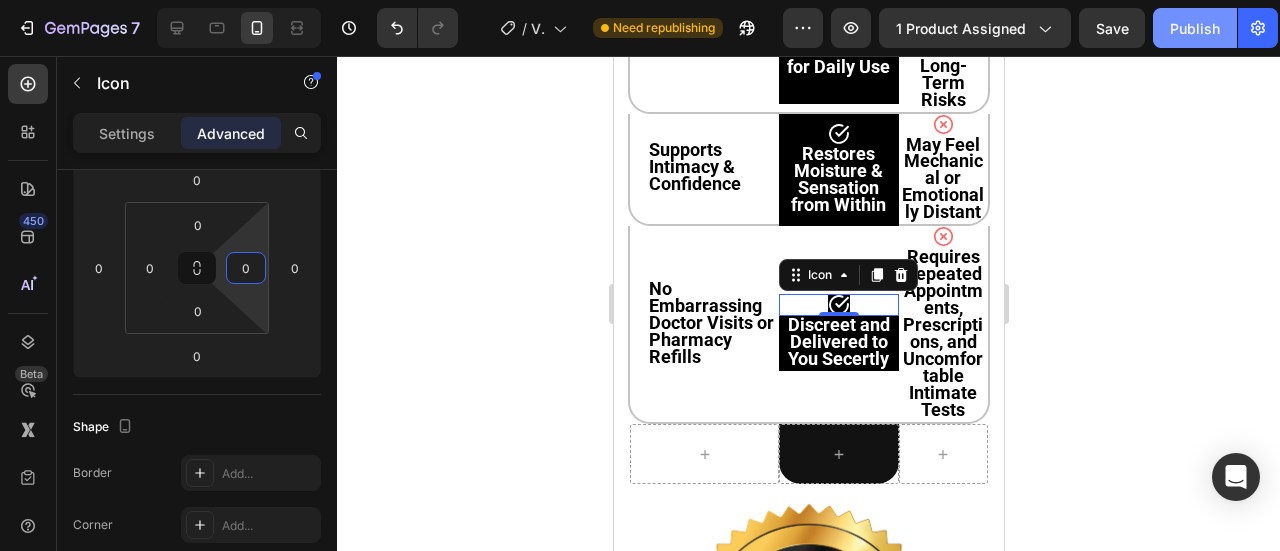 click on "7  Version history  /  VHG | A1 | Product Page| Women 50+ Vaginal Atrophy | [DATE] Need republishing Preview 1 product assigned  Save   Publish  450 Beta Sections(18) Elements(84) Section Element Hero Section Product Detail Brands Trusted Badges Guarantee Product Breakdown How to use Testimonials Compare Bundle FAQs Social Proof Brand Story Product List Collection Blog List Contact Sticky Add to Cart Custom Footer Browse Library 450 Layout
Row
Row
Row
Row Text
Heading
Text Block Button
Button
Button Media
Image
Image" at bounding box center [640, 0] 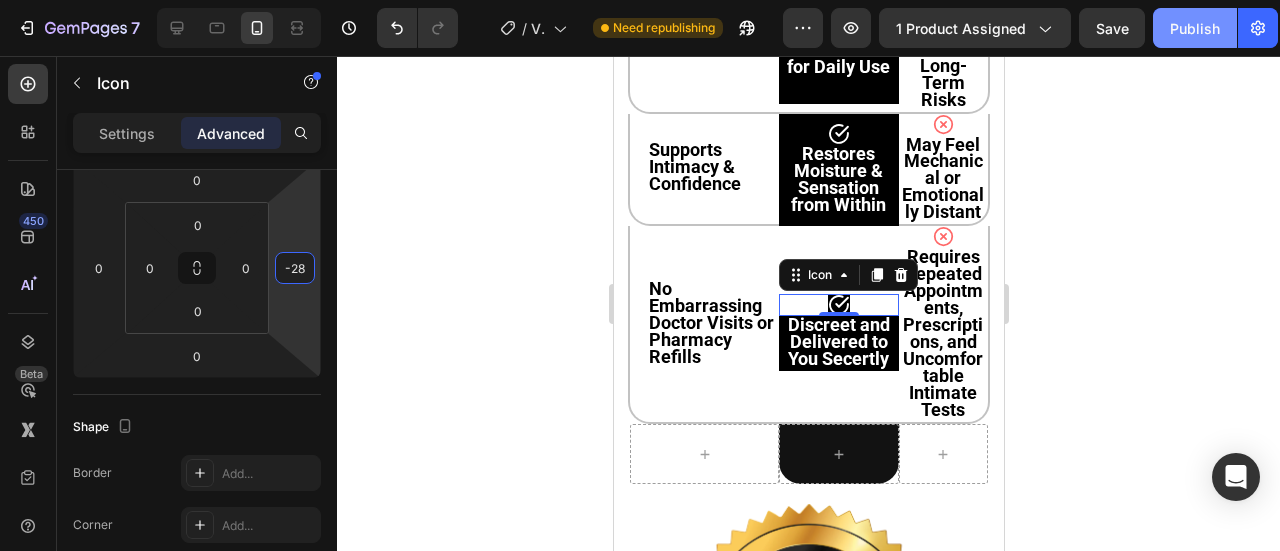 drag, startPoint x: 288, startPoint y: 293, endPoint x: 296, endPoint y: 307, distance: 16.124516 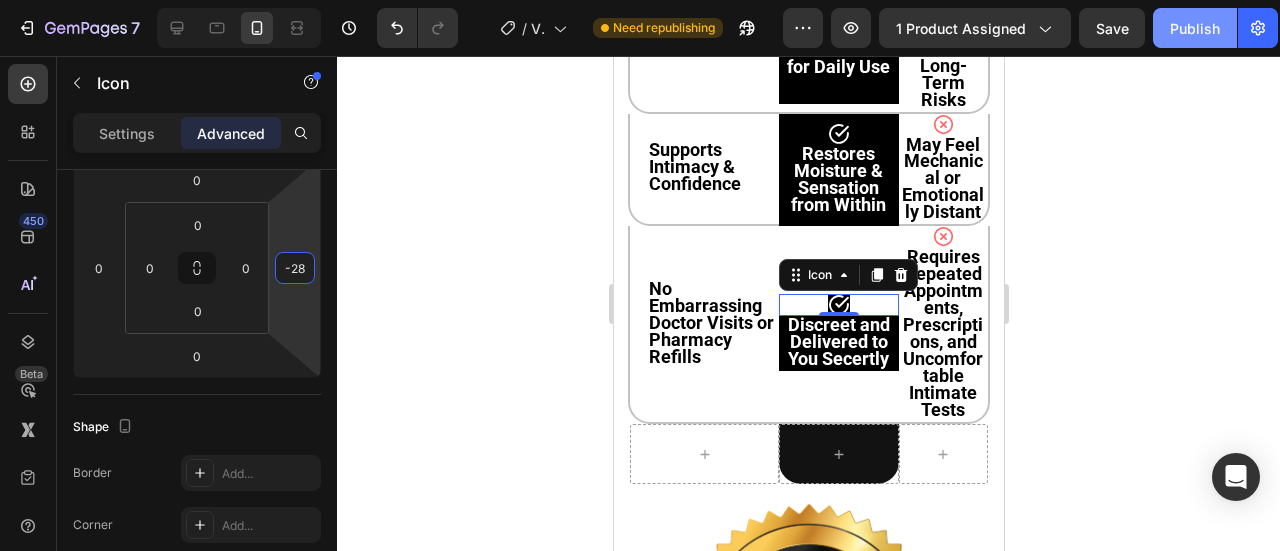 click on "7  Version history  /  VHG | A1 | Product Page| Women 50+ Vaginal Atrophy | [DATE] Need republishing Preview 1 product assigned  Save   Publish  450 Beta Sections(18) Elements(84) Section Element Hero Section Product Detail Brands Trusted Badges Guarantee Product Breakdown How to use Testimonials Compare Bundle FAQs Social Proof Brand Story Product List Collection Blog List Contact Sticky Add to Cart Custom Footer Browse Library 450 Layout
Row
Row
Row
Row Text
Heading
Text Block Button
Button
Button Media
Image
Image" at bounding box center [640, 0] 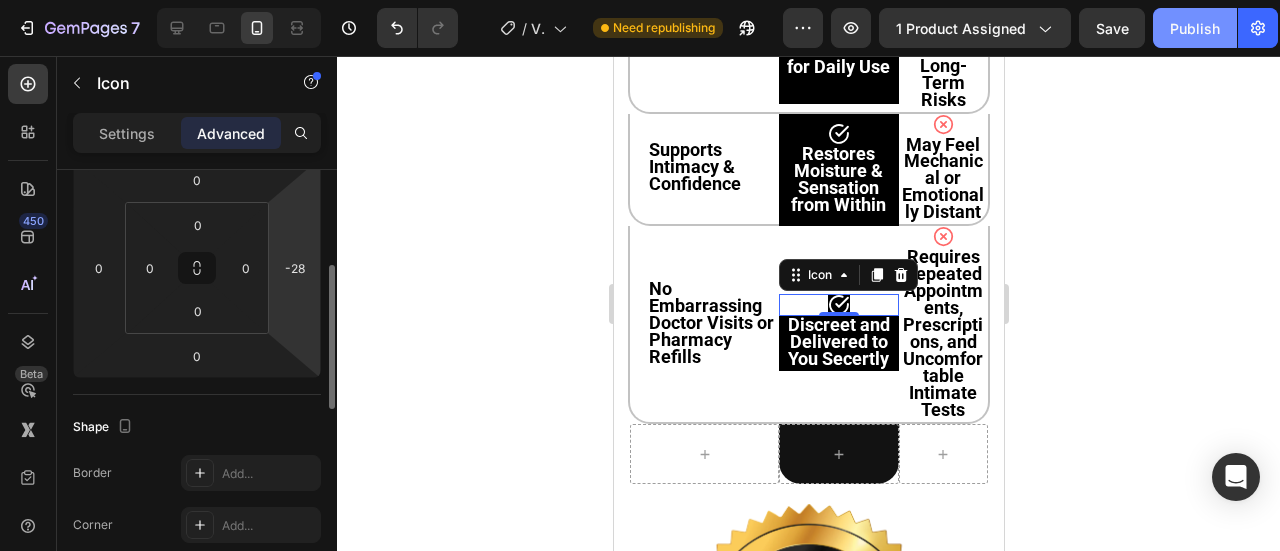 click on "Shape" at bounding box center [197, 427] 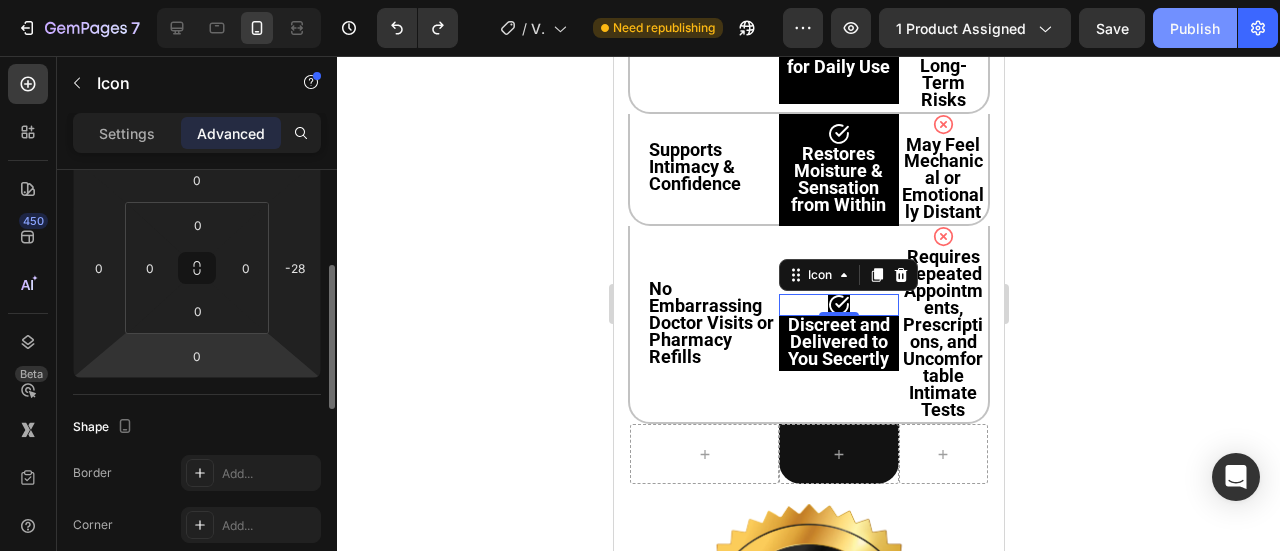 drag, startPoint x: 264, startPoint y: 414, endPoint x: 274, endPoint y: 351, distance: 63.788715 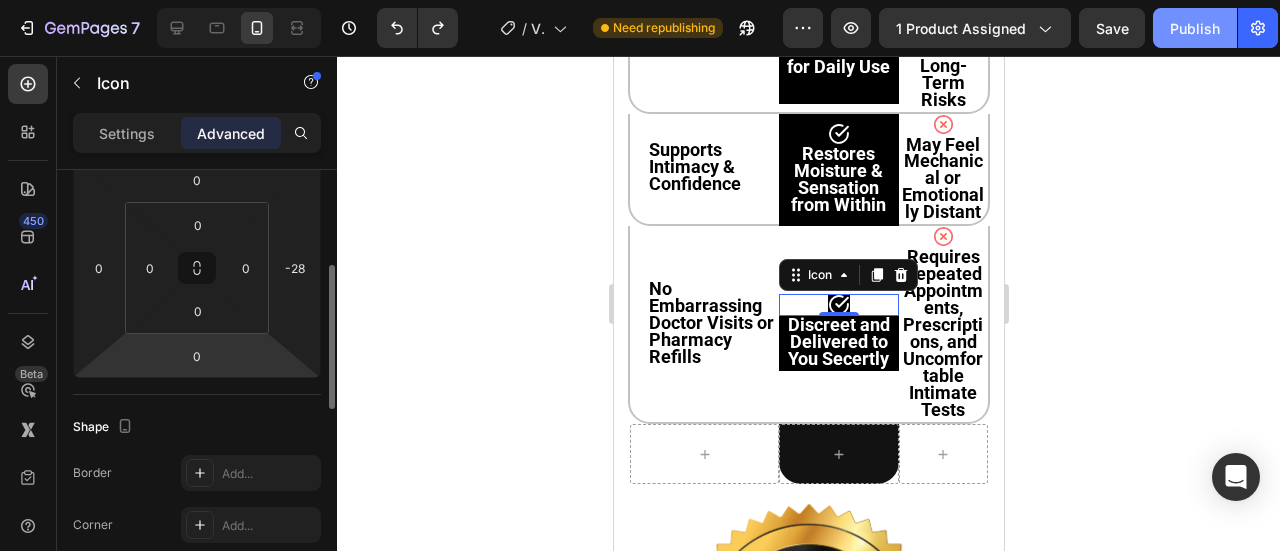 click on "Shape Border Add... Corner Add... Shadow Add..." 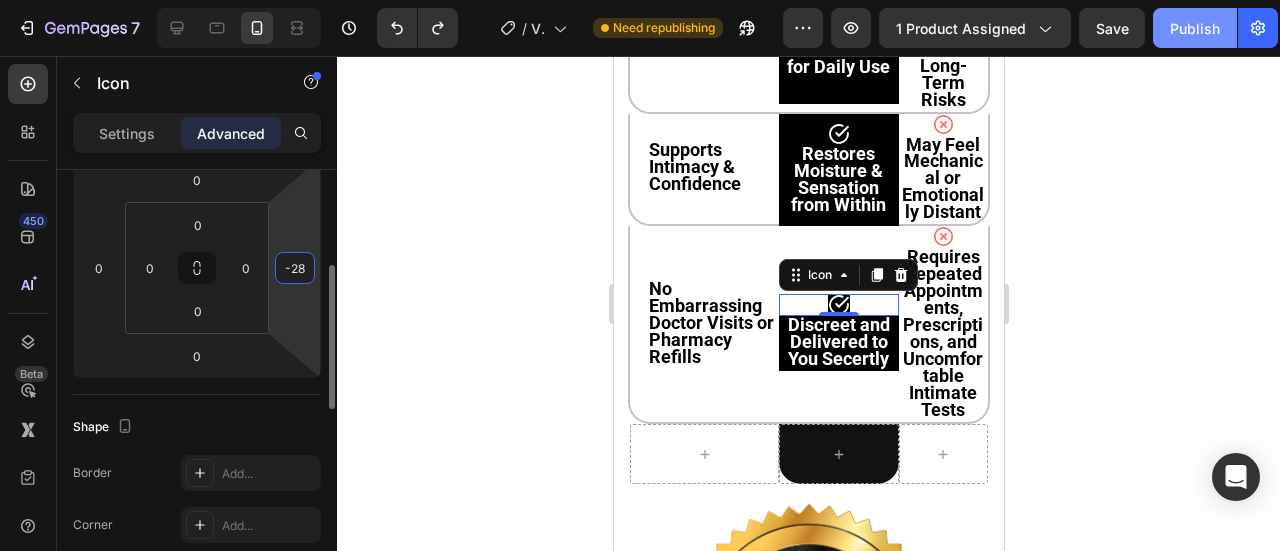 click on "-28" at bounding box center (295, 268) 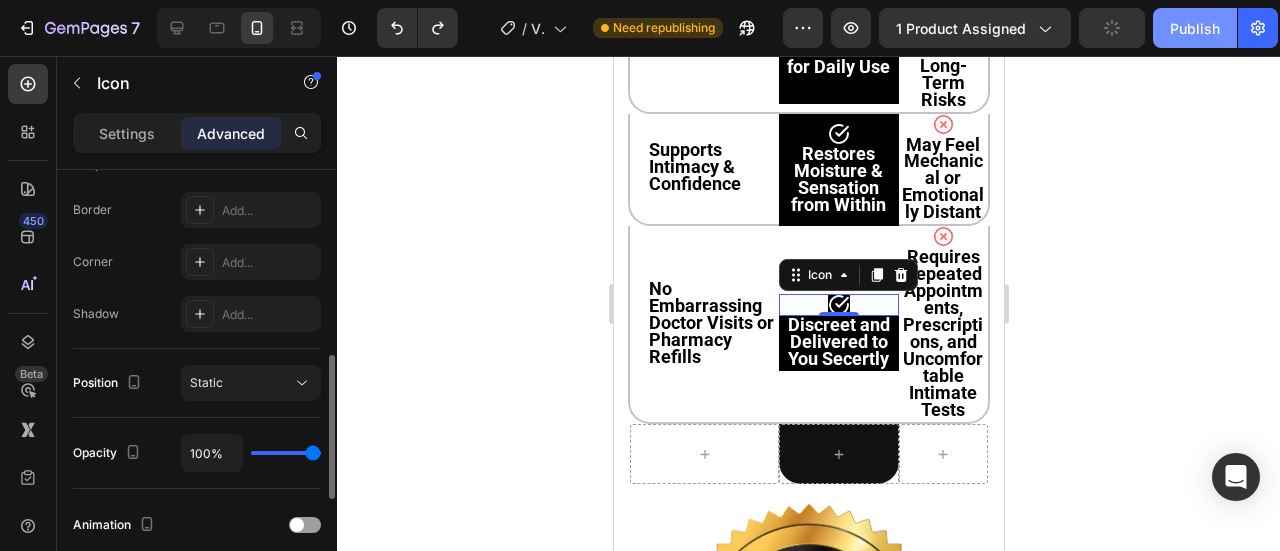 scroll, scrollTop: 554, scrollLeft: 0, axis: vertical 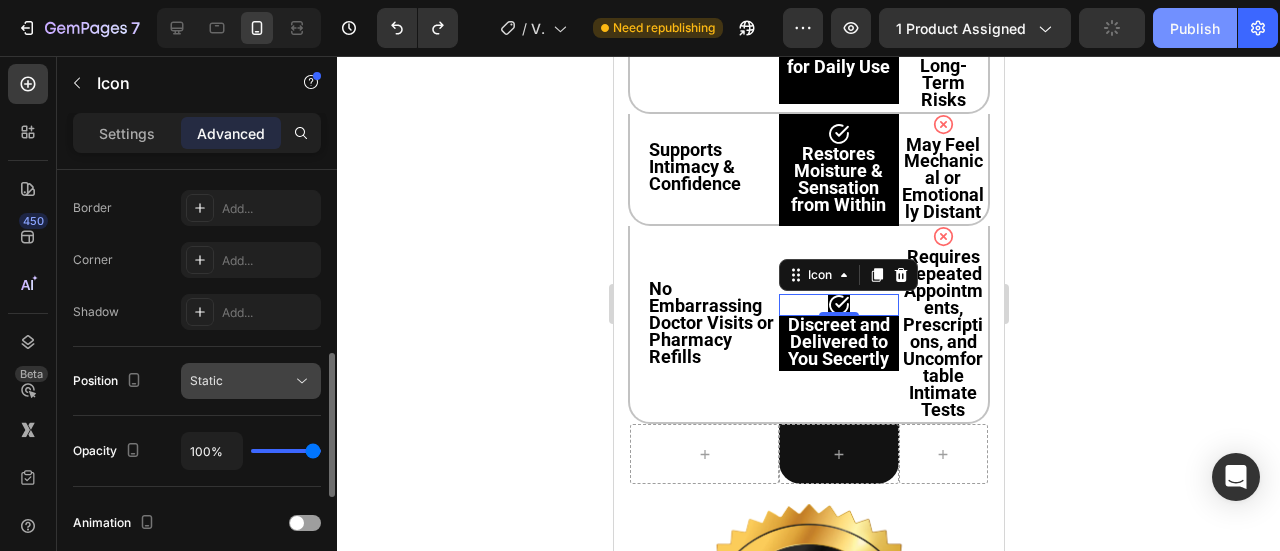 type on "0" 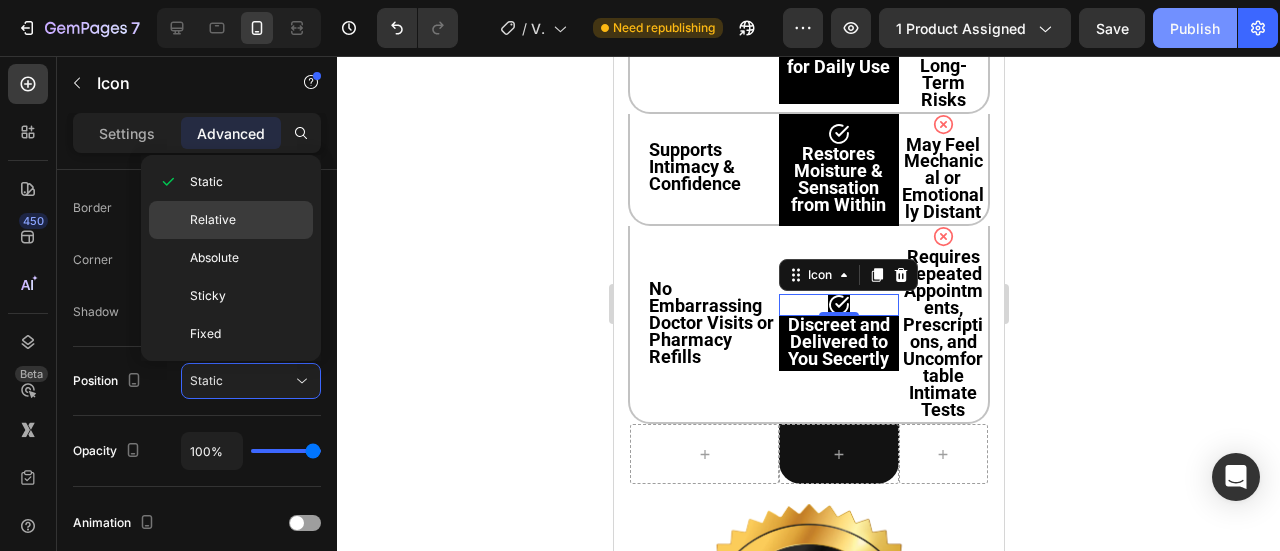 click on "Relative" at bounding box center (213, 220) 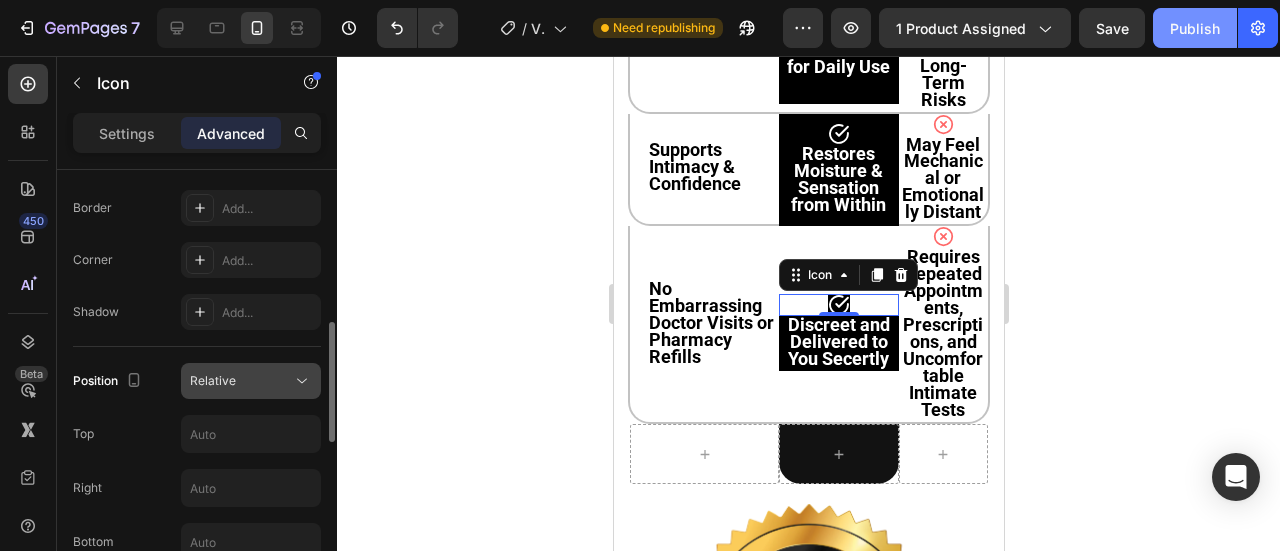 click on "Relative" at bounding box center [241, 381] 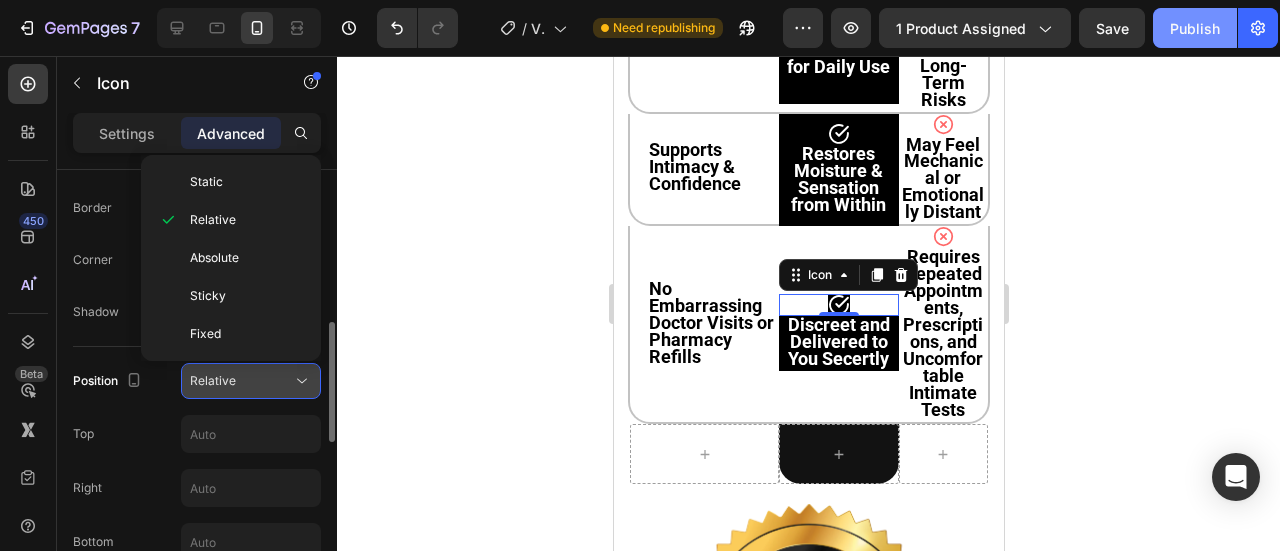 click on "Relative" at bounding box center [241, 381] 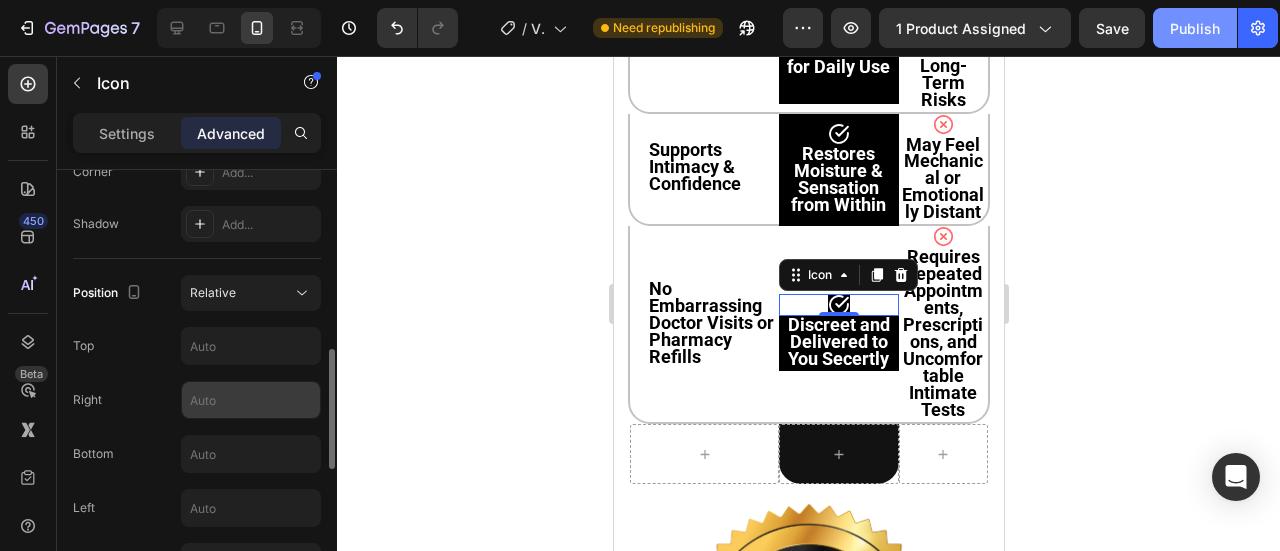 scroll, scrollTop: 644, scrollLeft: 0, axis: vertical 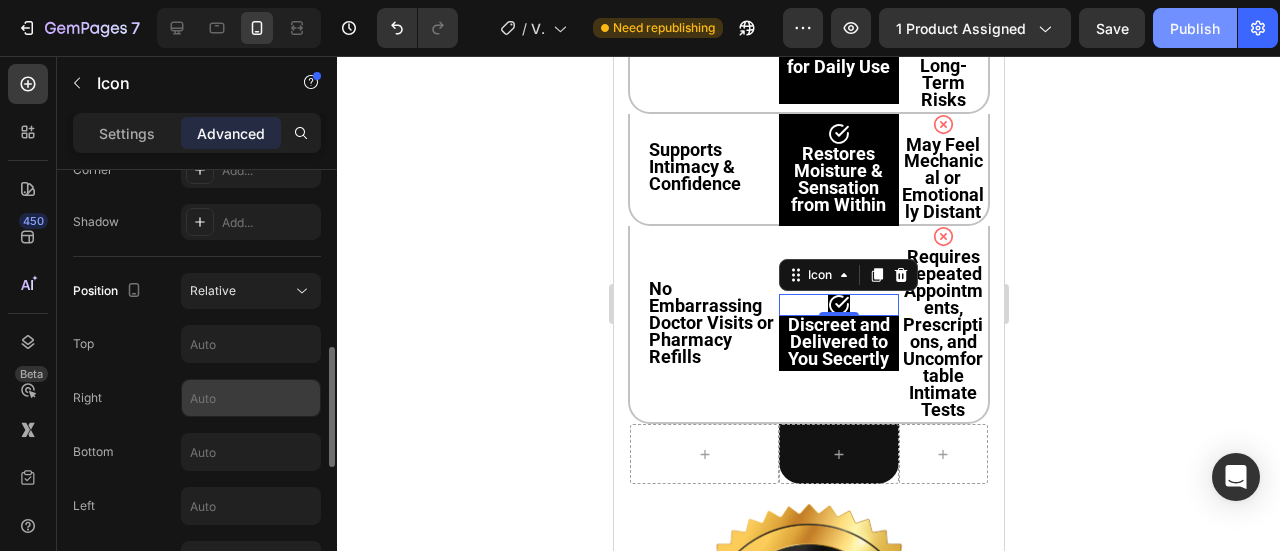 click at bounding box center [251, 398] 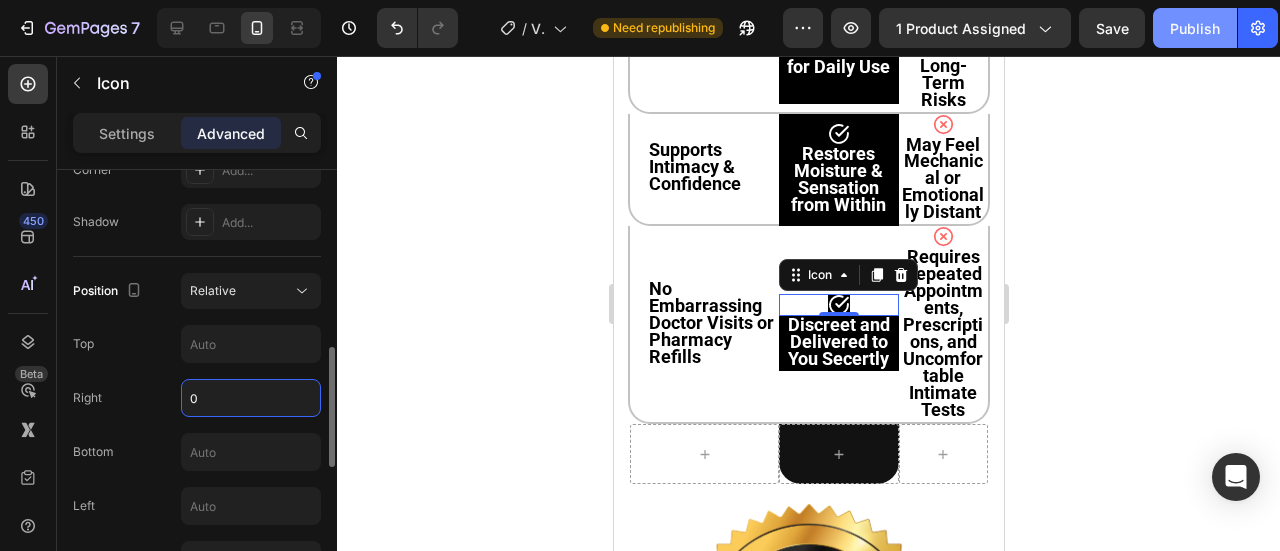 type on "0" 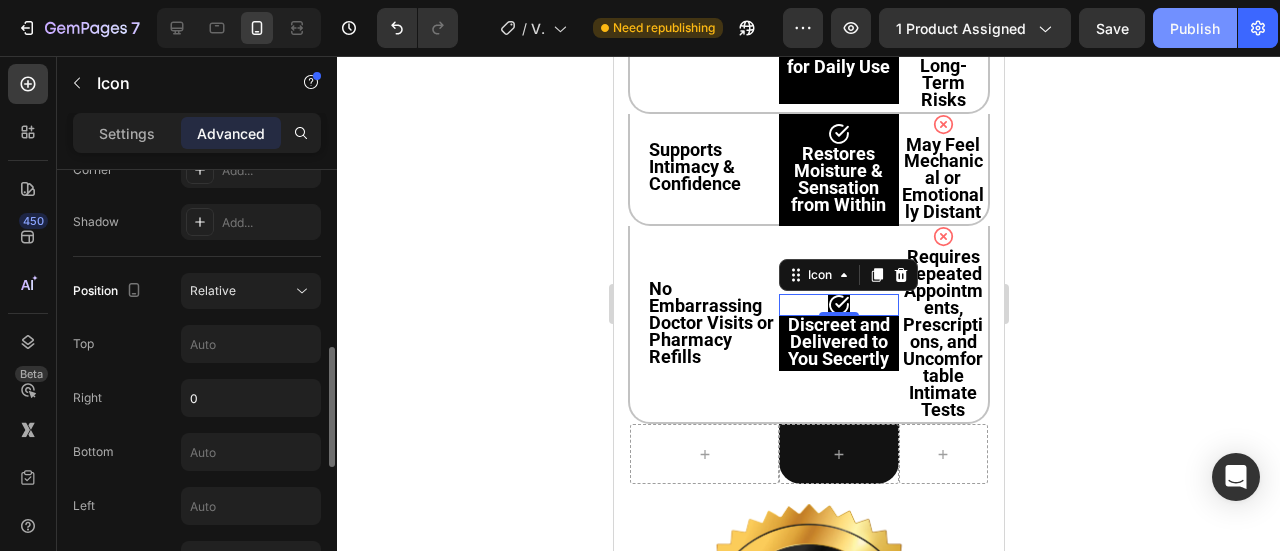 click on "Position Relative Top Right 0 Bottom Left Z-Index" at bounding box center (197, 425) 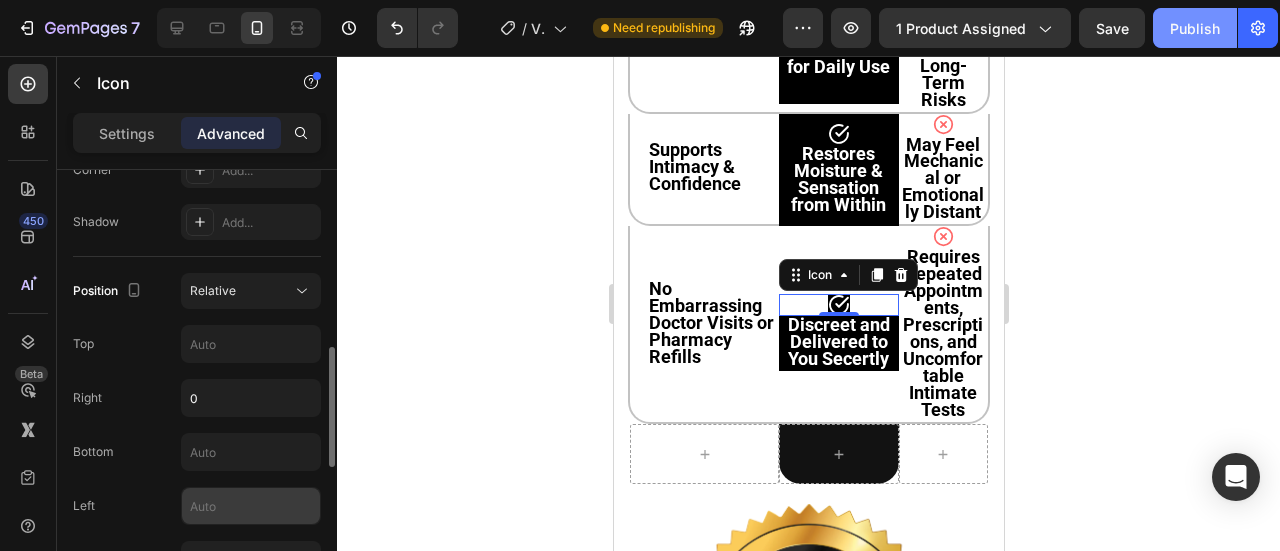 drag, startPoint x: 226, startPoint y: 438, endPoint x: 228, endPoint y: 492, distance: 54.037025 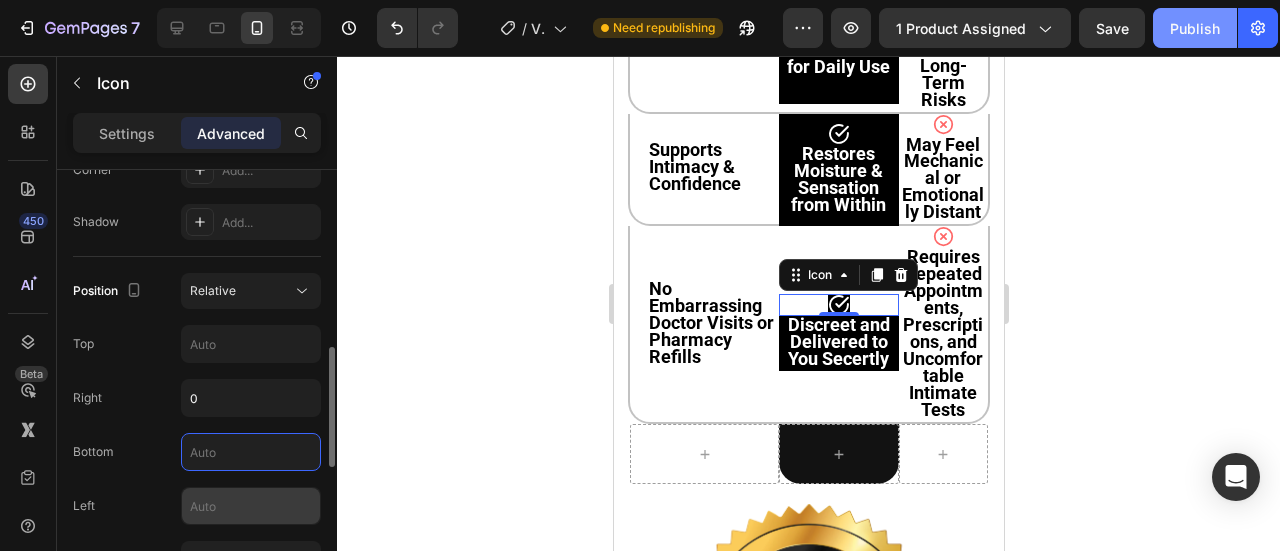 click at bounding box center (251, 506) 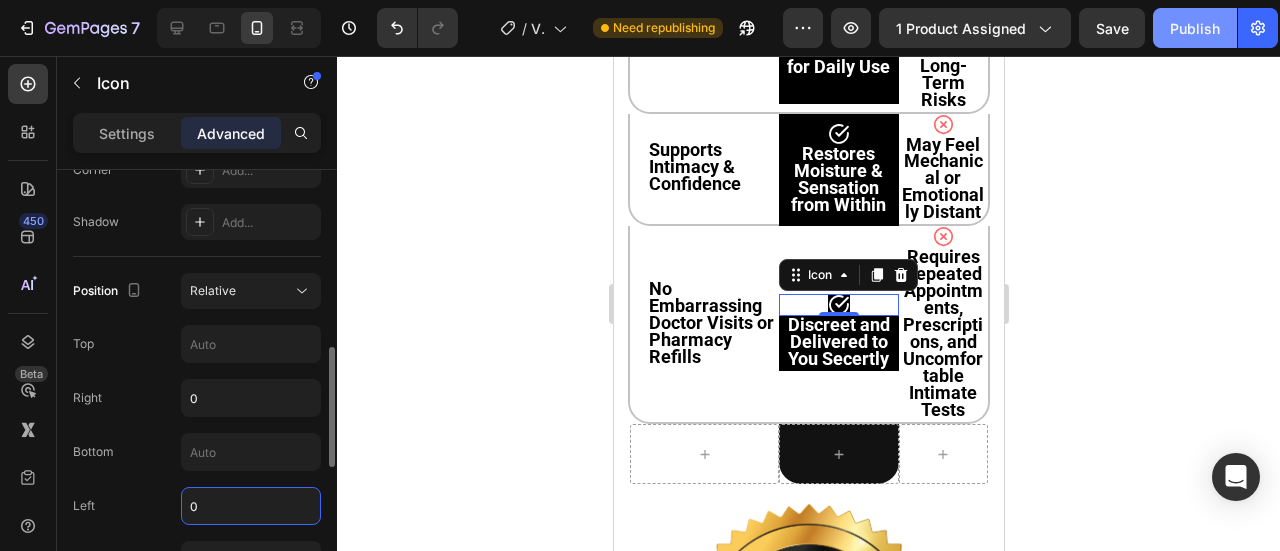 type on "0" 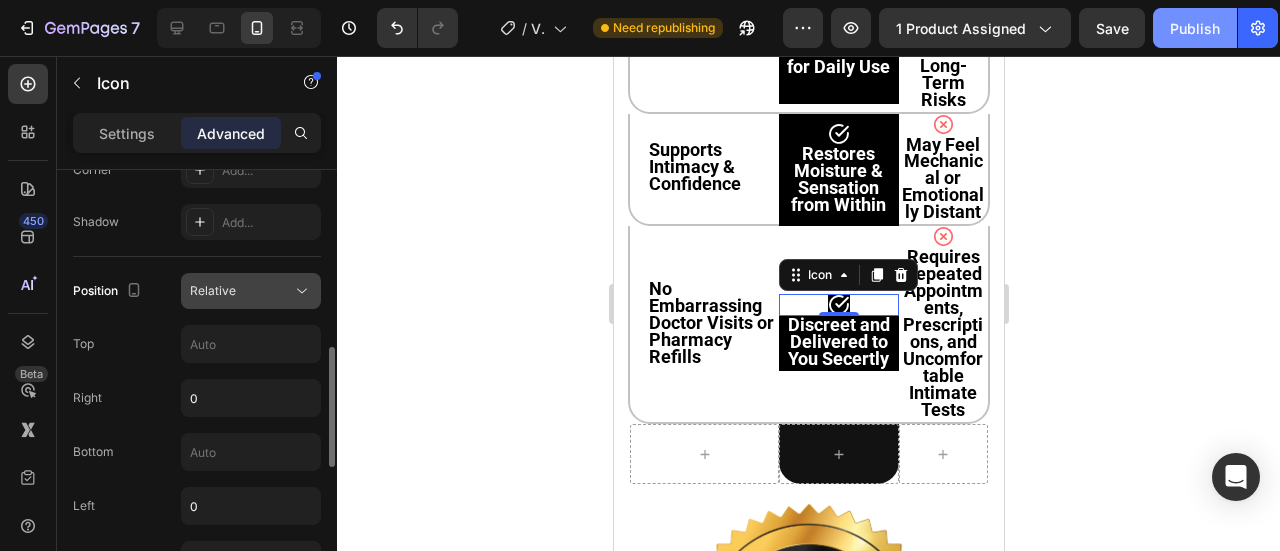 click on "Relative" at bounding box center (241, 291) 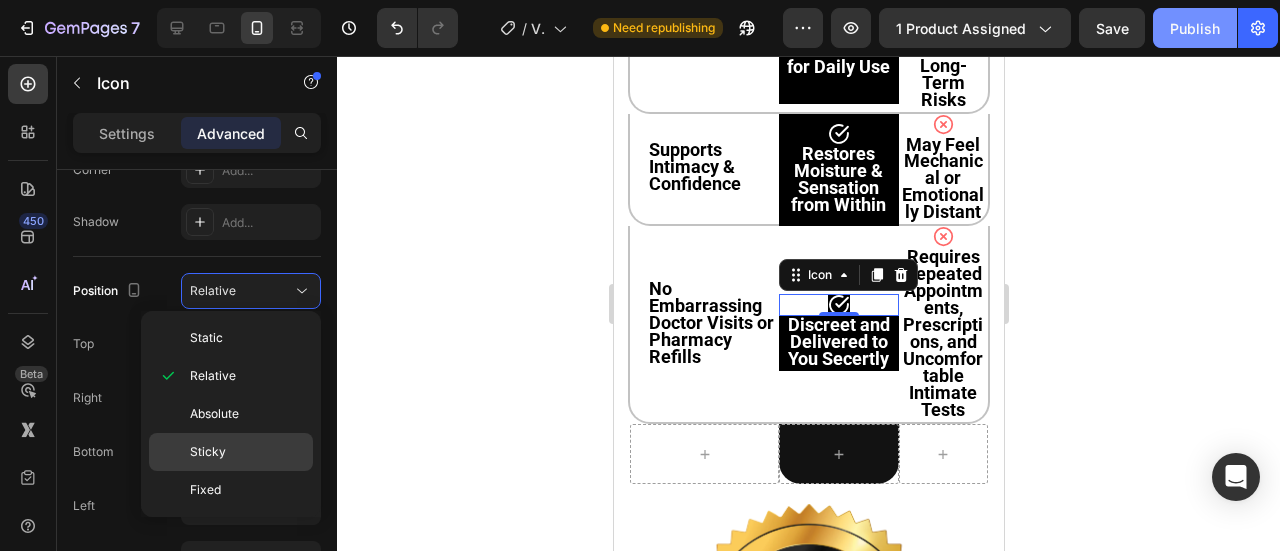 click on "Sticky" at bounding box center (247, 452) 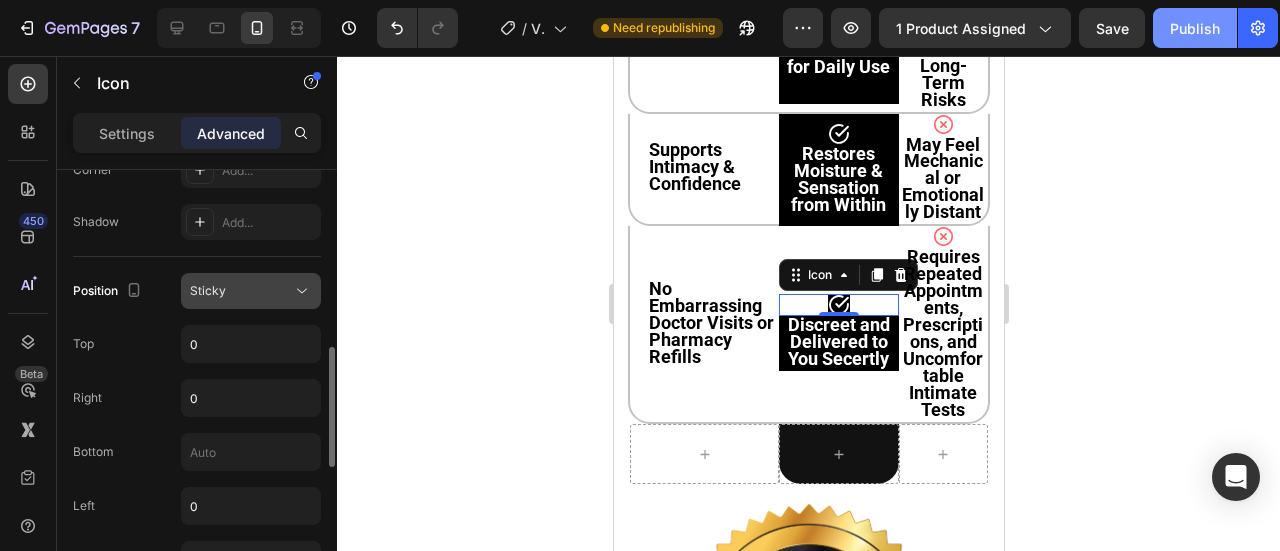 click on "Sticky" at bounding box center (241, 291) 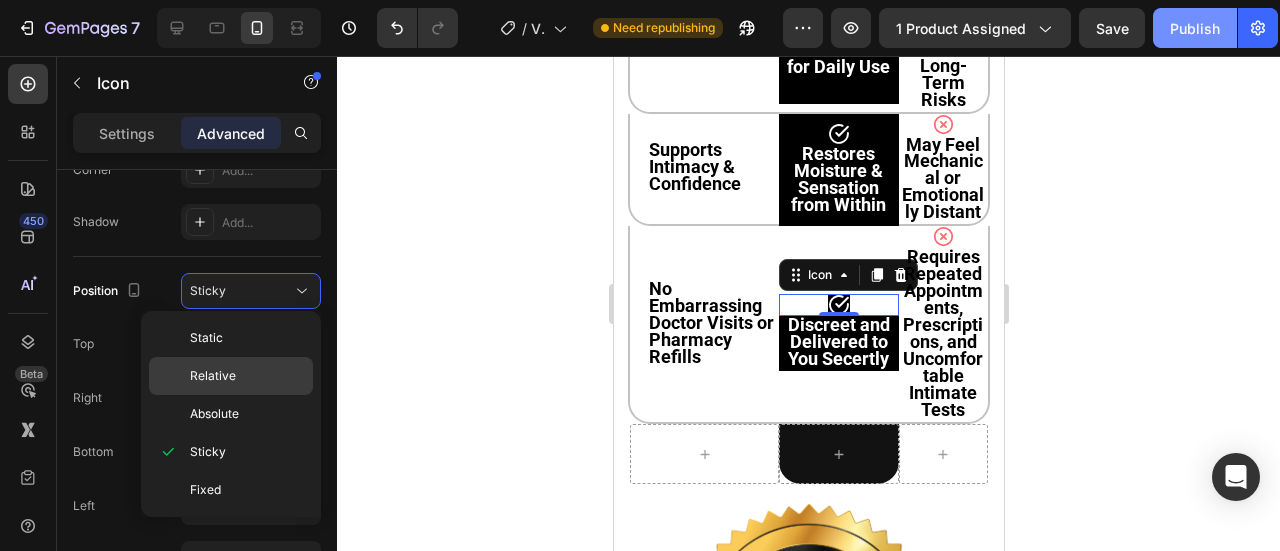 click on "Relative" at bounding box center (247, 376) 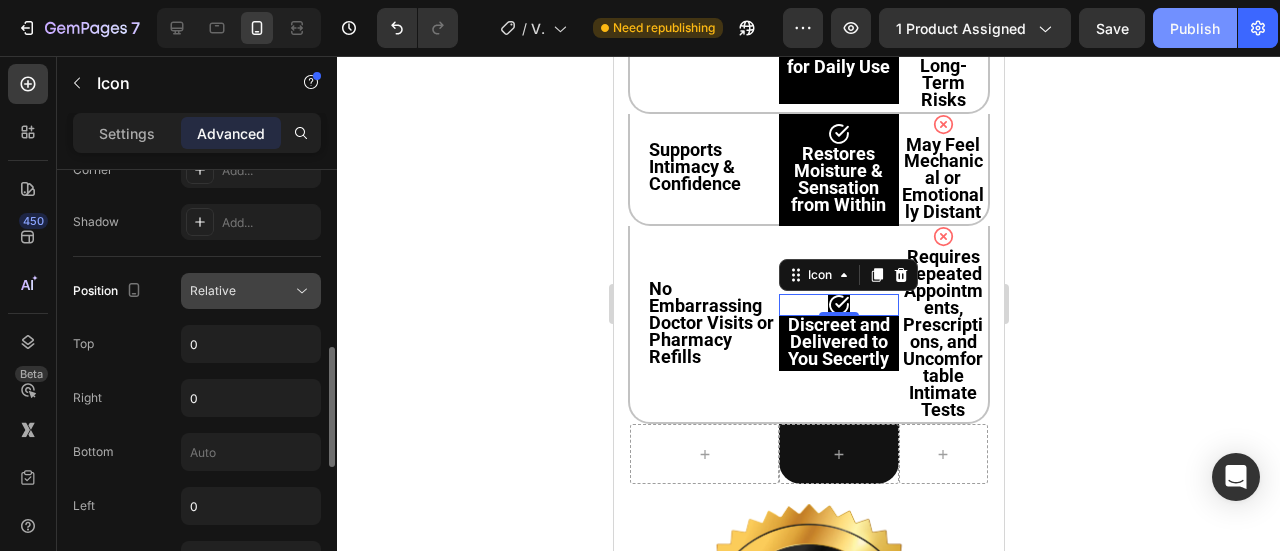 click on "Relative" at bounding box center [241, 291] 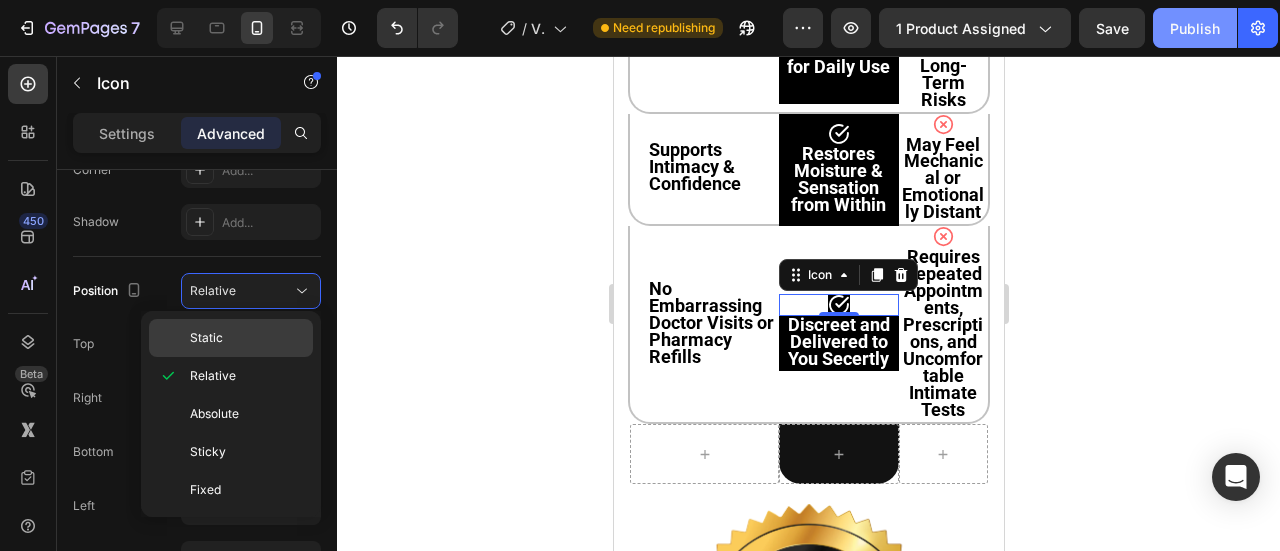 click on "Static" at bounding box center [247, 338] 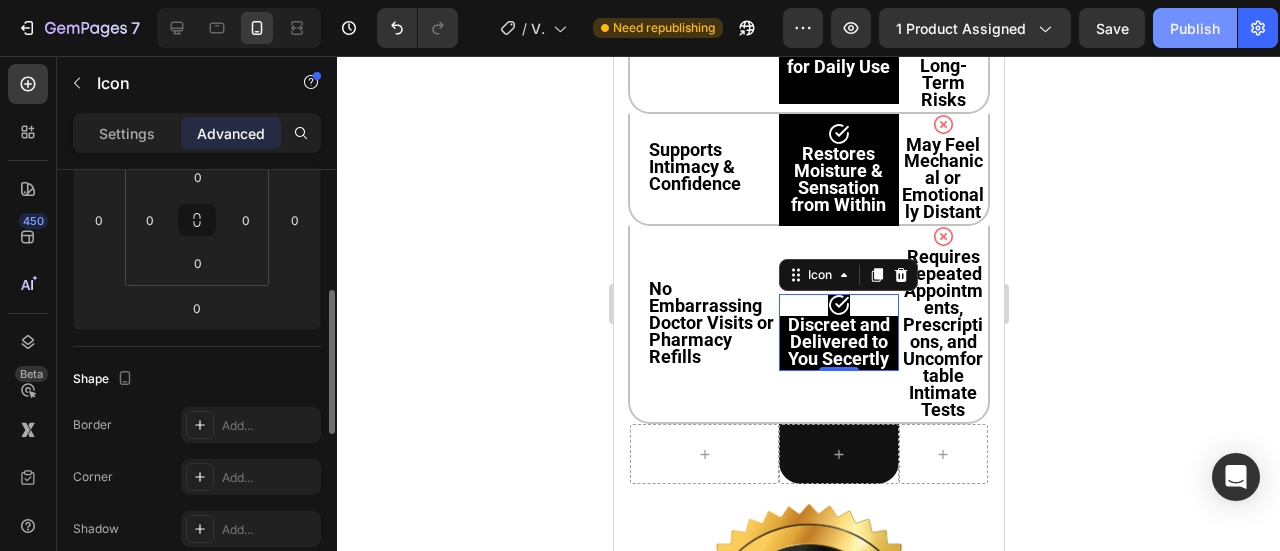 scroll, scrollTop: 332, scrollLeft: 0, axis: vertical 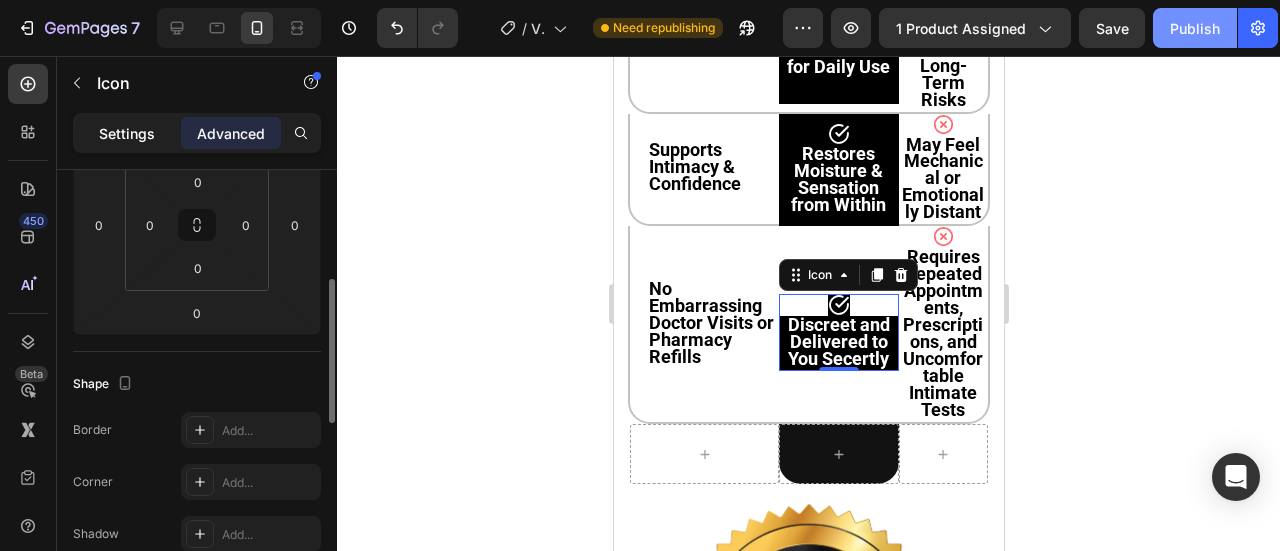 click on "Settings" at bounding box center [127, 133] 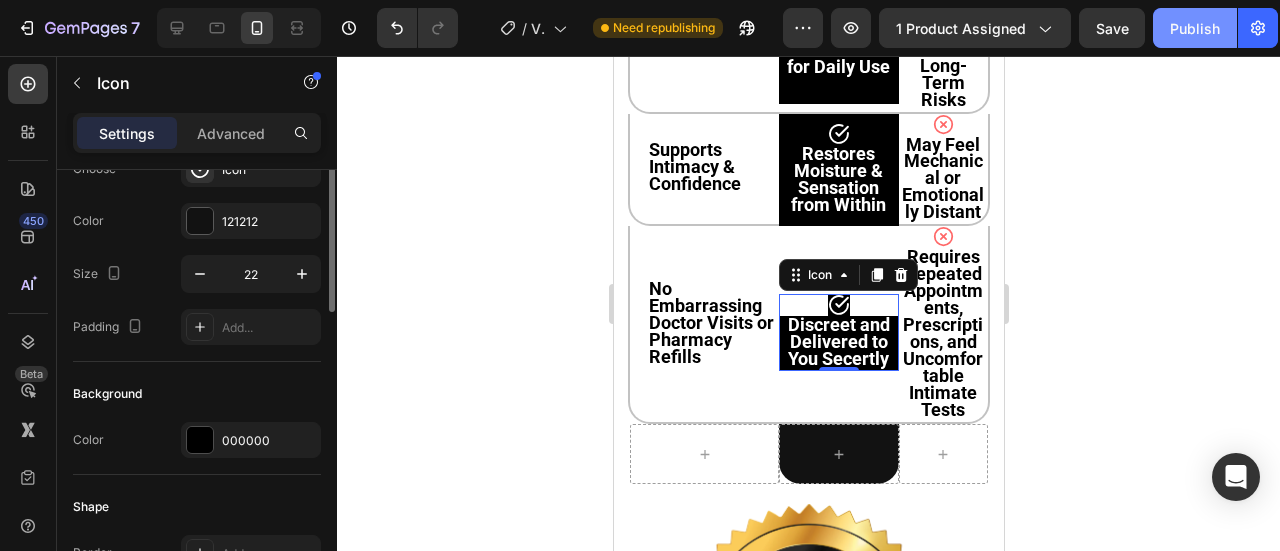 scroll, scrollTop: 0, scrollLeft: 0, axis: both 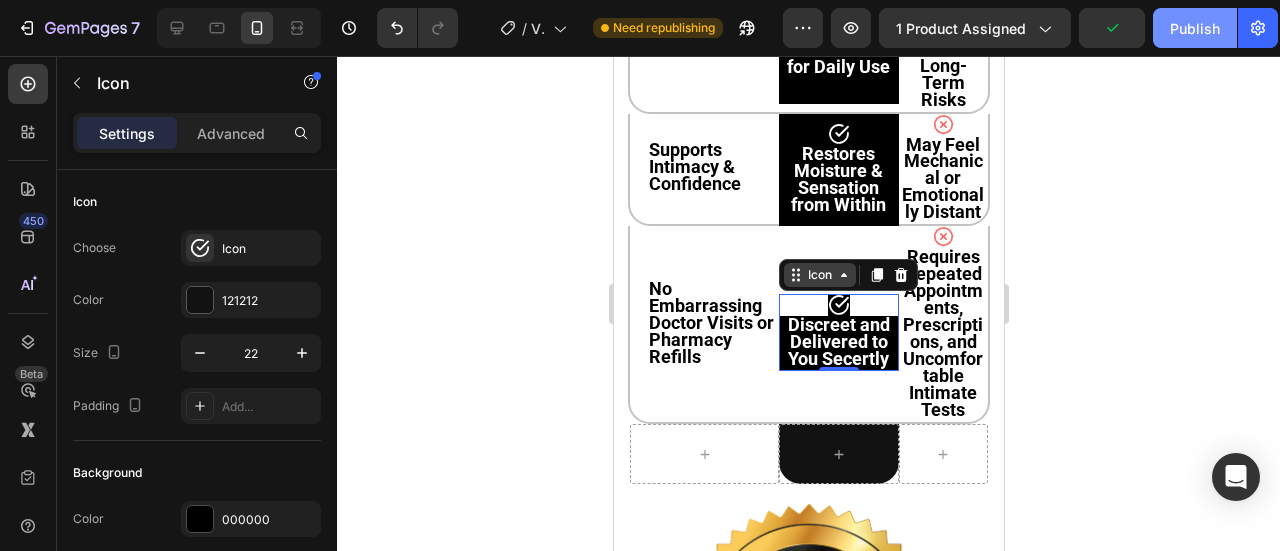 click 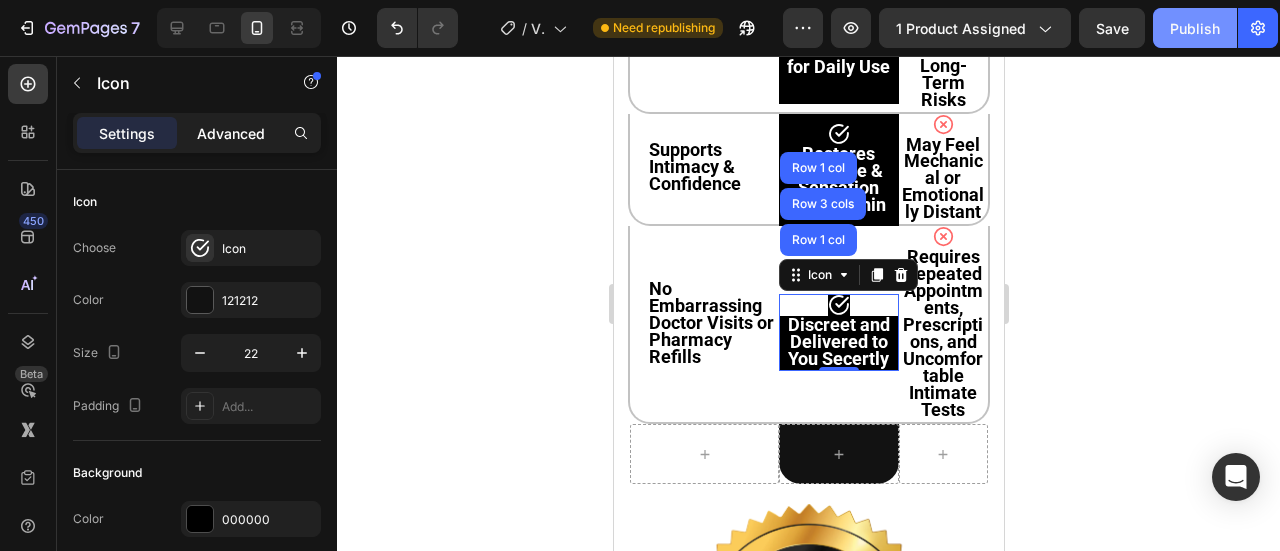 click on "Advanced" at bounding box center [231, 133] 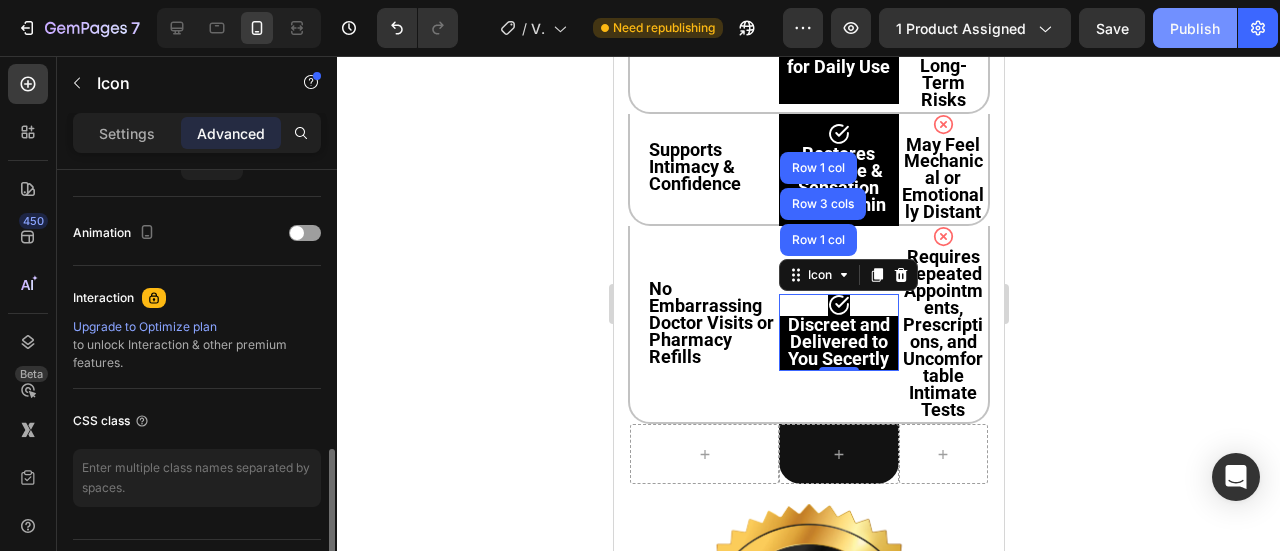 scroll, scrollTop: 892, scrollLeft: 0, axis: vertical 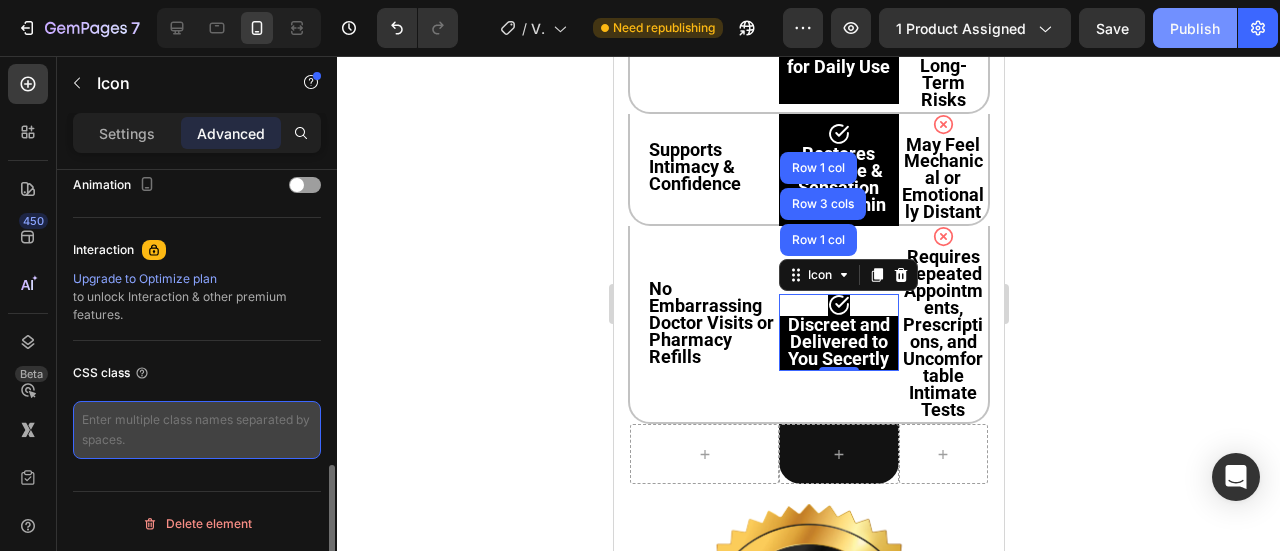 click at bounding box center (197, 430) 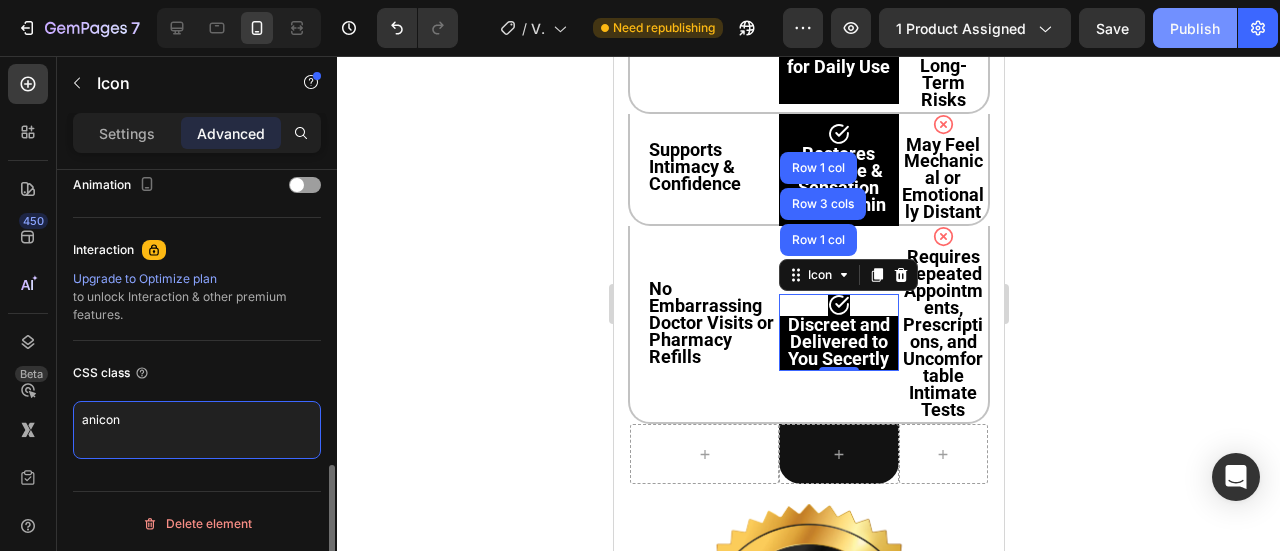 type on "ancicon" 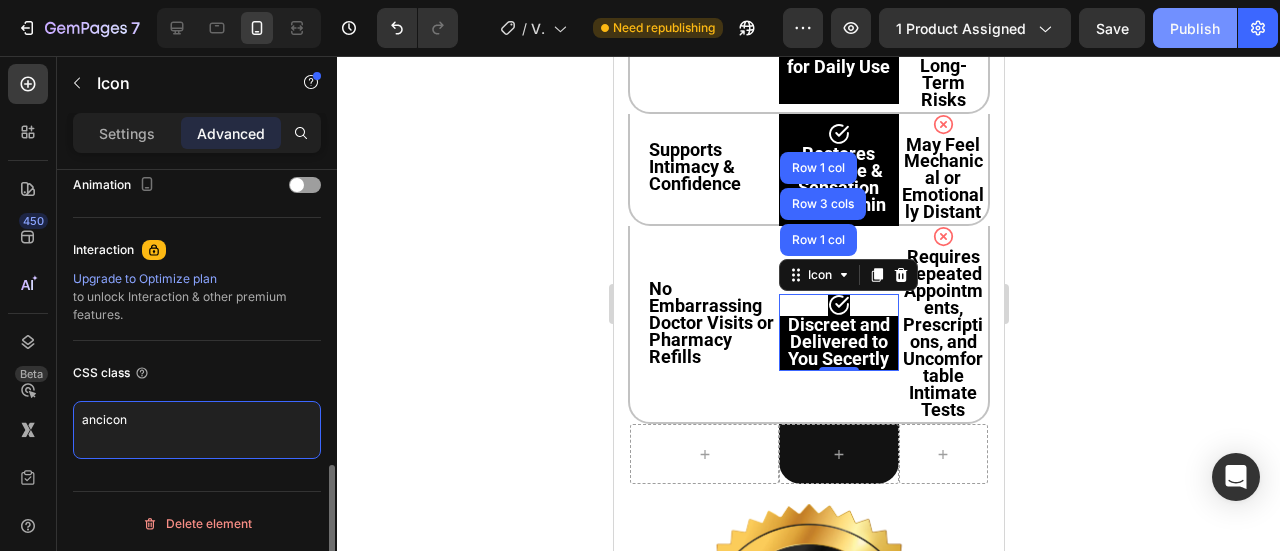 type on "ancicon" 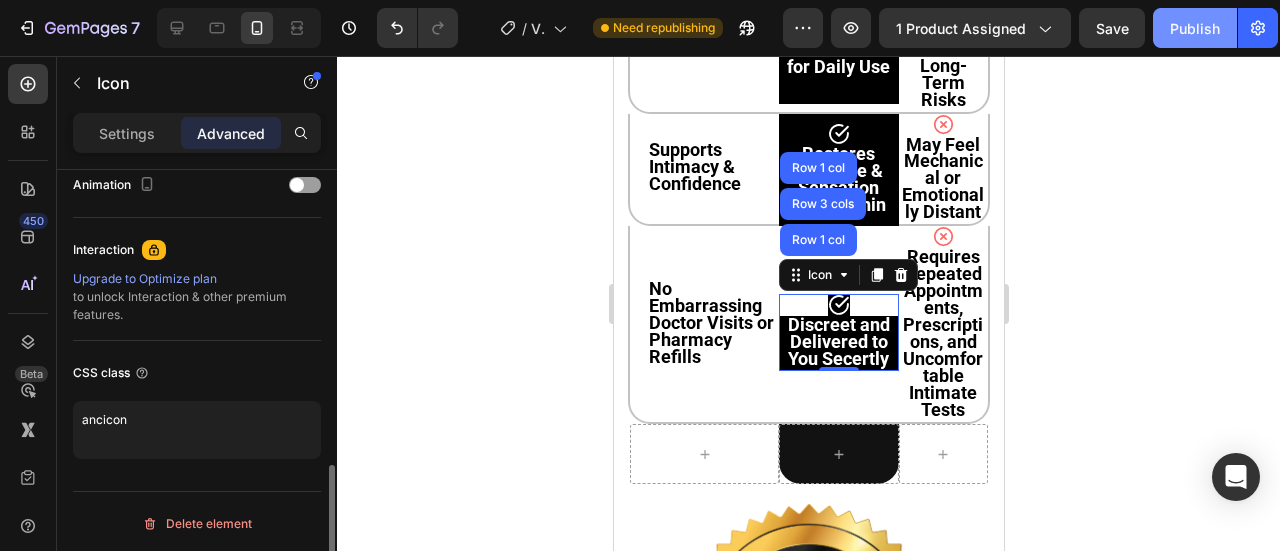 click on "CSS class" at bounding box center (197, 373) 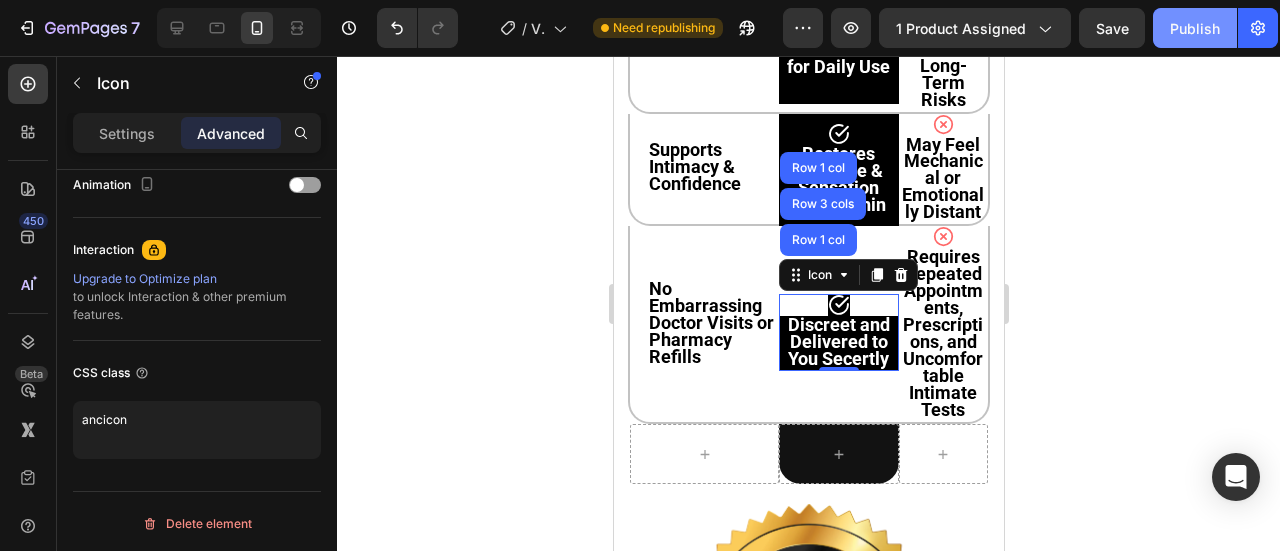 click on "Publish" at bounding box center (1195, 28) 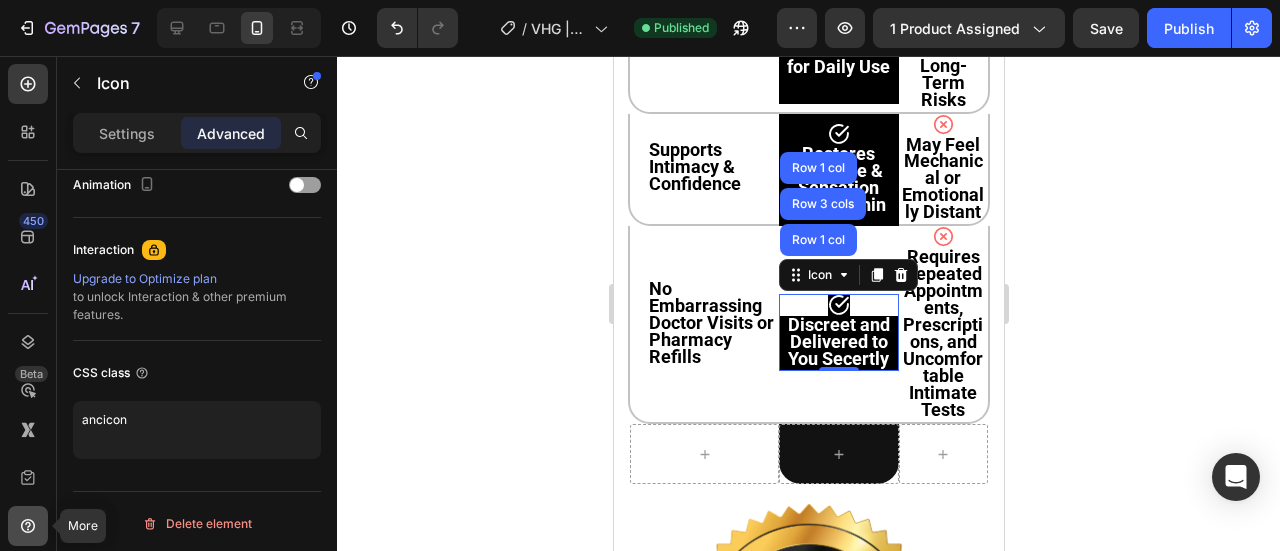 click 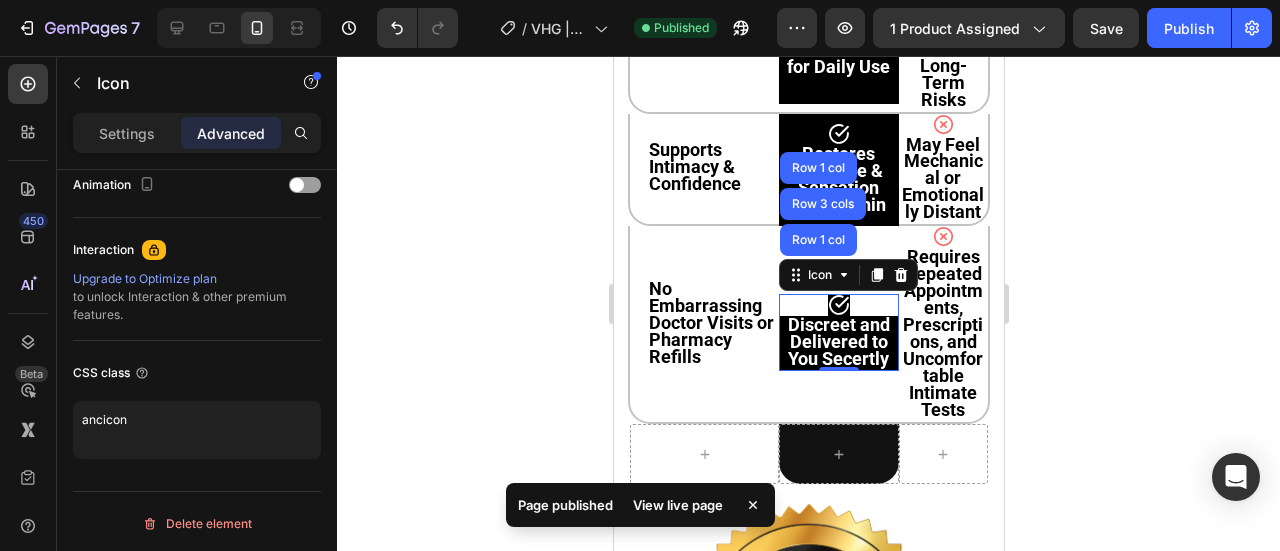 click on "450 Beta" at bounding box center [28, 303] 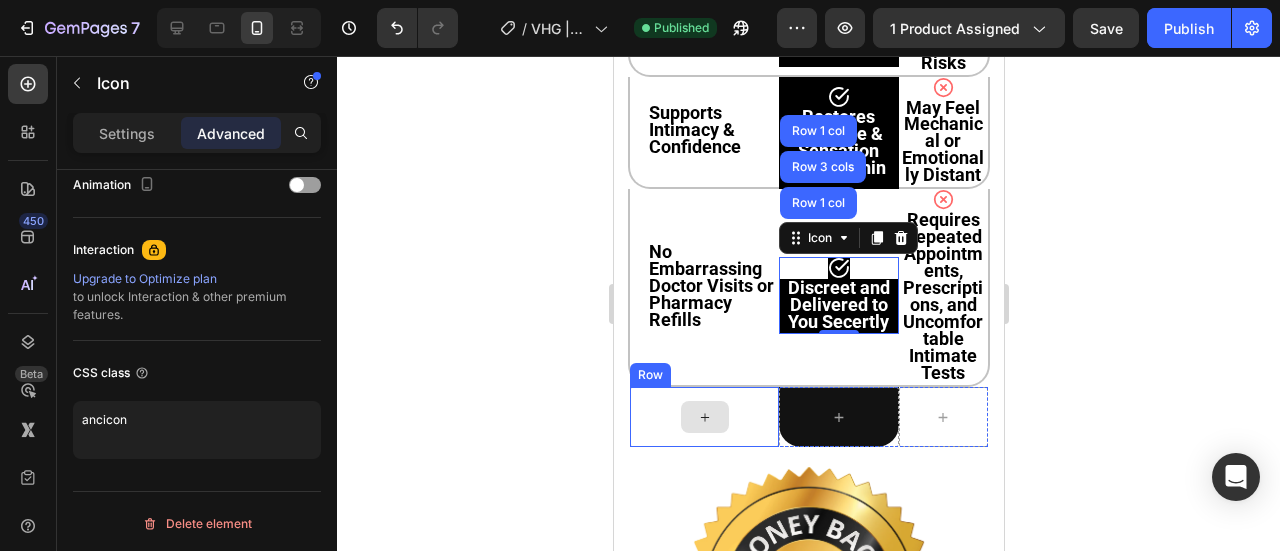 scroll, scrollTop: 13200, scrollLeft: 0, axis: vertical 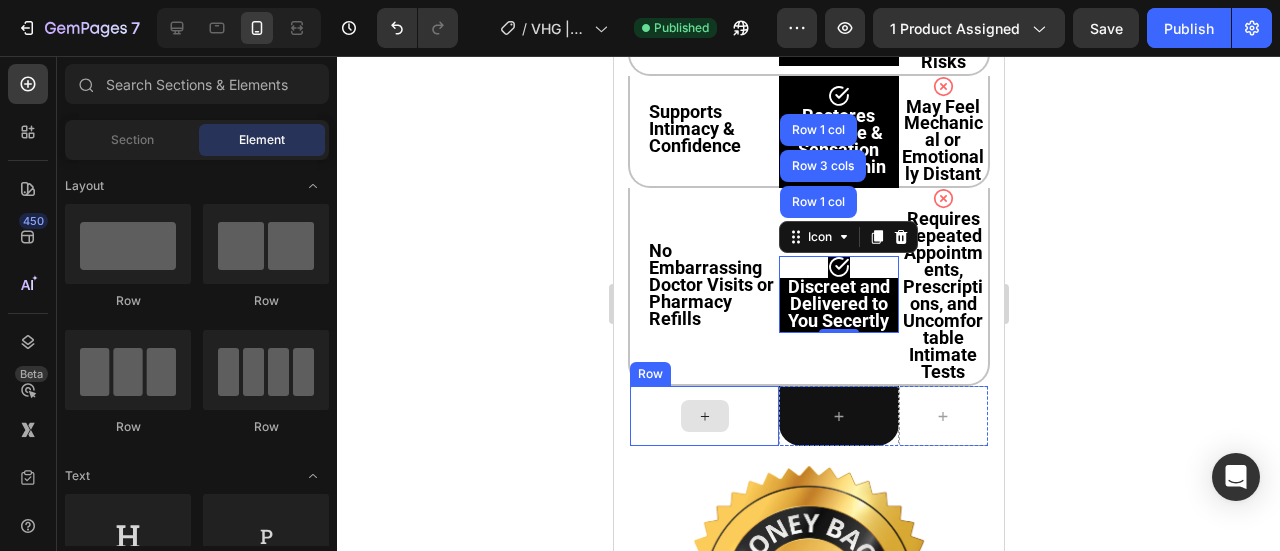 click 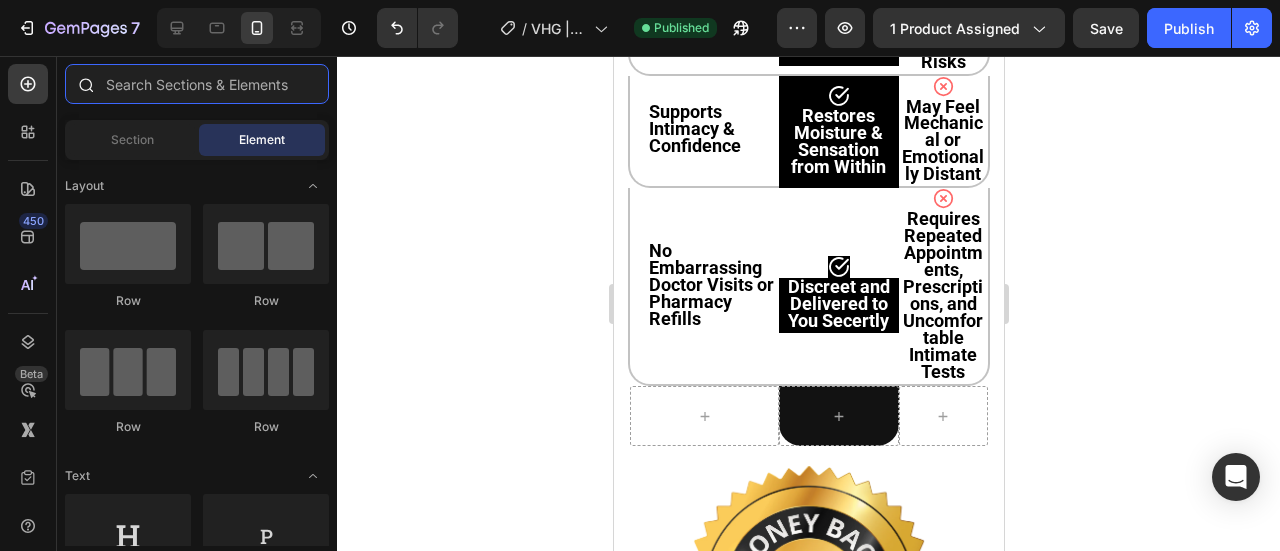 click at bounding box center (197, 84) 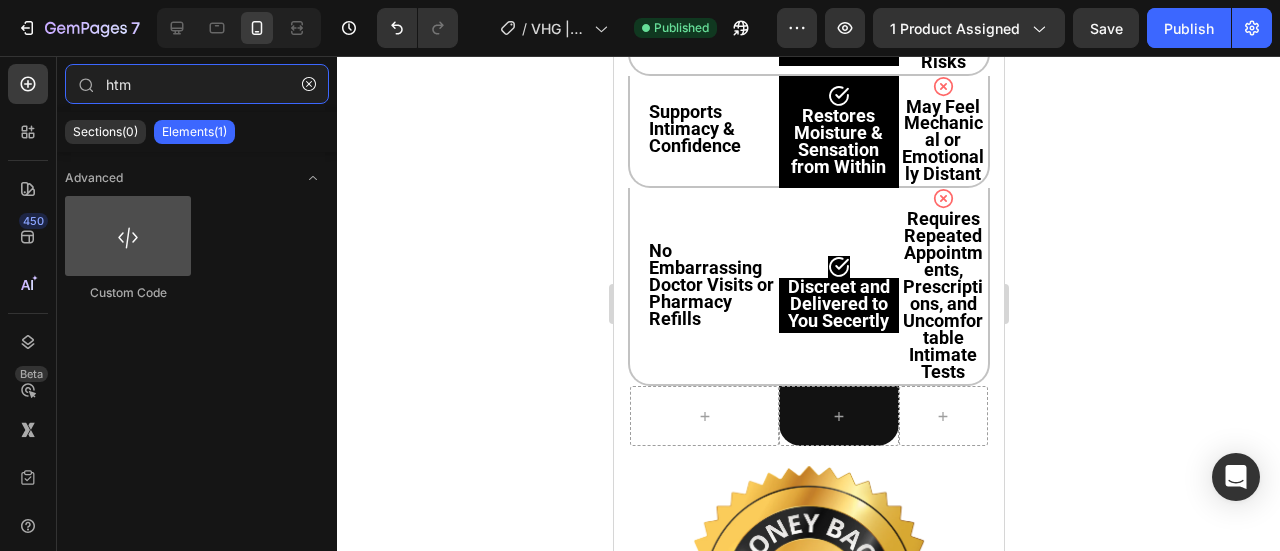 type on "htm" 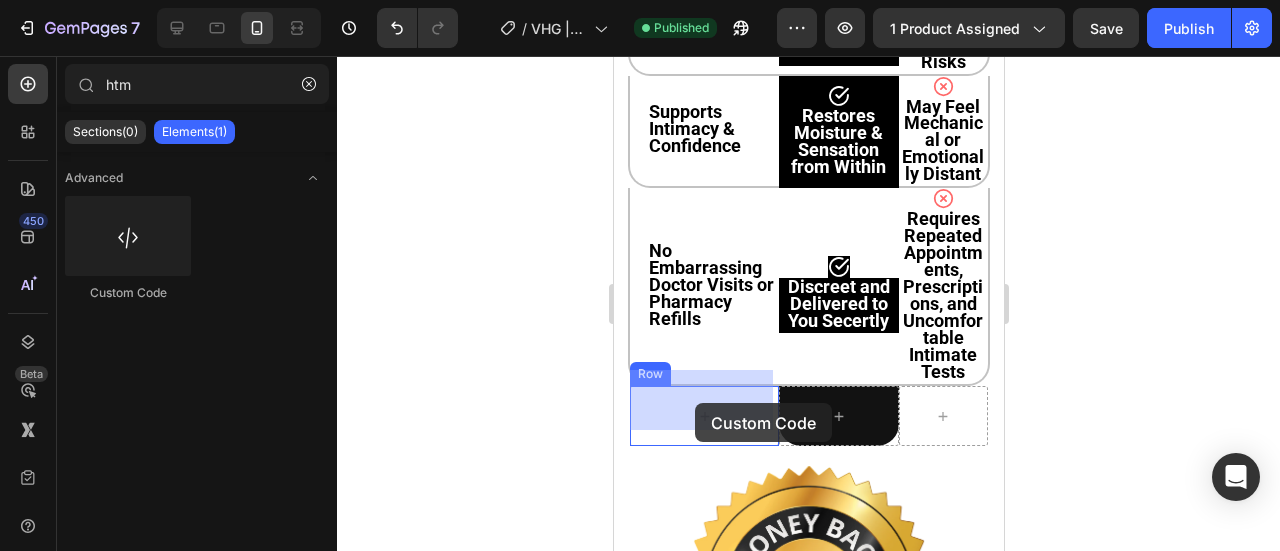 drag, startPoint x: 759, startPoint y: 275, endPoint x: 694, endPoint y: 403, distance: 143.55835 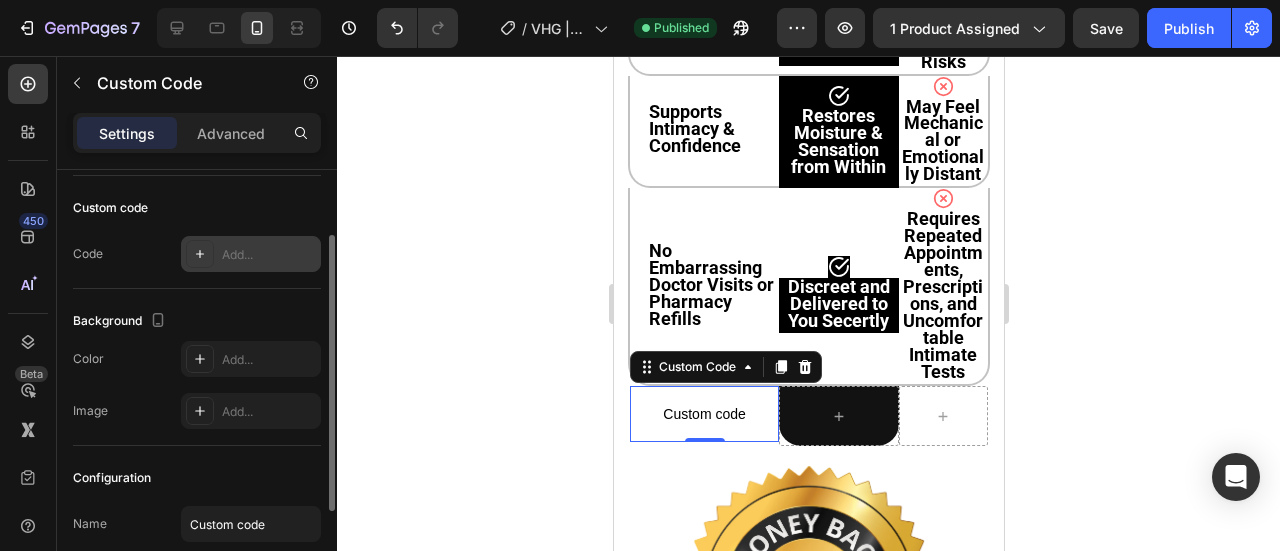 scroll, scrollTop: 104, scrollLeft: 0, axis: vertical 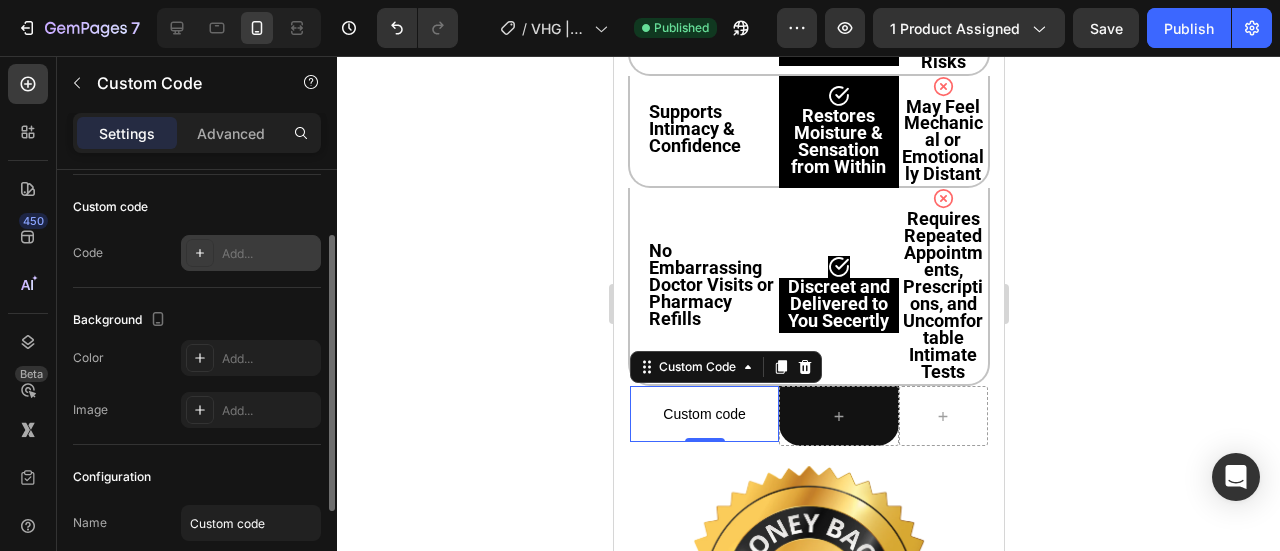 click on "Add..." at bounding box center [269, 254] 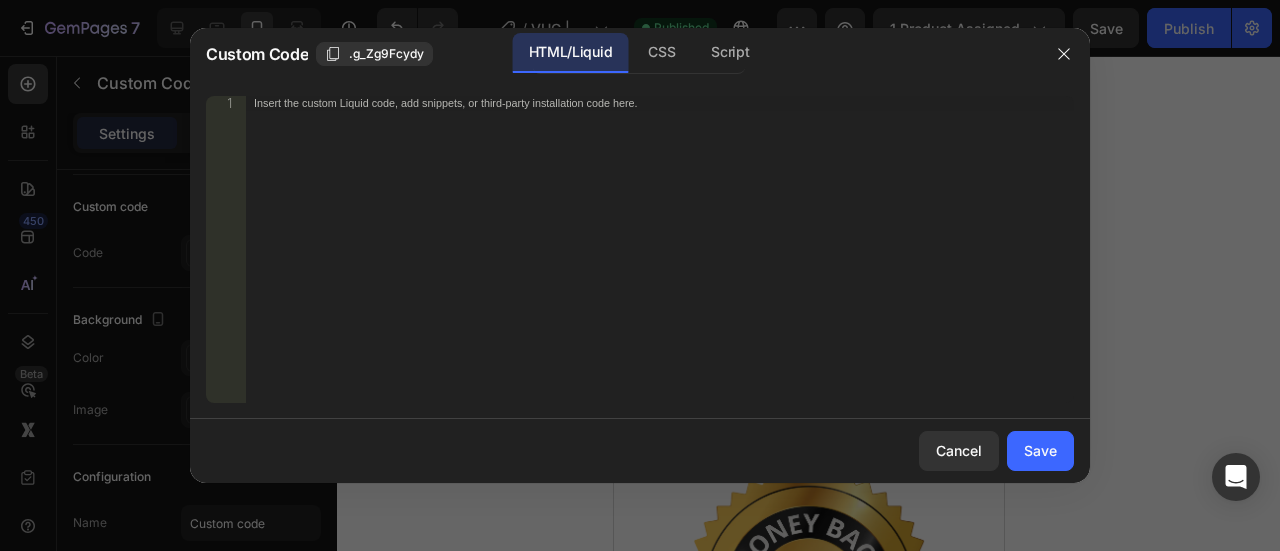 click on "Insert the custom Liquid code, add snippets, or third-party installation code here." at bounding box center (660, 264) 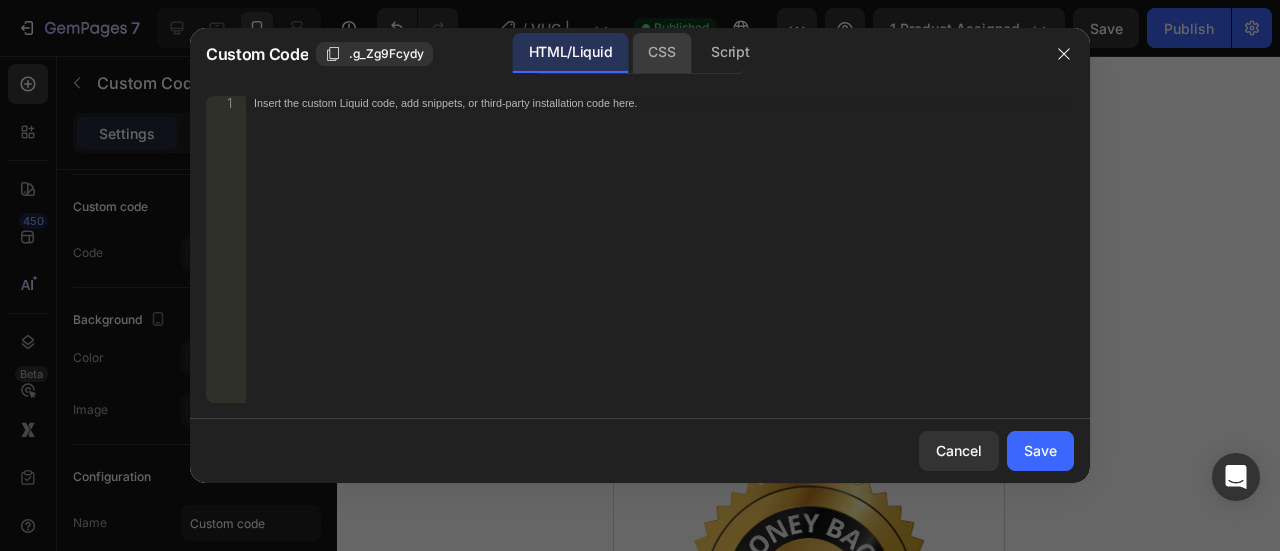 click on "CSS" 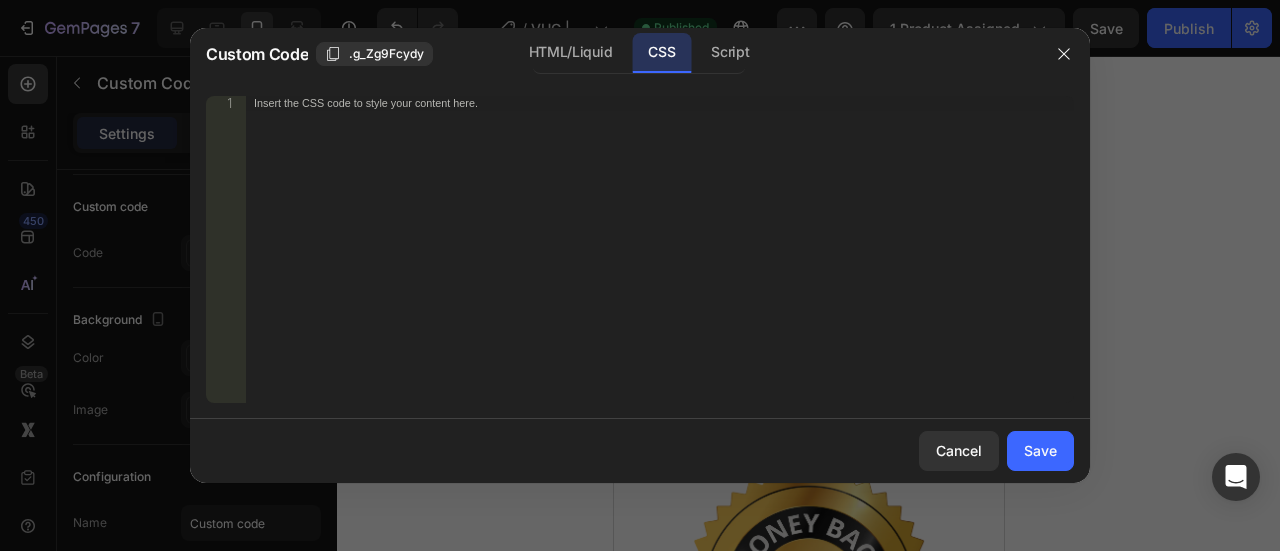 click on "Insert the CSS code to style your content here." at bounding box center [660, 264] 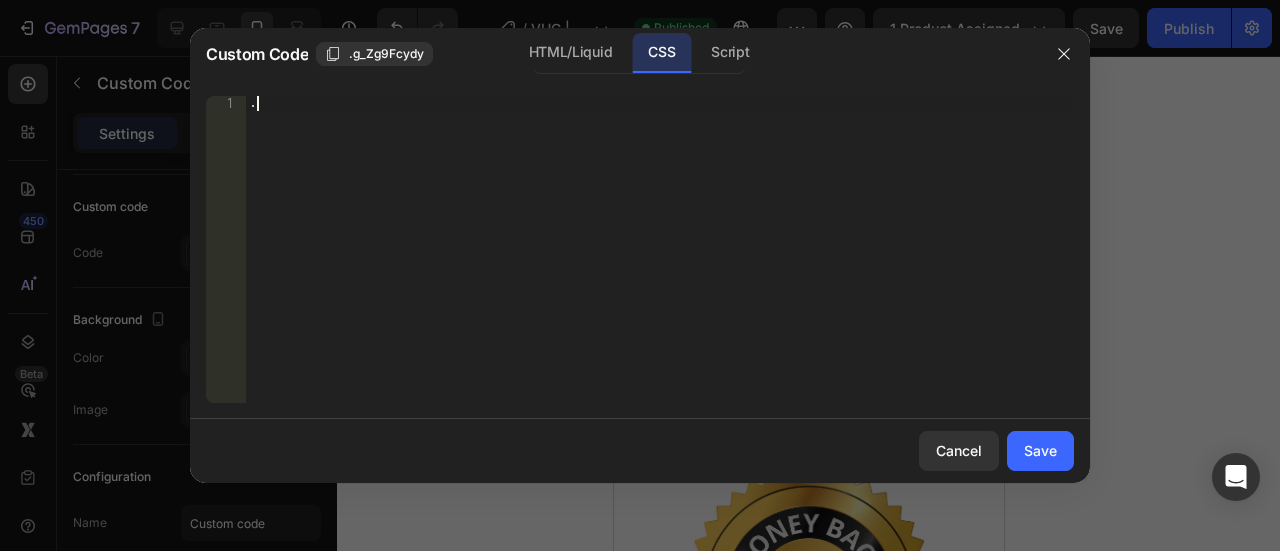 paste on "ancicon" 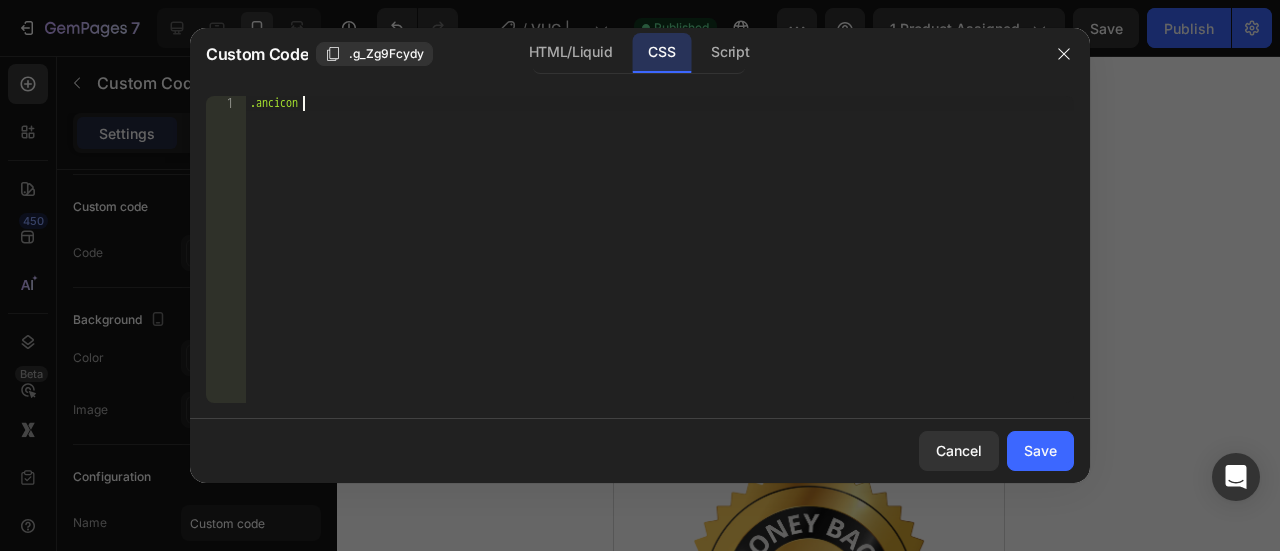 type on ".ancicon{" 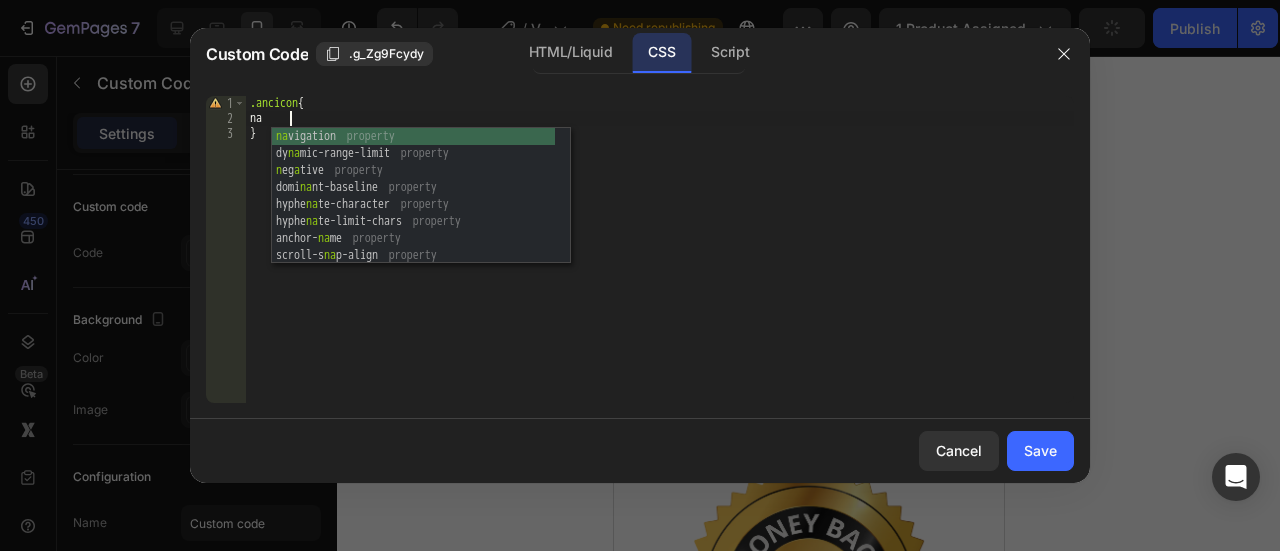 type on "n" 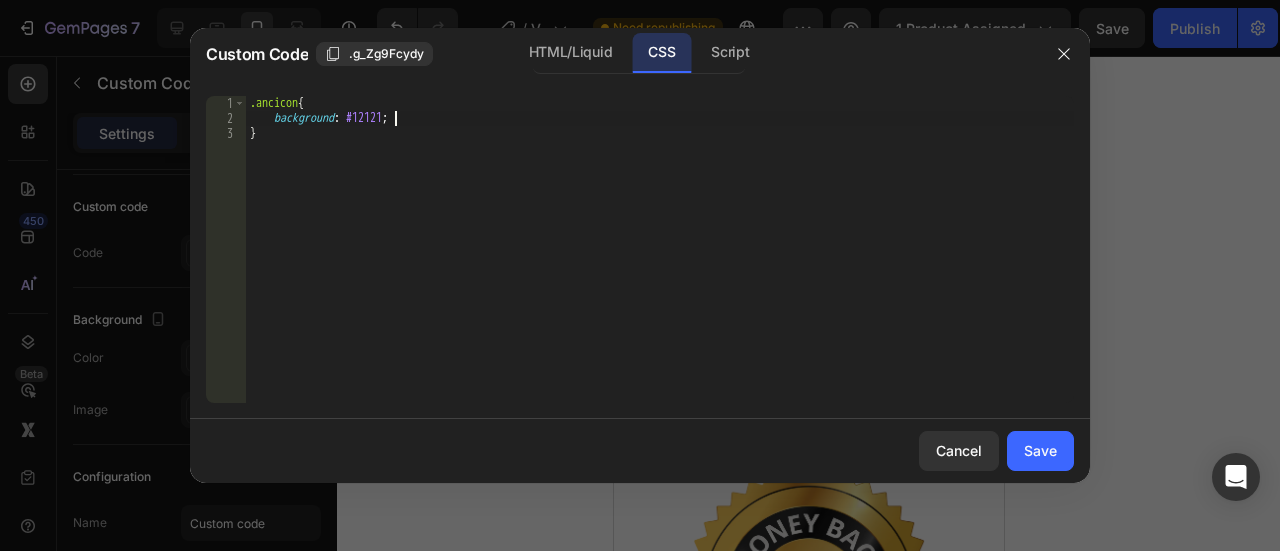 scroll, scrollTop: 0, scrollLeft: 12, axis: horizontal 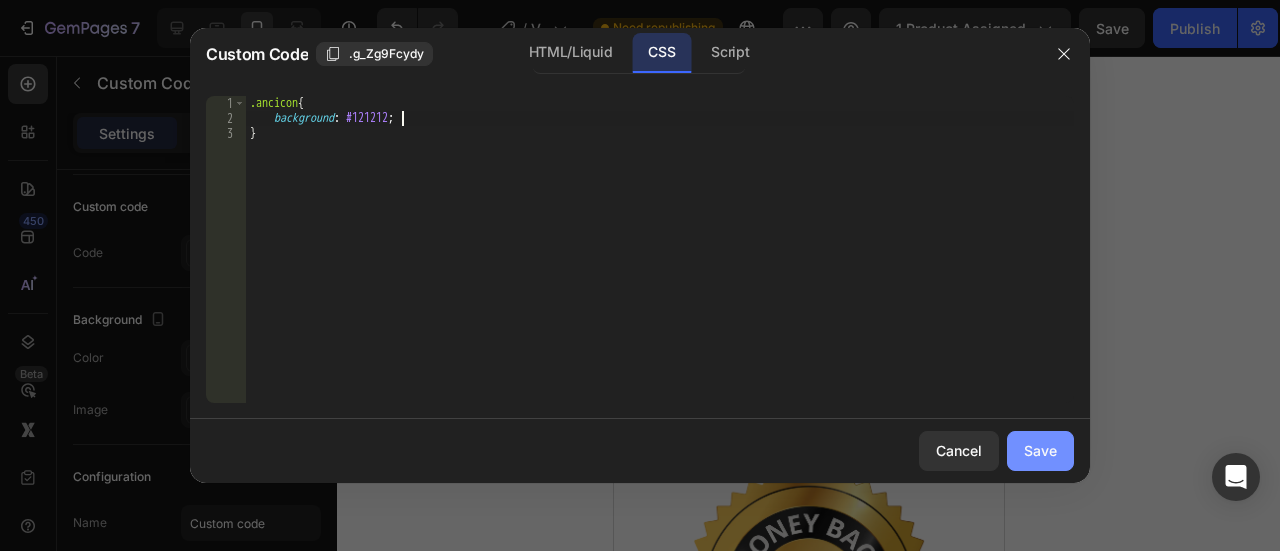 type on "background: #121212;" 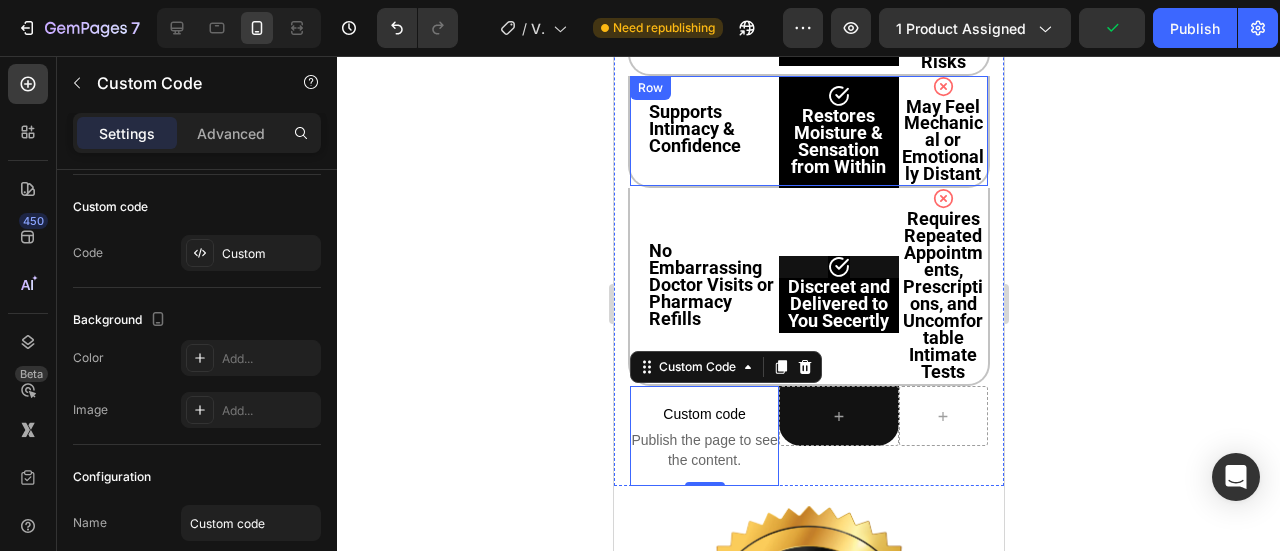 click on "Row" at bounding box center (649, 88) 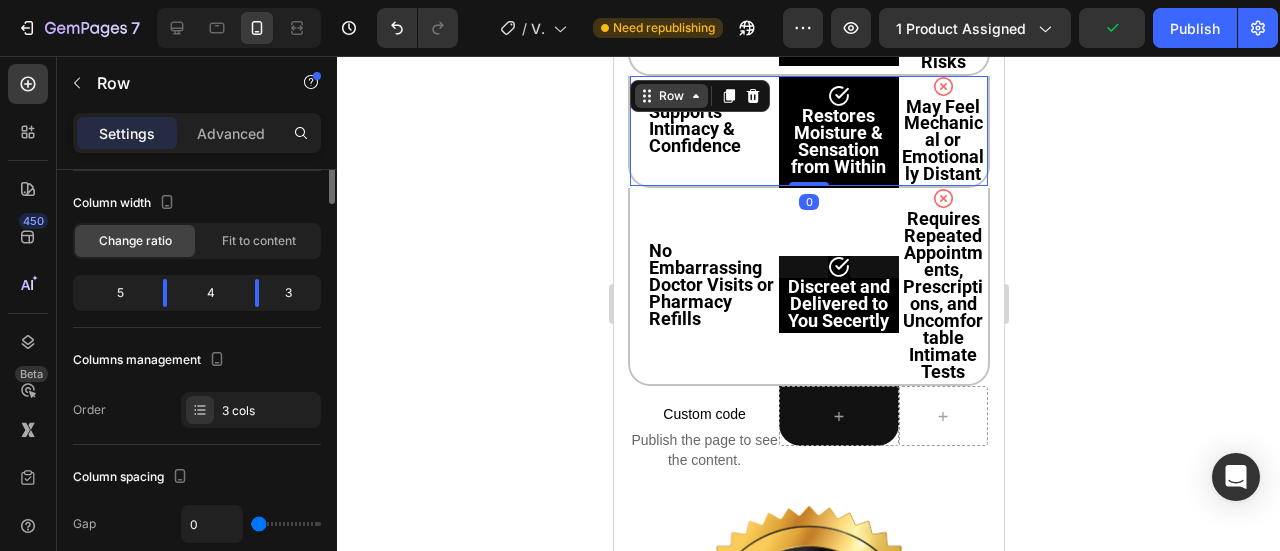 scroll, scrollTop: 0, scrollLeft: 0, axis: both 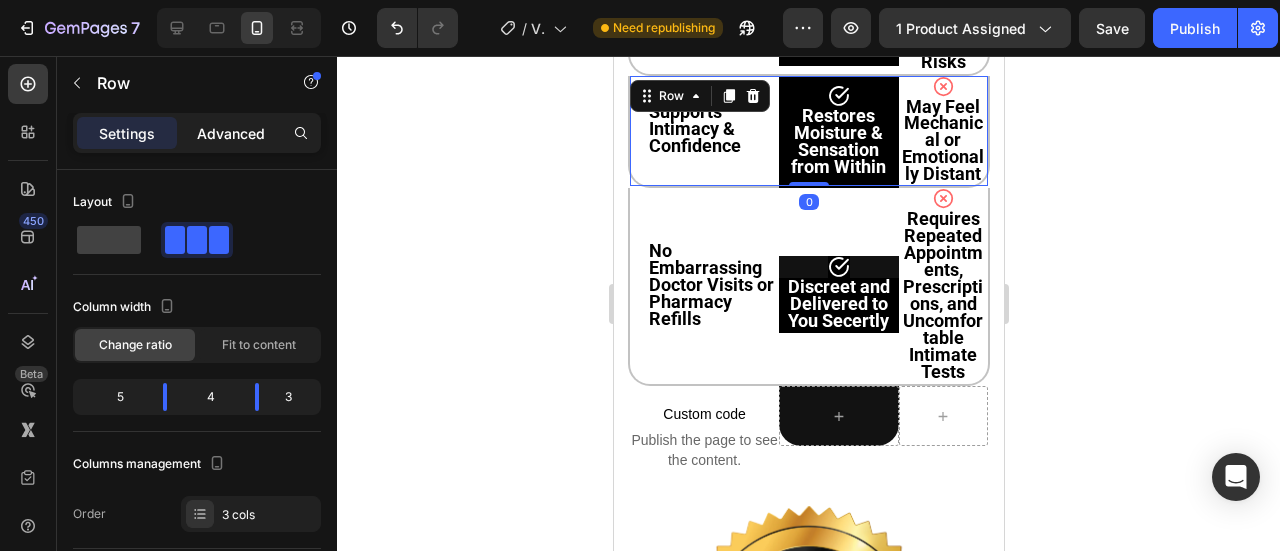 click on "Advanced" at bounding box center (231, 133) 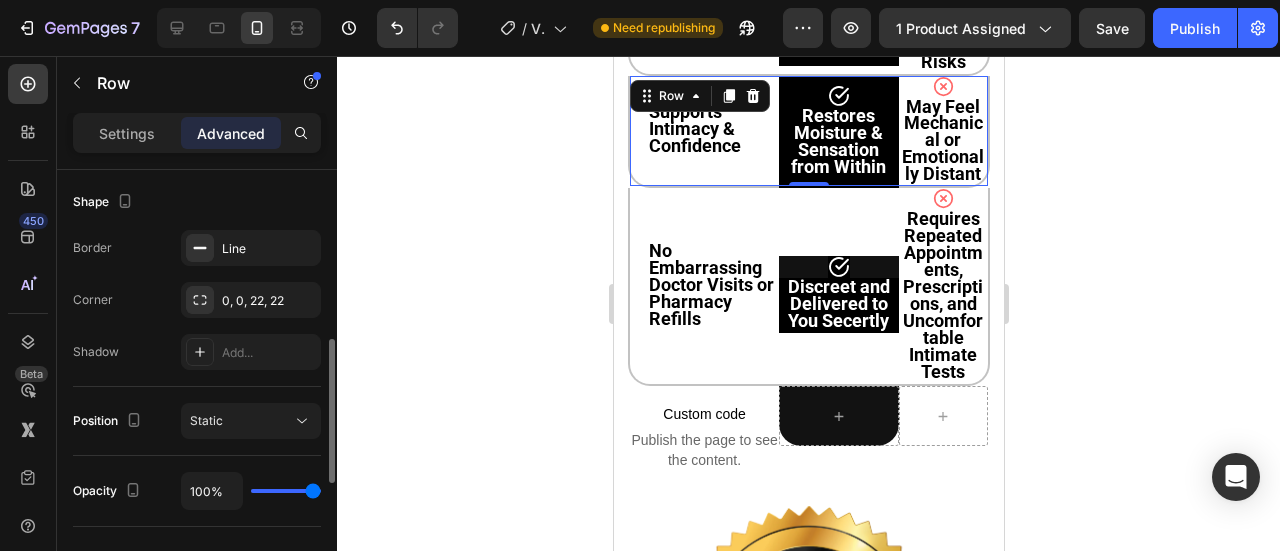 scroll, scrollTop: 515, scrollLeft: 0, axis: vertical 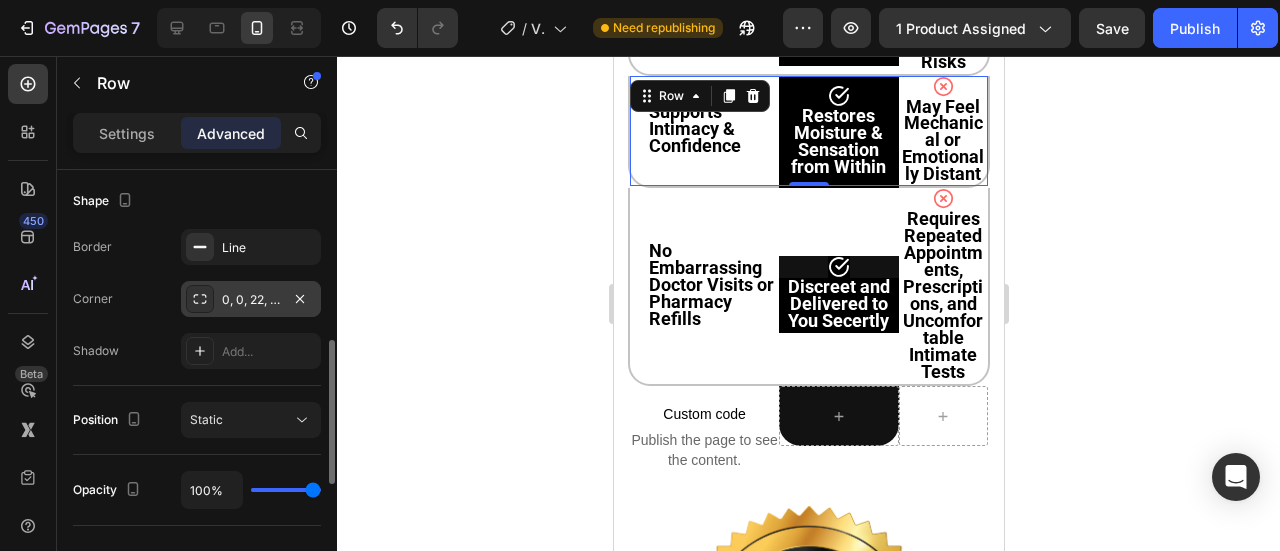 click on "0, 0, 22, 22" at bounding box center [251, 300] 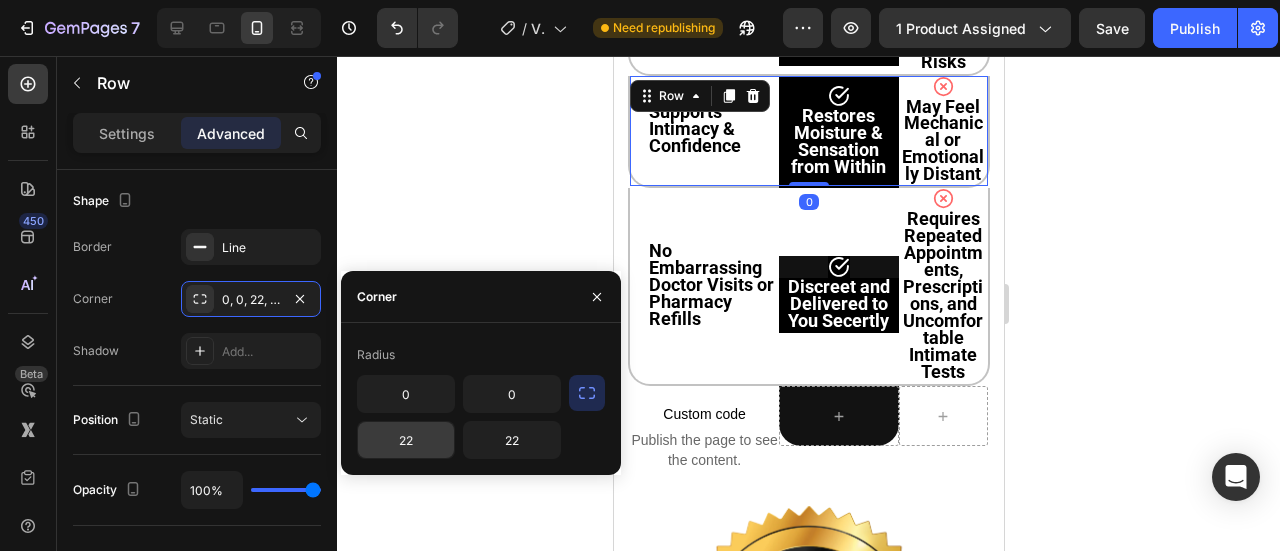 click on "22" at bounding box center (406, 440) 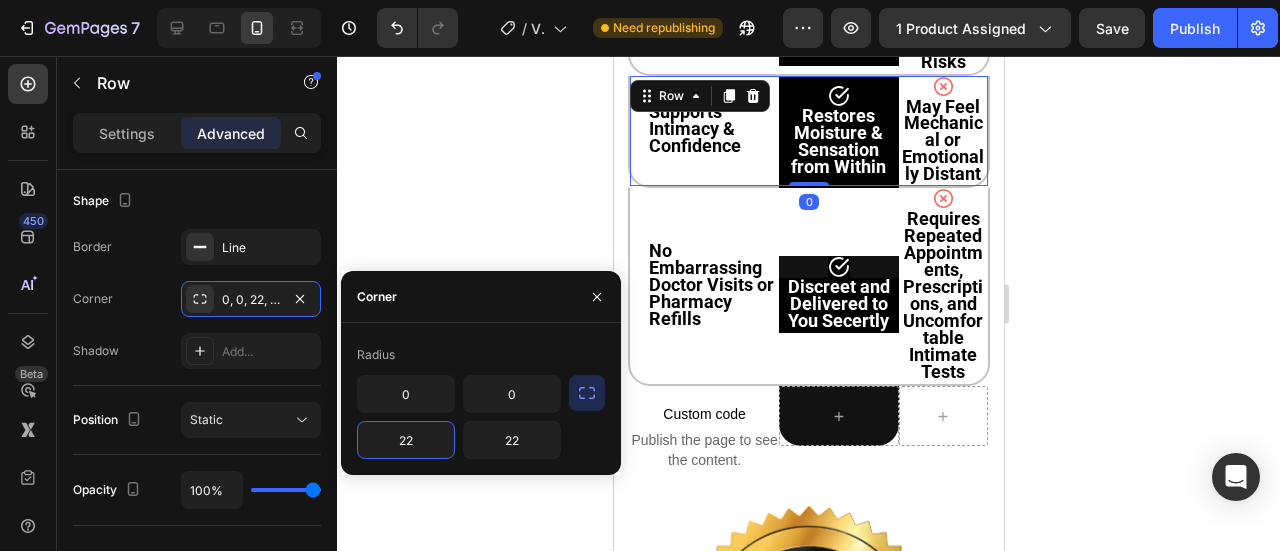 click on "22" at bounding box center (406, 440) 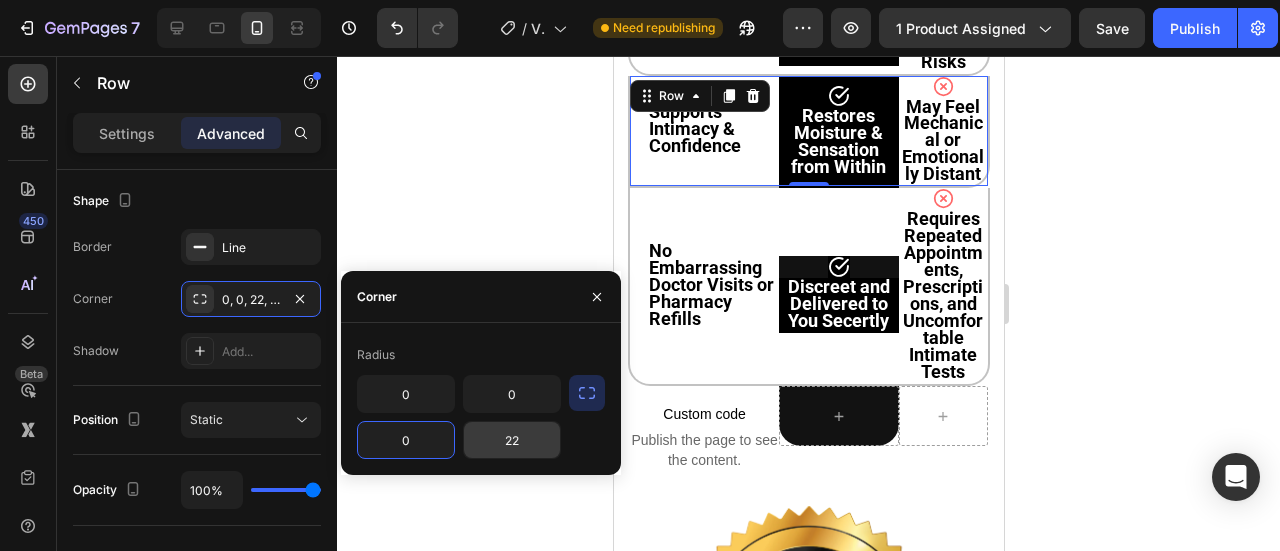 type on "0" 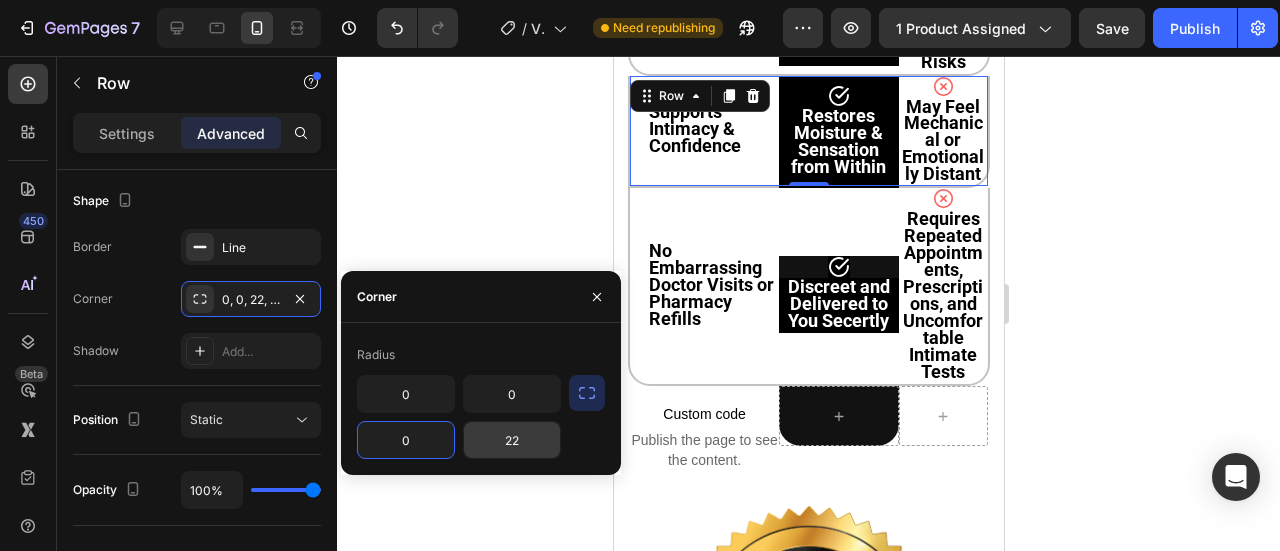 click on "22" at bounding box center (512, 440) 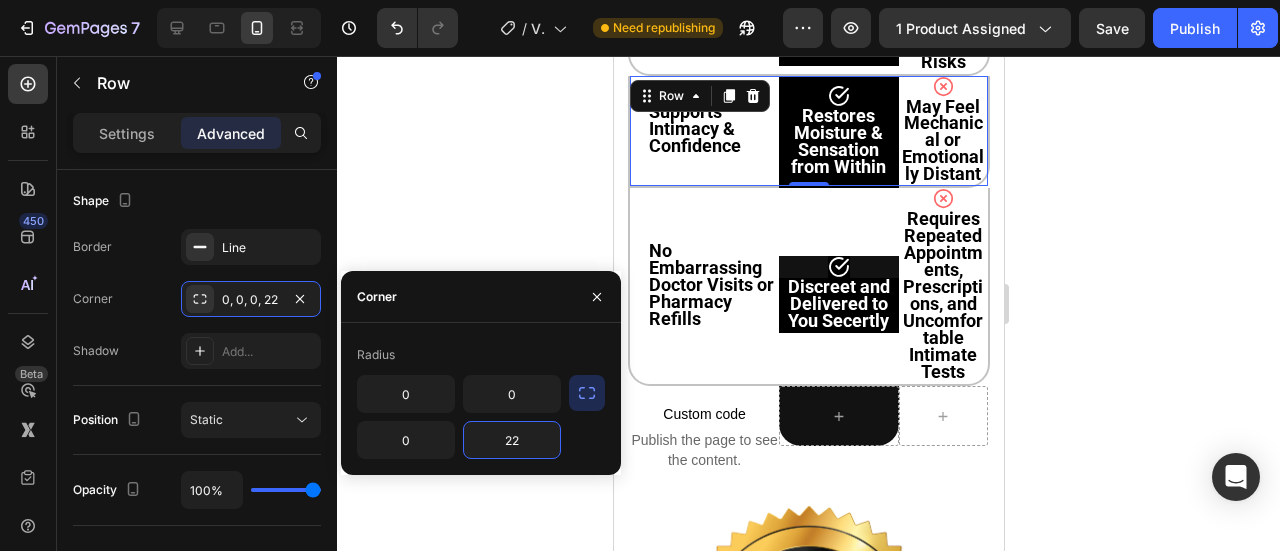 click on "22" at bounding box center (512, 440) 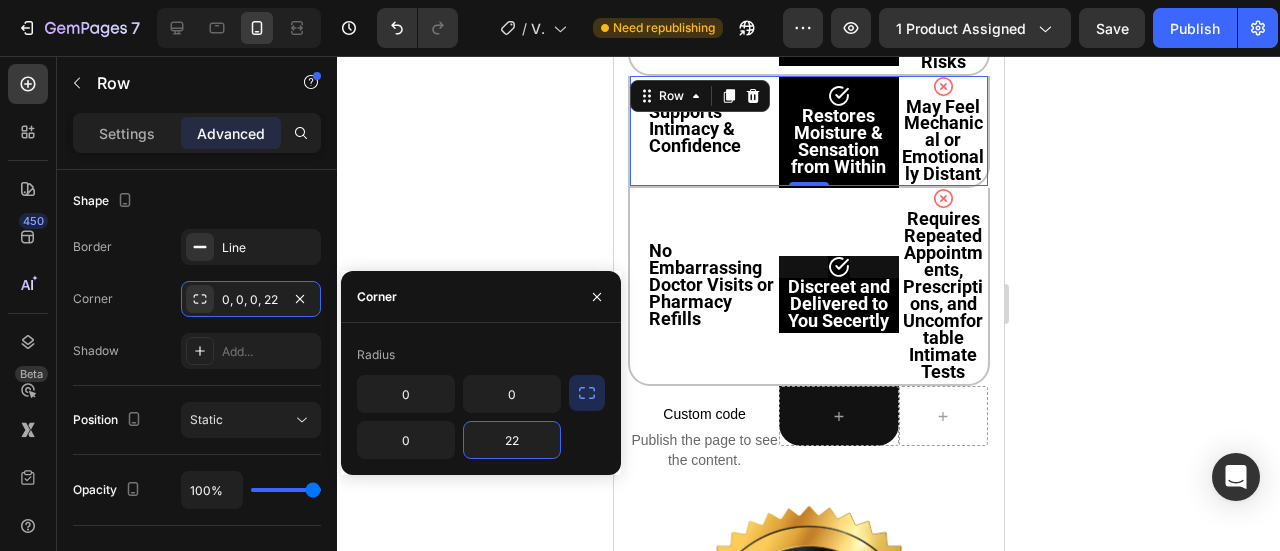 type on "022" 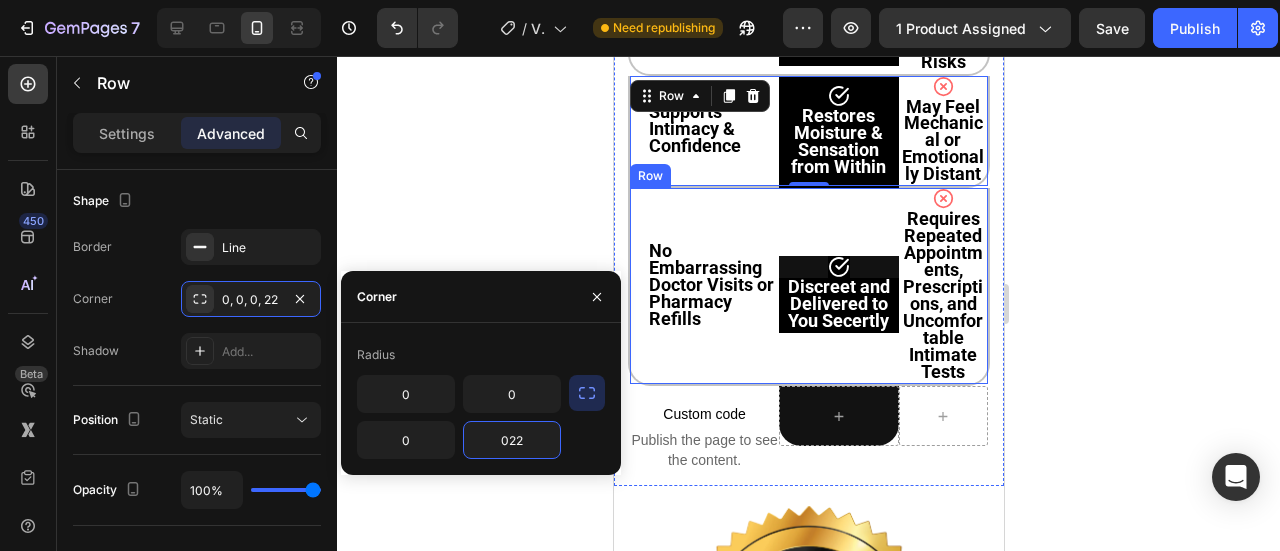 click on "Row" at bounding box center (649, 176) 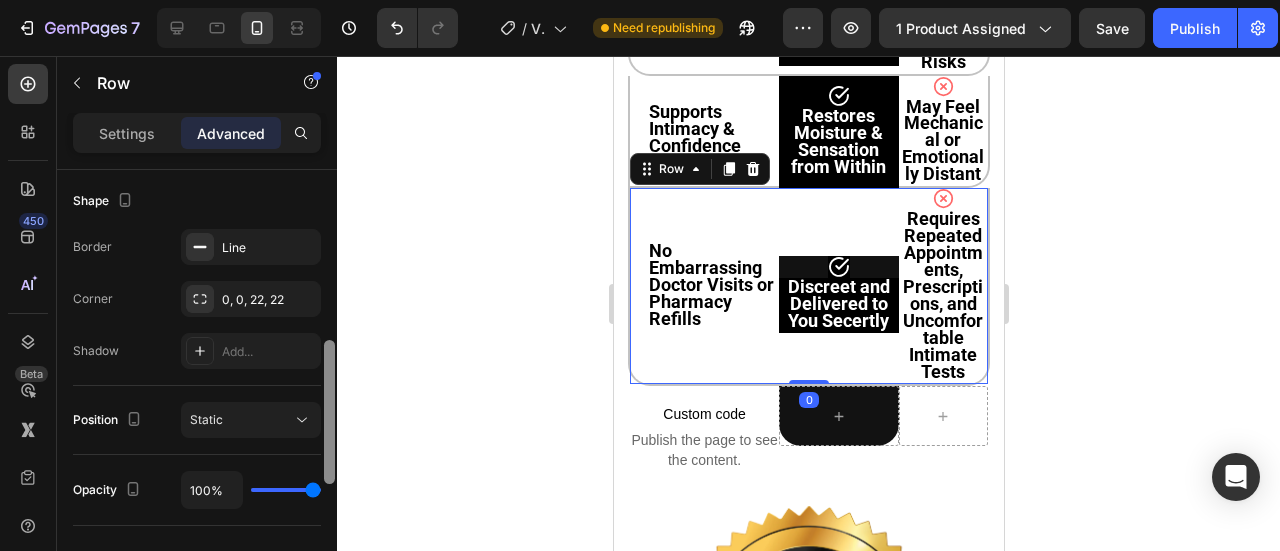 click on "0, 0, 22, 22" at bounding box center (269, 300) 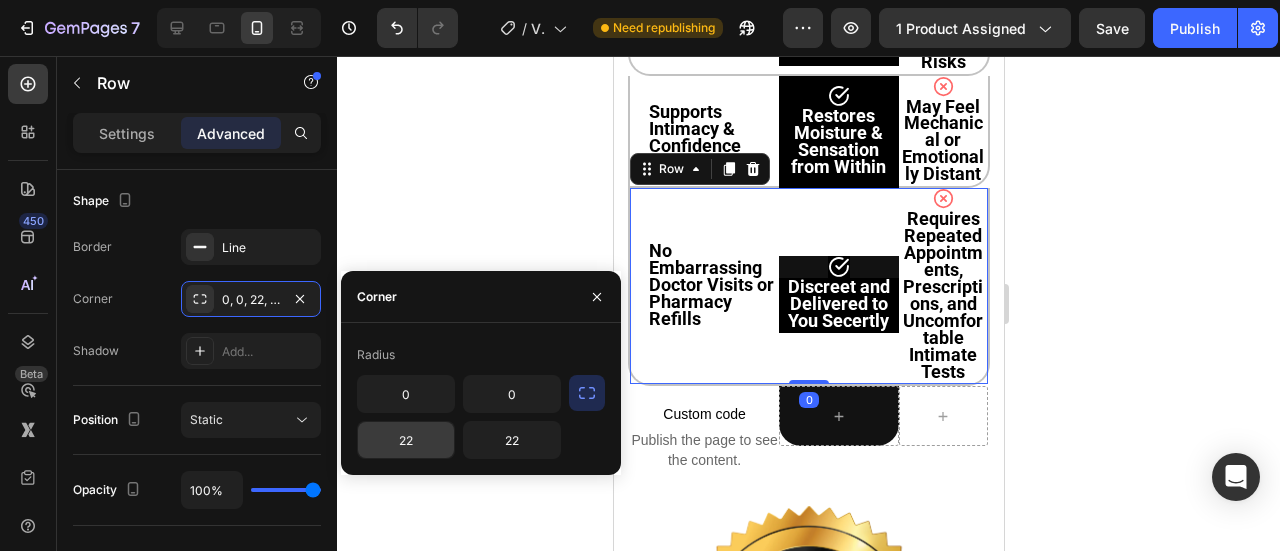 click on "22" at bounding box center (406, 440) 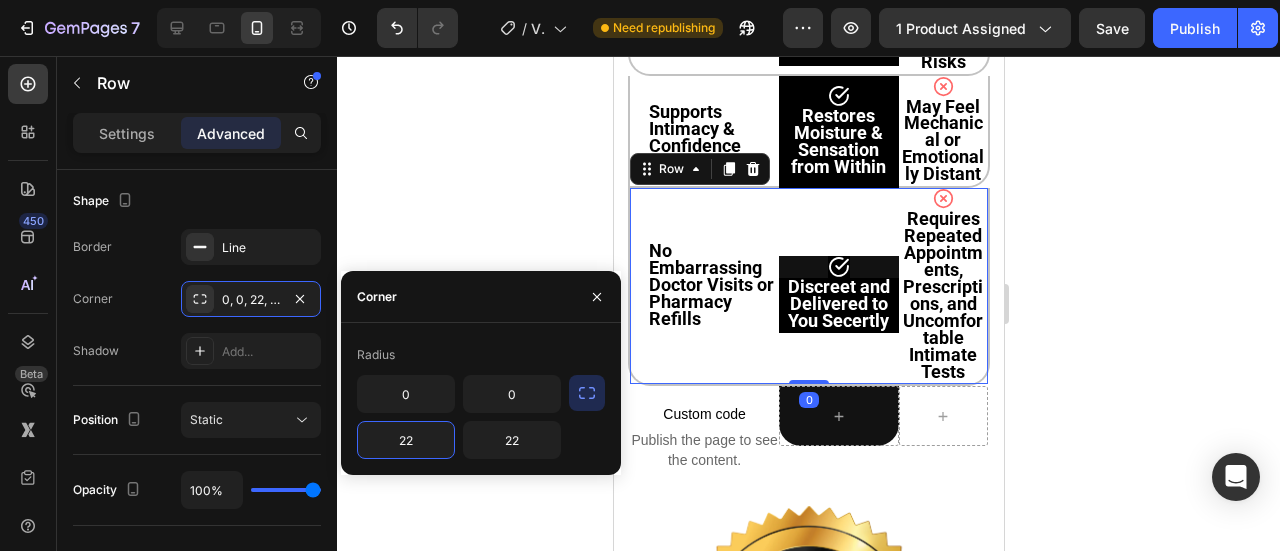 click on "22" at bounding box center (406, 440) 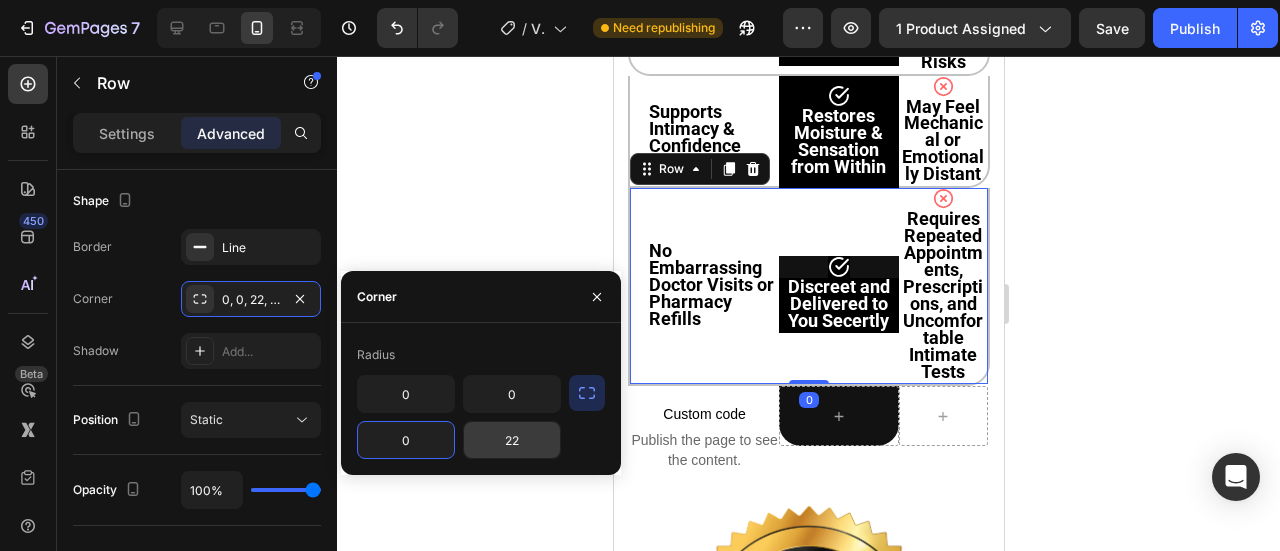 type on "0" 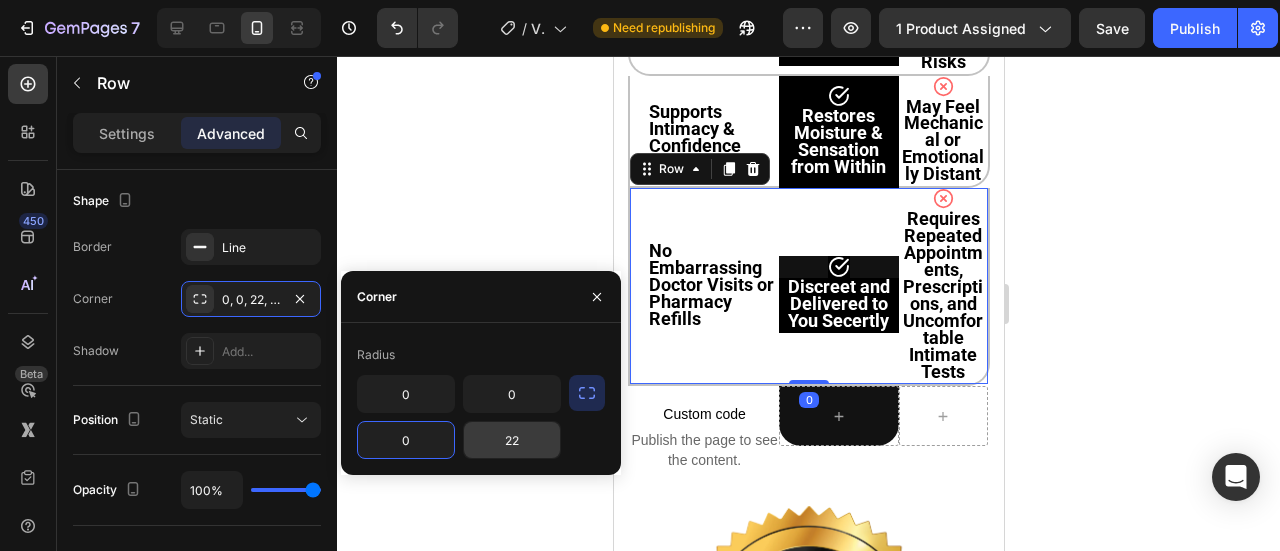 click on "22" at bounding box center [512, 440] 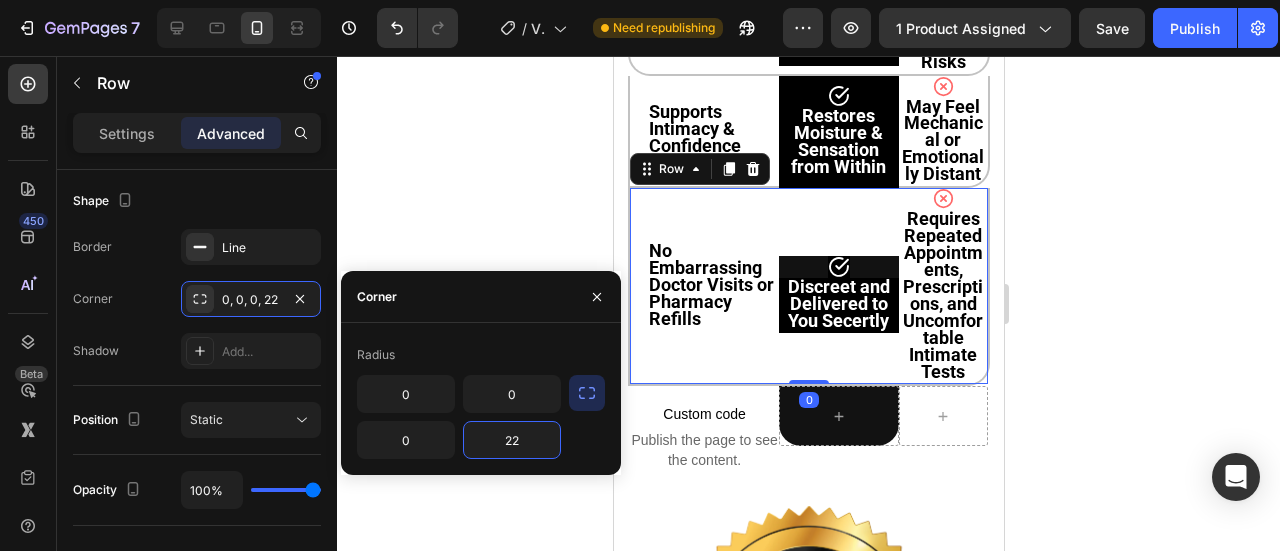 click on "22" at bounding box center [512, 440] 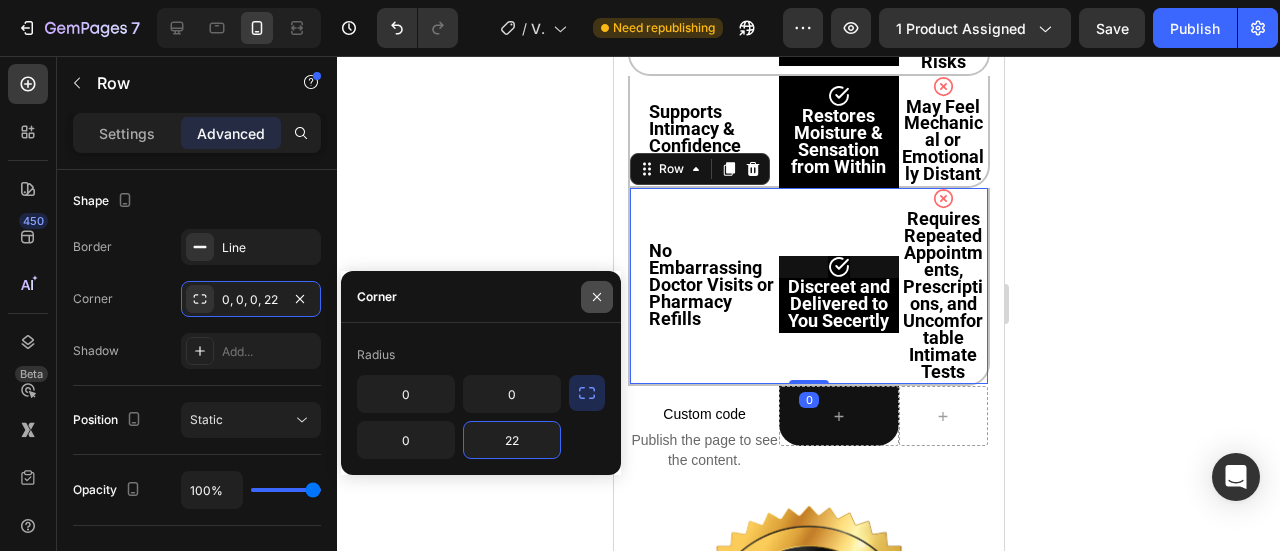 type on "0" 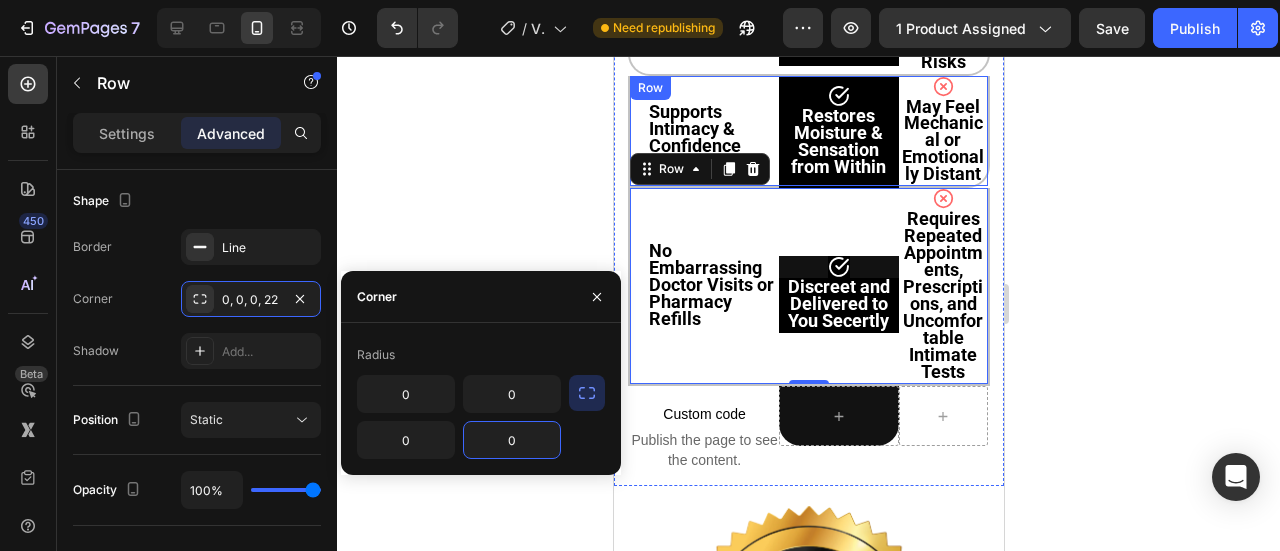 click on "Row" at bounding box center (649, 88) 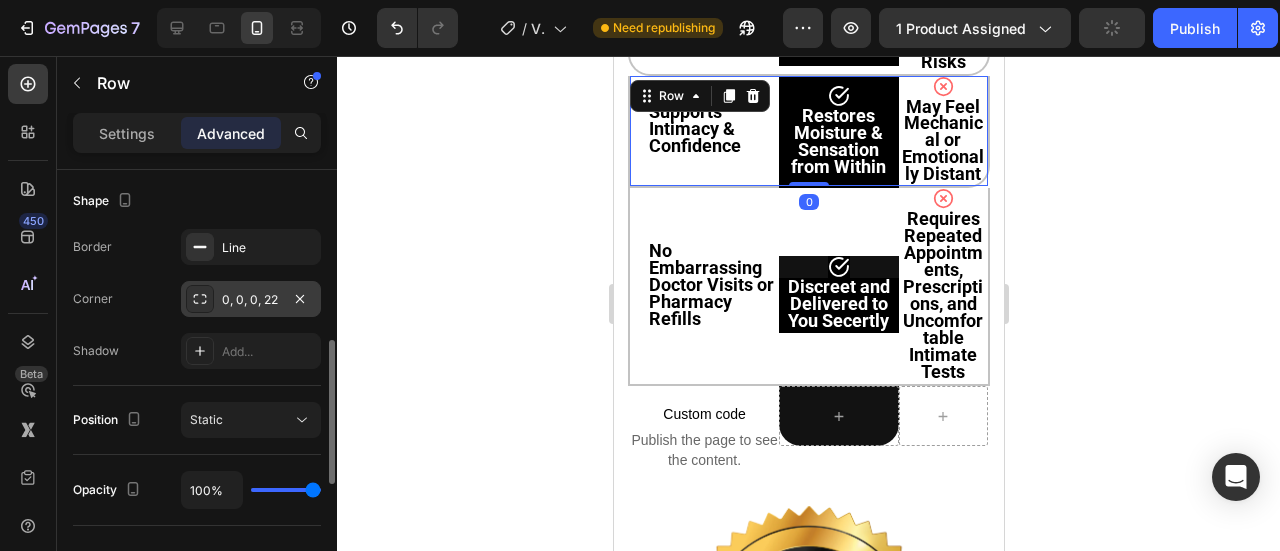 click on "0, 0, 0, 22" at bounding box center (251, 300) 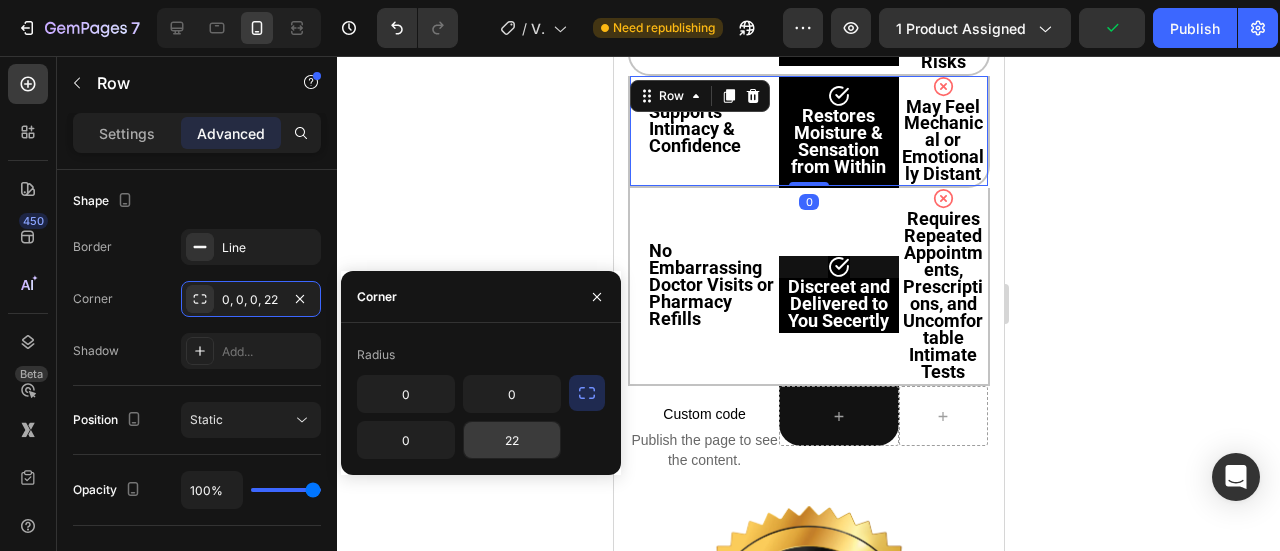 click on "22" at bounding box center [512, 440] 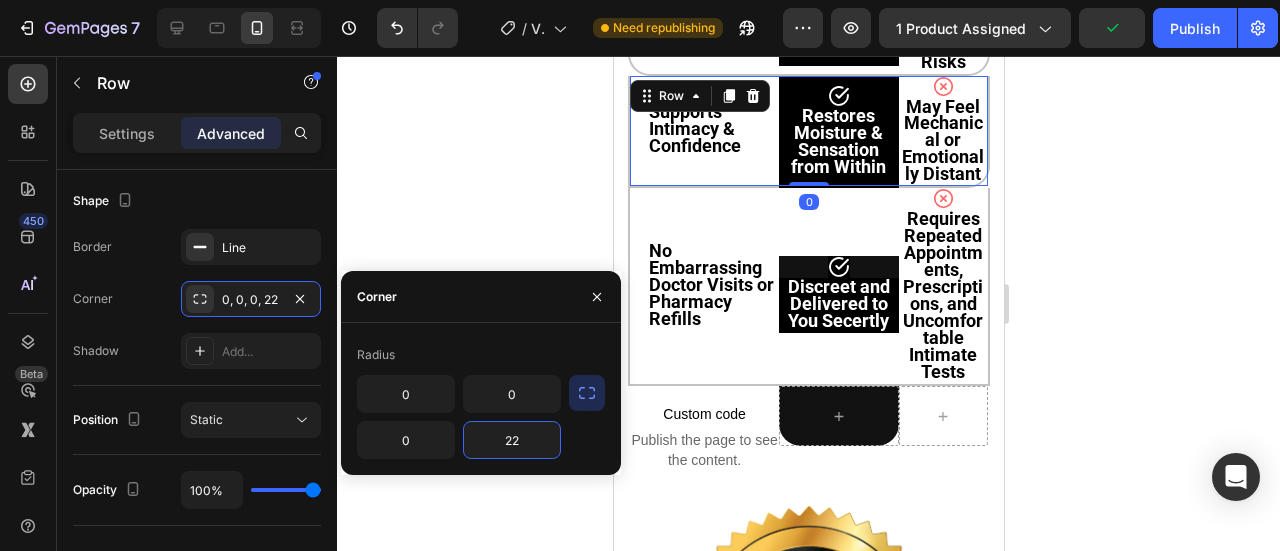 click on "22" at bounding box center (512, 440) 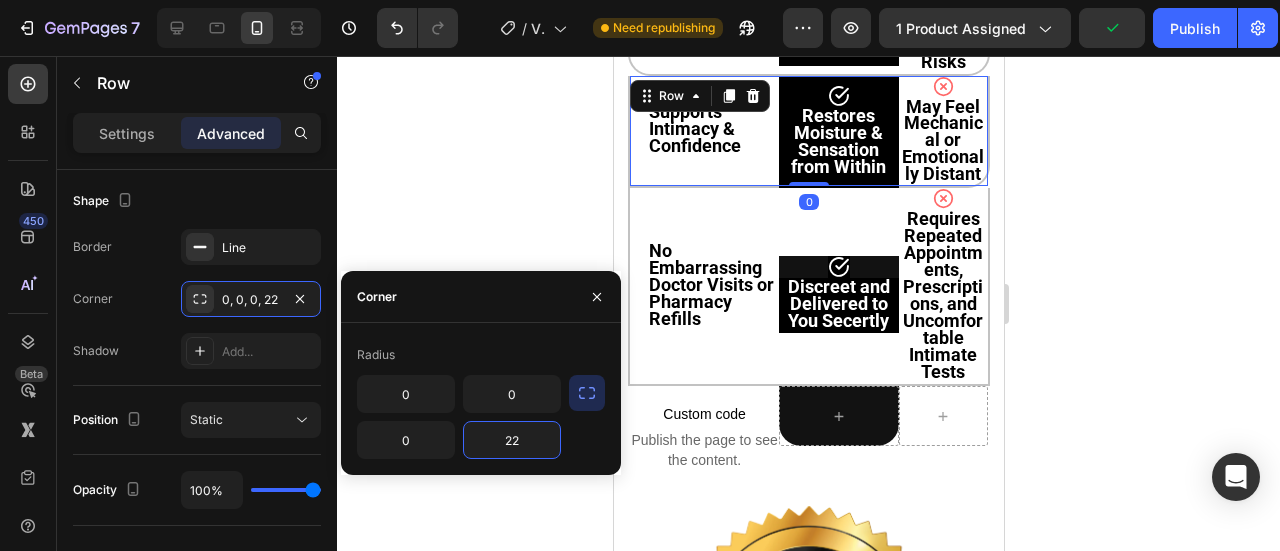 type on "0" 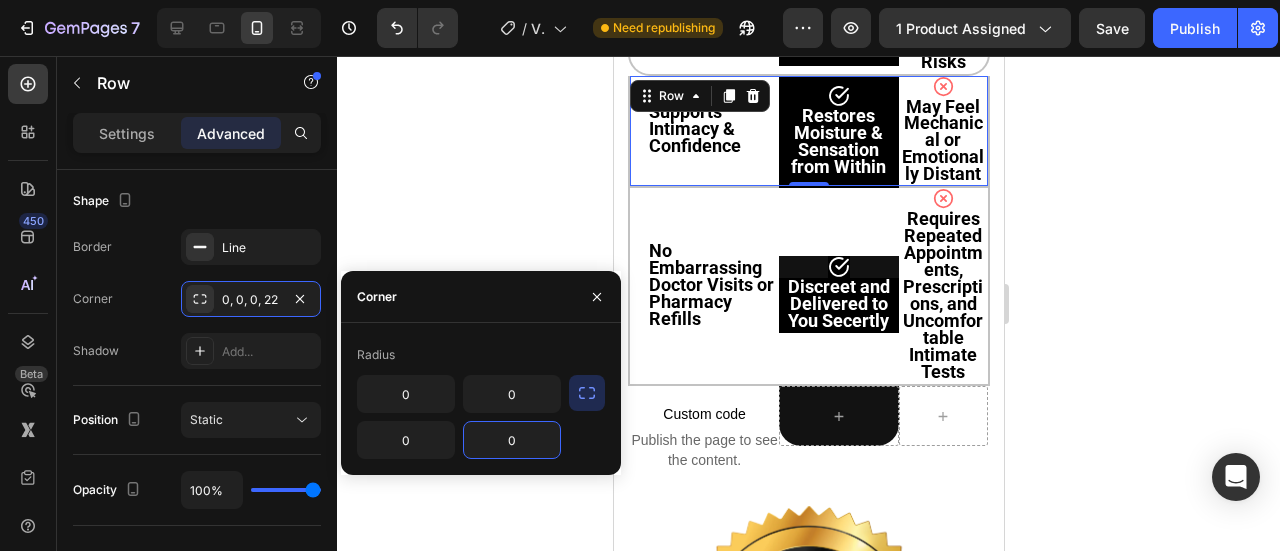 click on "Shape" at bounding box center [197, 201] 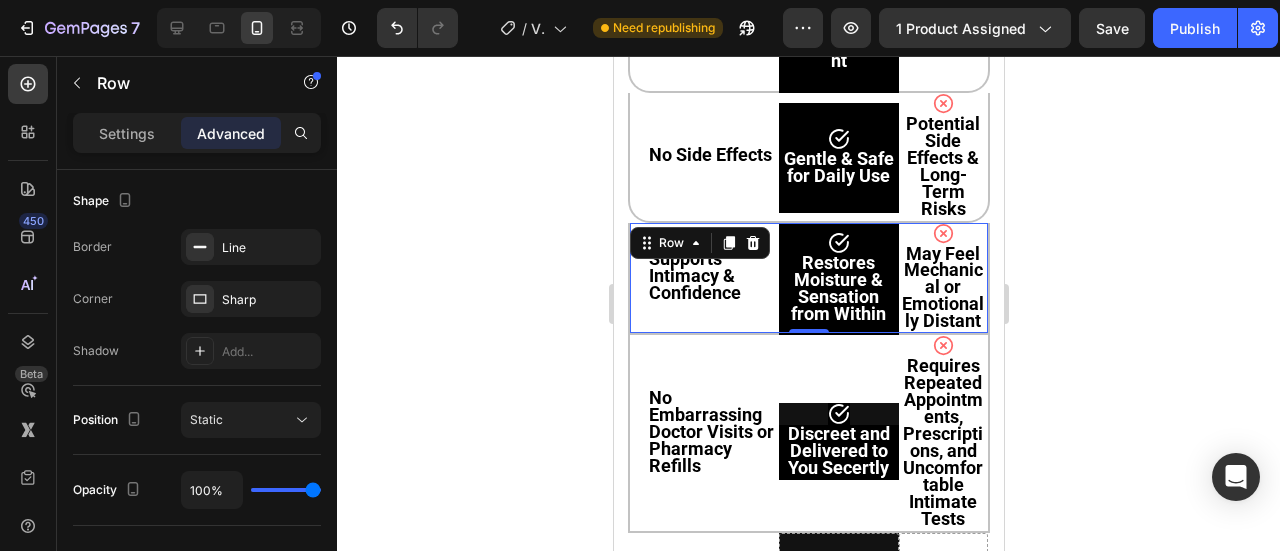 scroll, scrollTop: 13031, scrollLeft: 0, axis: vertical 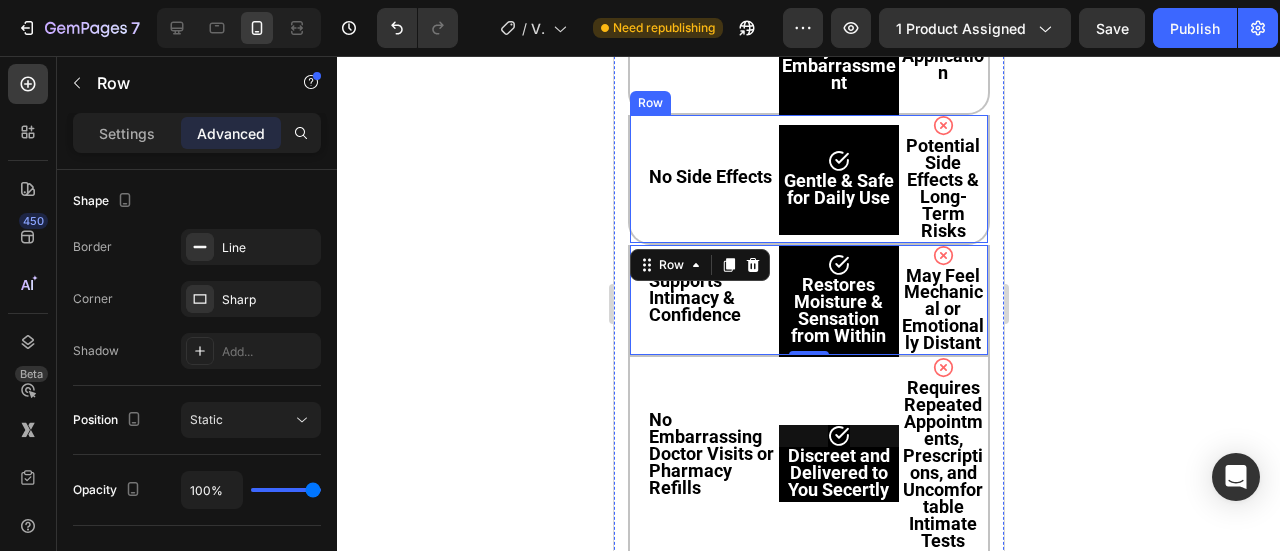 click on "[BRAND]™ Gummies Vs Risky Prescriptions & Messy Hormonal Creams Heading
Row
Row
Row Row
Row ⁠⁠⁠⁠⁠⁠⁠ [BRAND]™ Gummies Heading Row Risky Prescriptions & Messy Hormonal Creams Text Block Row Row 100% Hormone-Free Text Block
Icon Safe & Natural Text Block Row
Icon Contains Risky Synthetic Hormones Text Block Row Row FDA Approved & Doctor-Recommended Text Block
Icon Yes Text Block Row
Icon Requires Prescription Text Block Row Treats the Root Cause (Internal Support) Text Block
Icon Yes Text Block Row
Icon Only Masks the Symptoms Text Block Row Row Restores pH & Microbiome Balance Text Block
Icon Clinically-Backed Probiotic & Prebiotic Support Text Block Row
Icon No Internal Microbiome Support Text Block Row Row Easy to Use & Discreet Text Block
Icon 2 Tasty Gummies a Day — No Embarrassment Text Block Row
Icon Messy, Awkward Application Text Block Row Row" at bounding box center [808, -75] 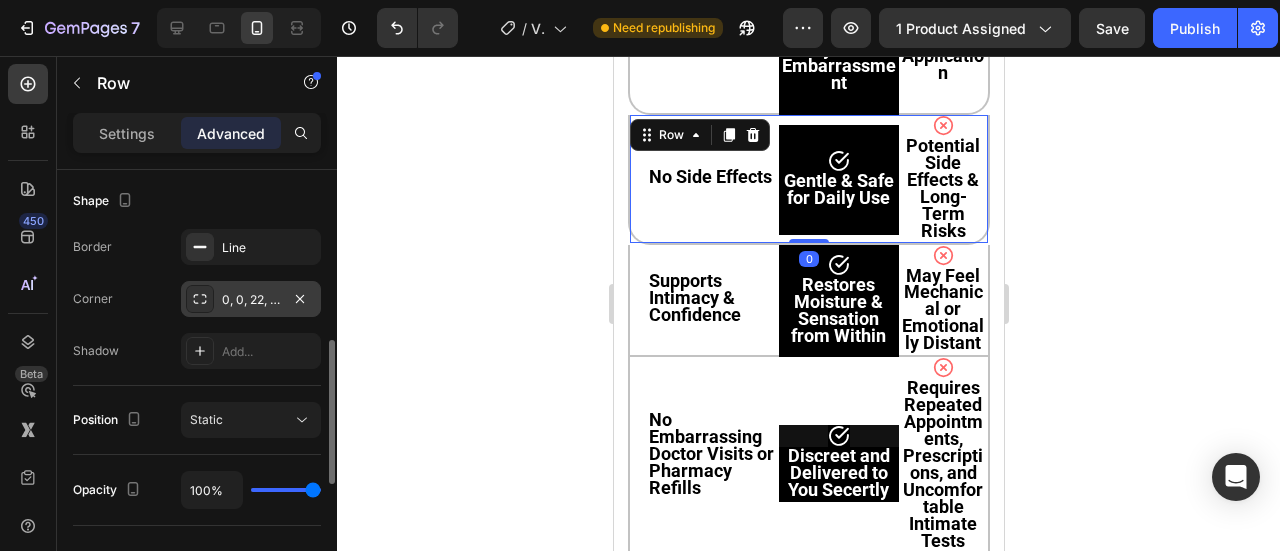 click on "0, 0, 22, 22" at bounding box center [251, 300] 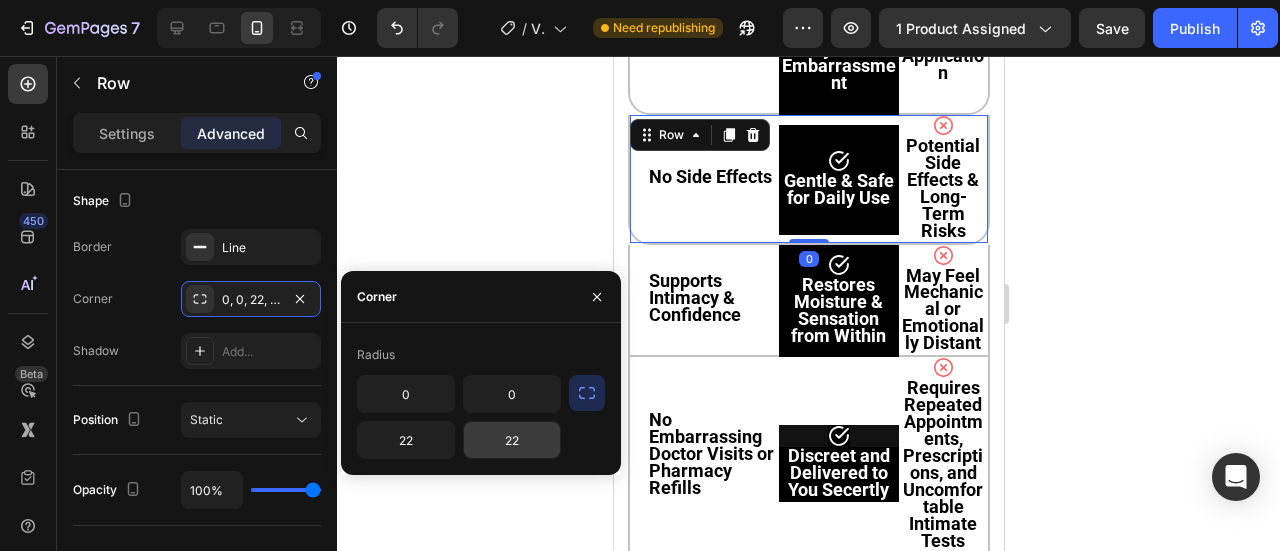 click on "22" at bounding box center [512, 440] 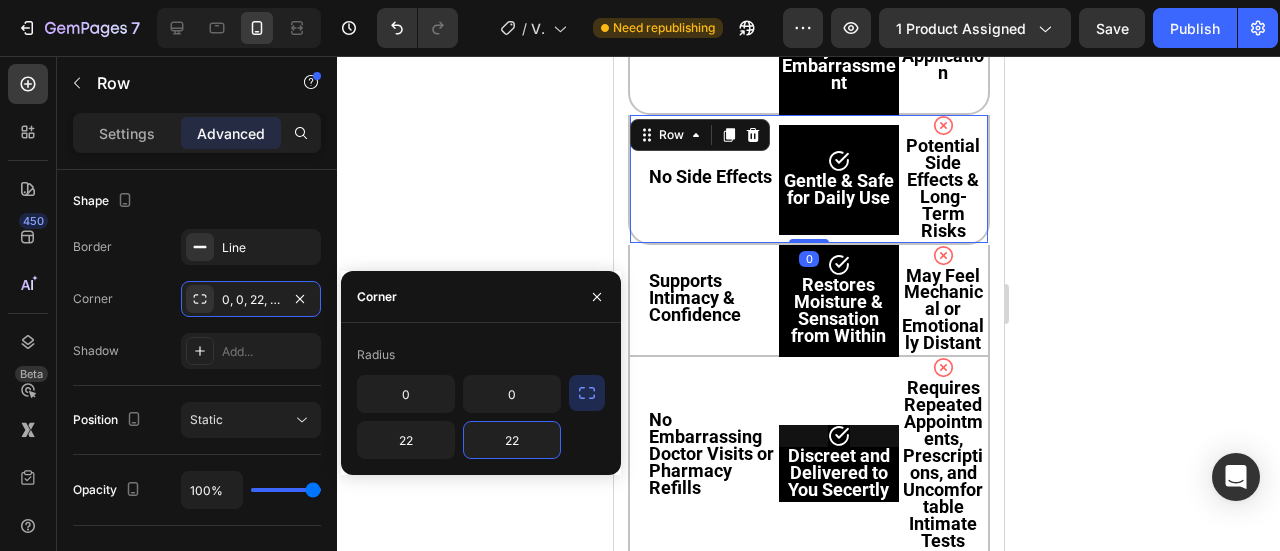 click on "22" at bounding box center [512, 440] 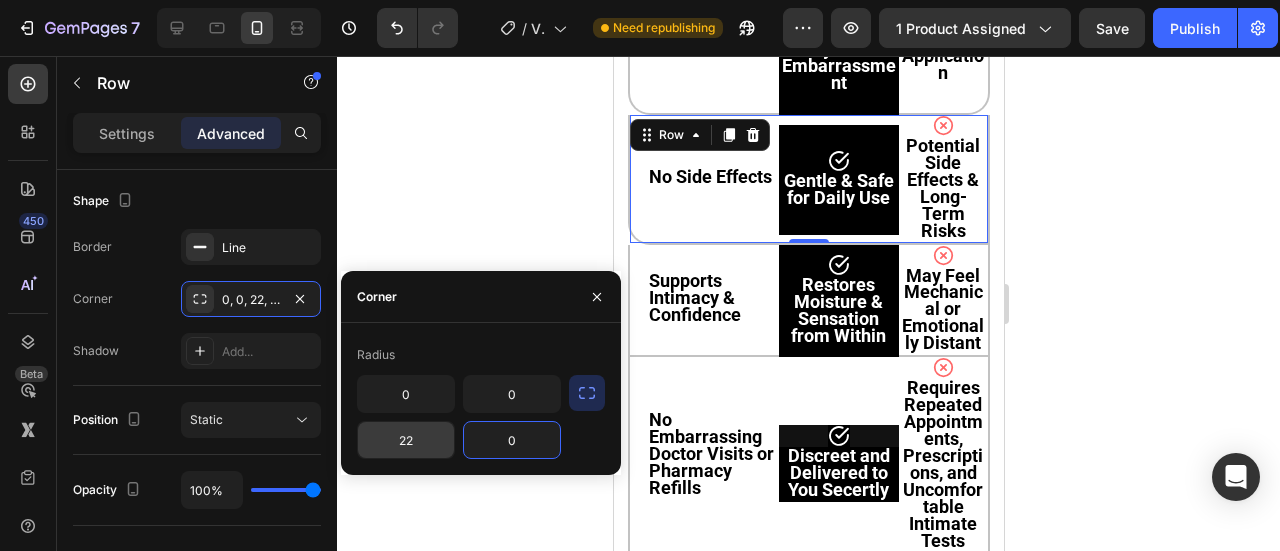 type on "0" 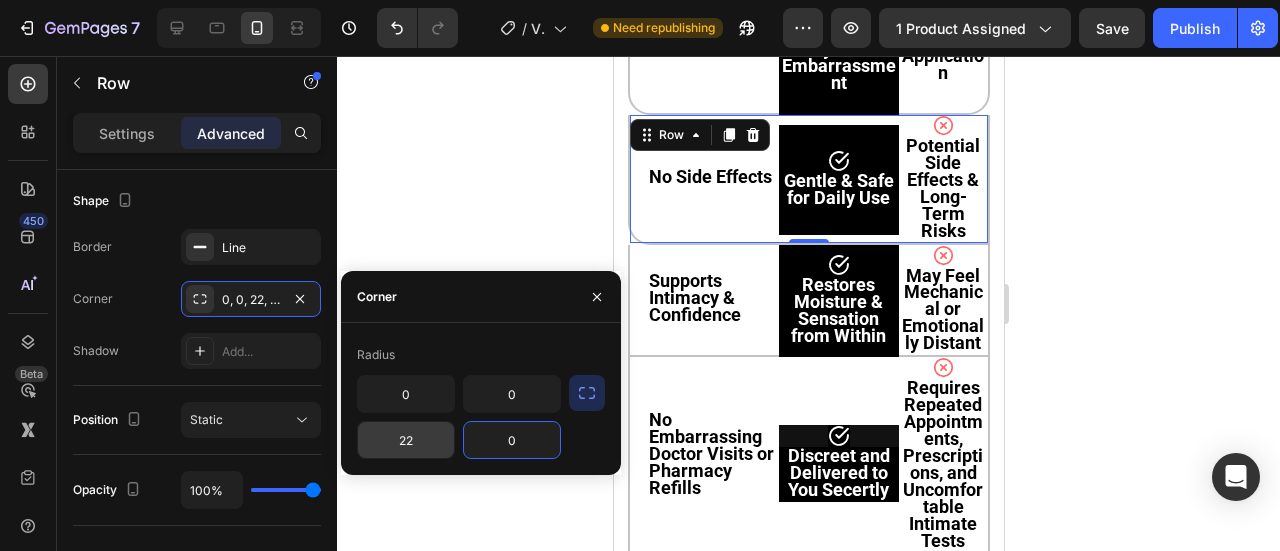 click on "22" at bounding box center [406, 440] 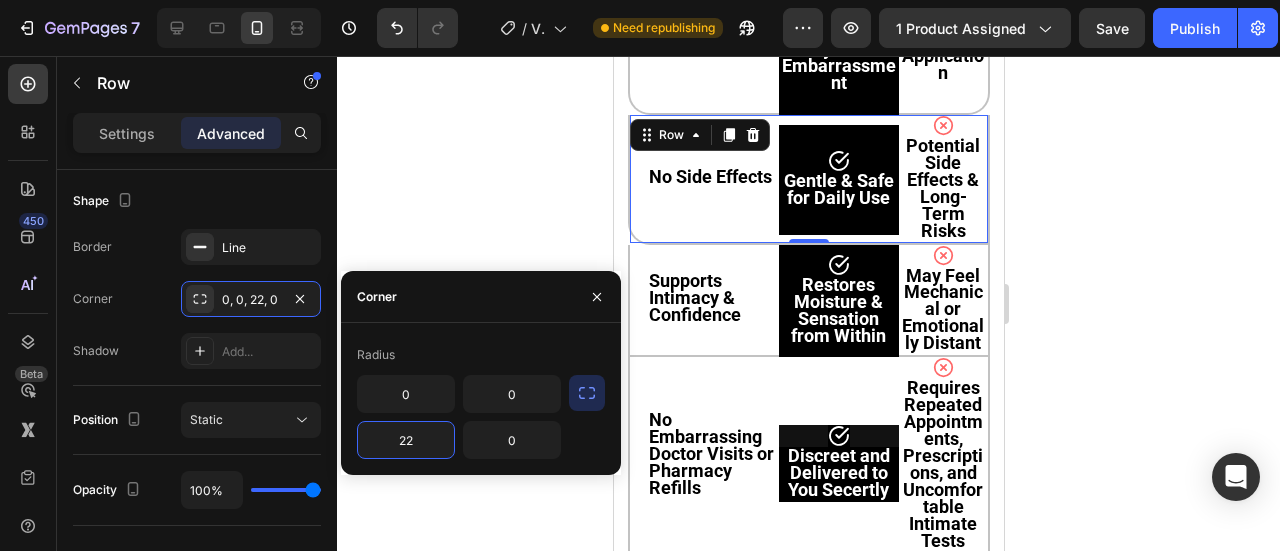 click on "22" at bounding box center [406, 440] 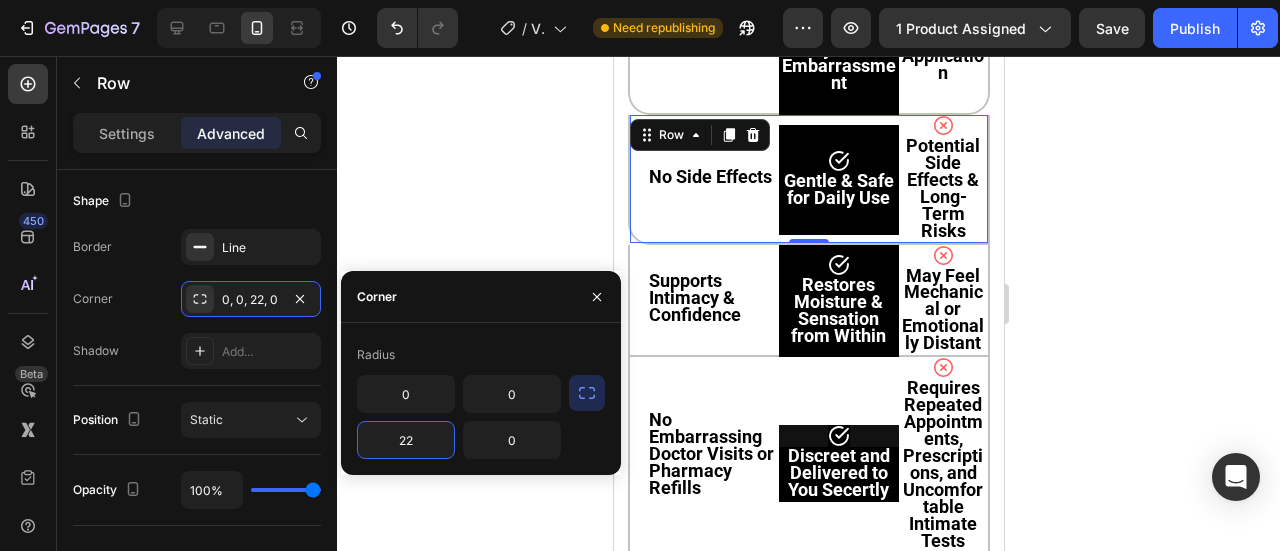 click on "22" at bounding box center (406, 440) 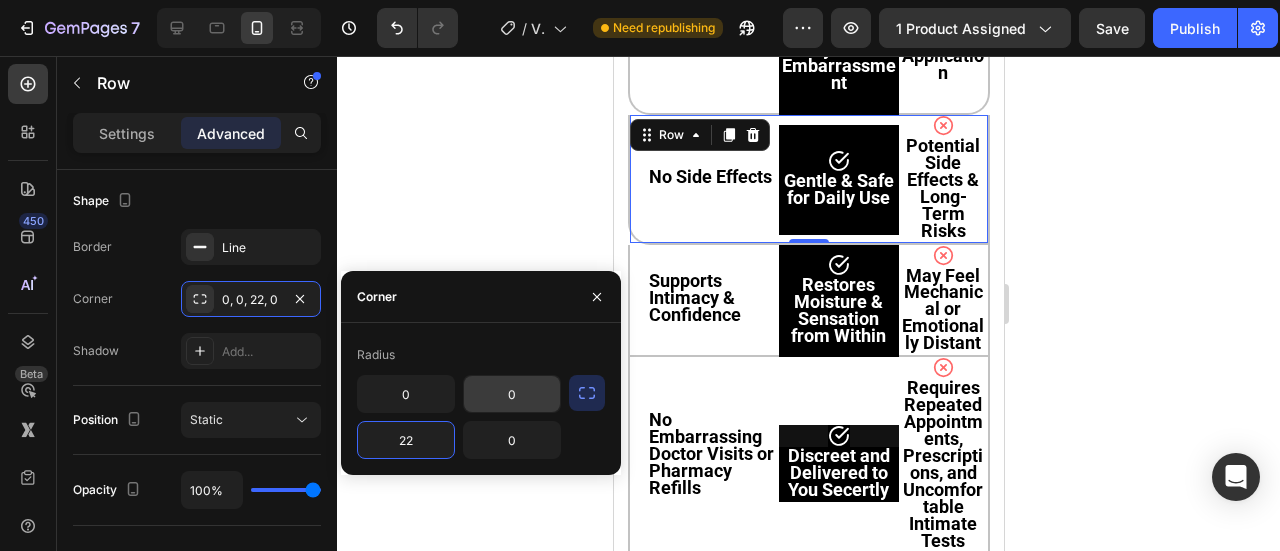 type on "0" 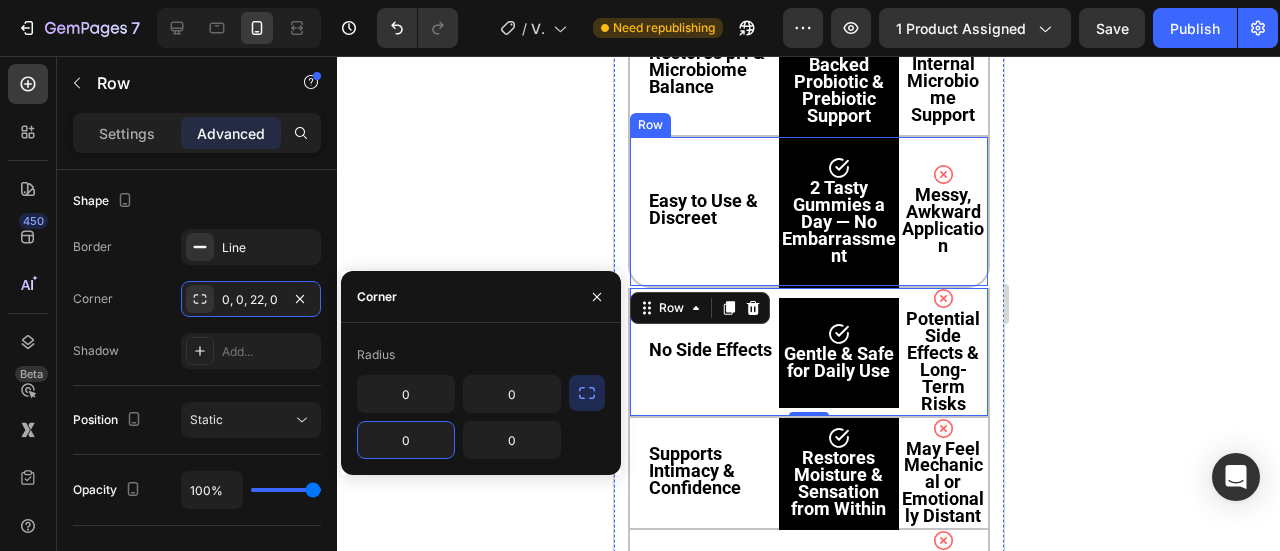 scroll, scrollTop: 12853, scrollLeft: 0, axis: vertical 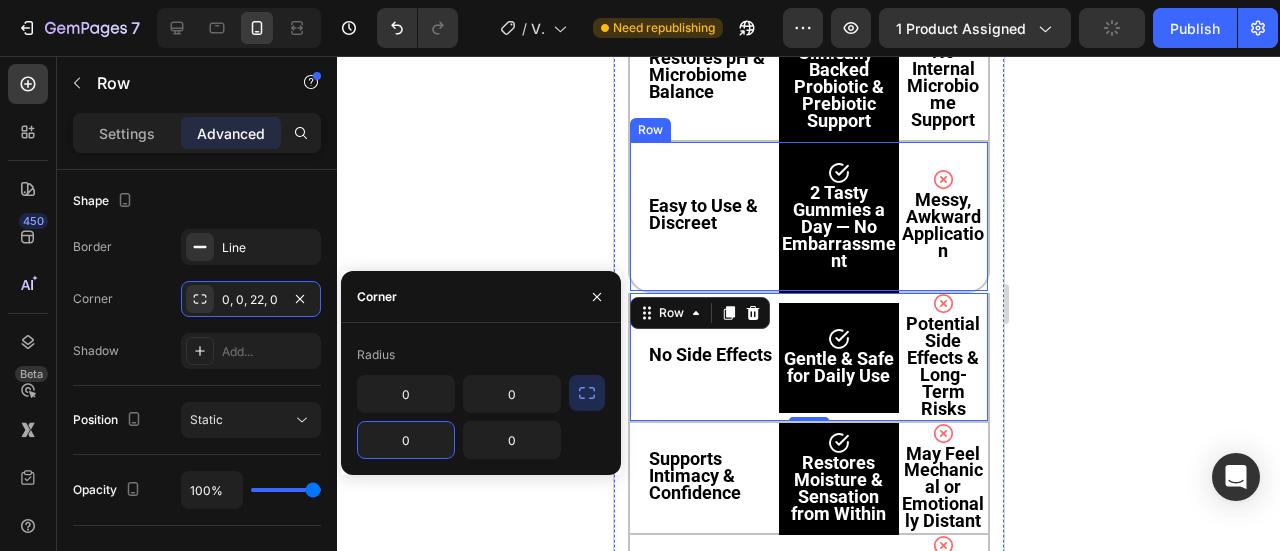 click on "Row" at bounding box center (649, 130) 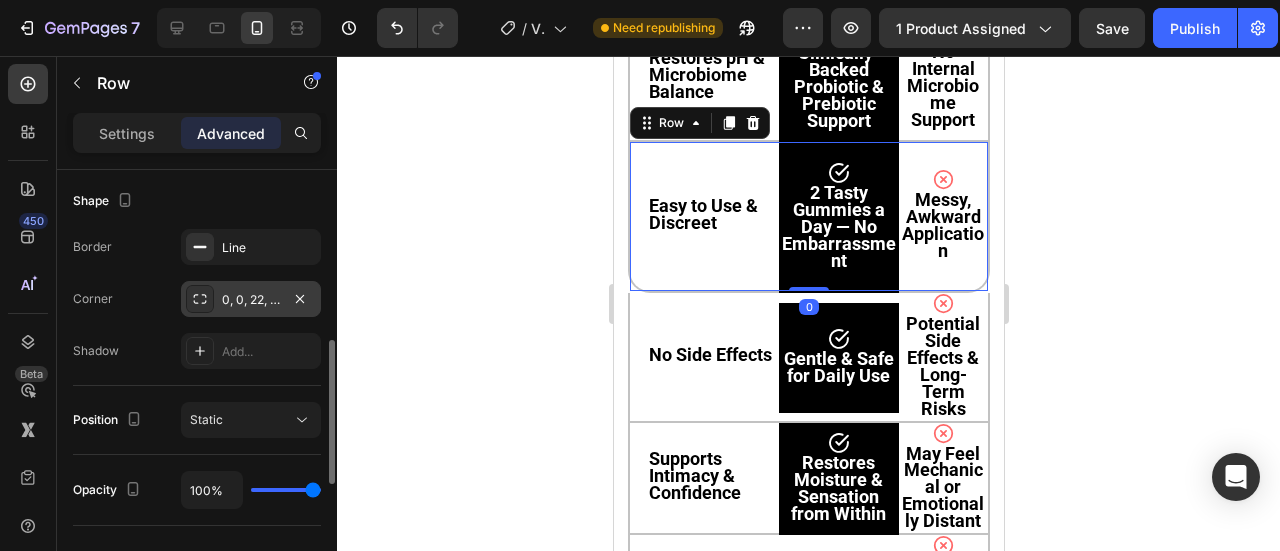 click on "0, 0, 22, 22" at bounding box center [251, 300] 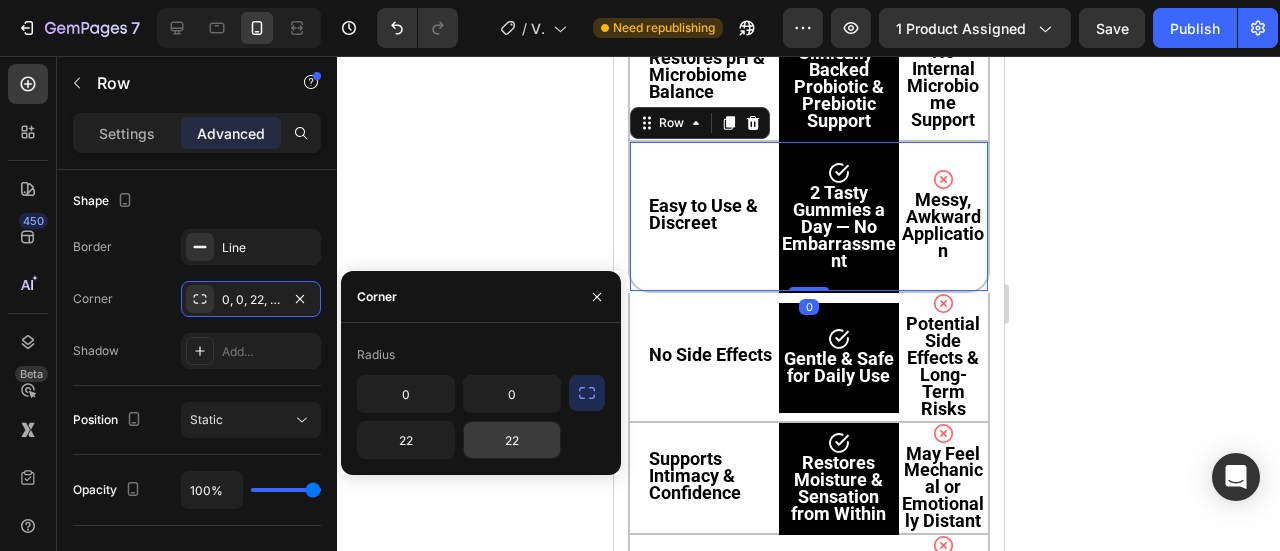 click on "22" at bounding box center (512, 440) 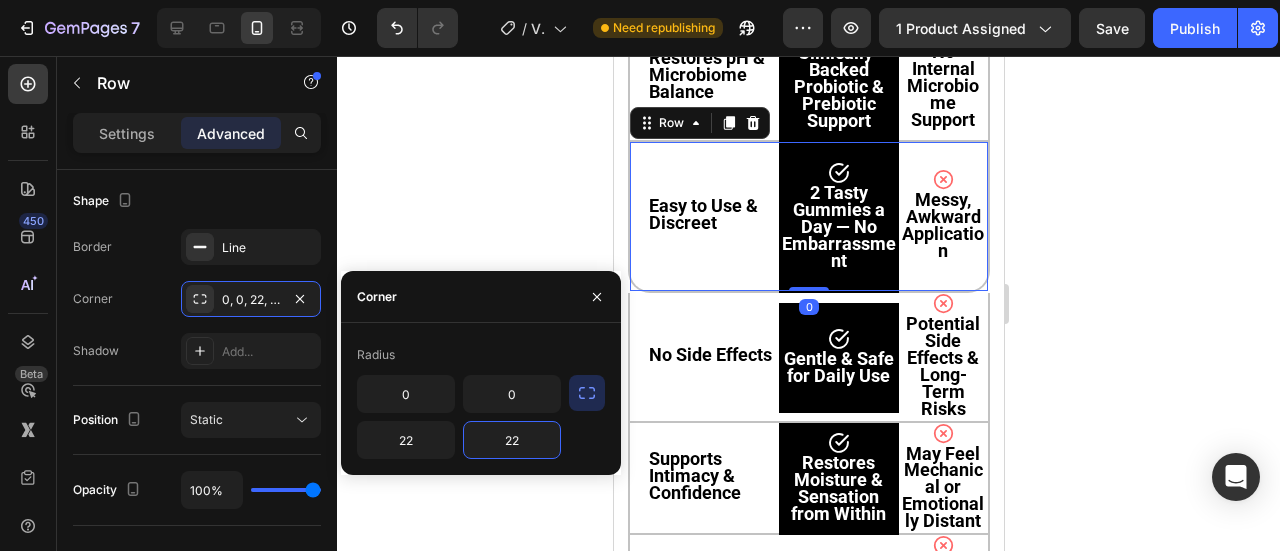 click on "22" at bounding box center (512, 440) 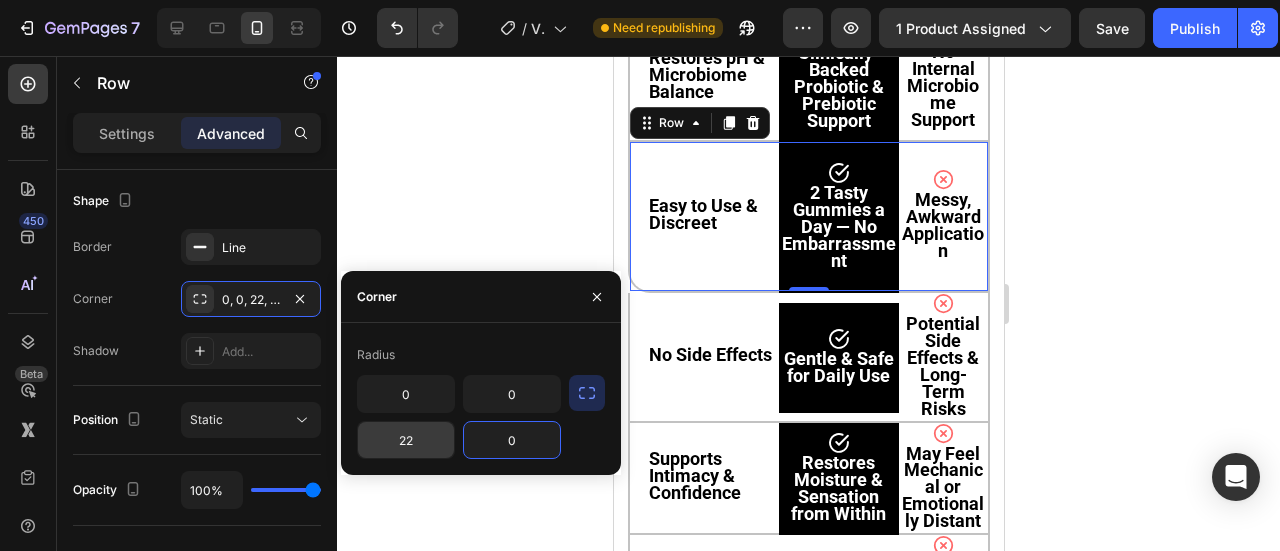 type on "0" 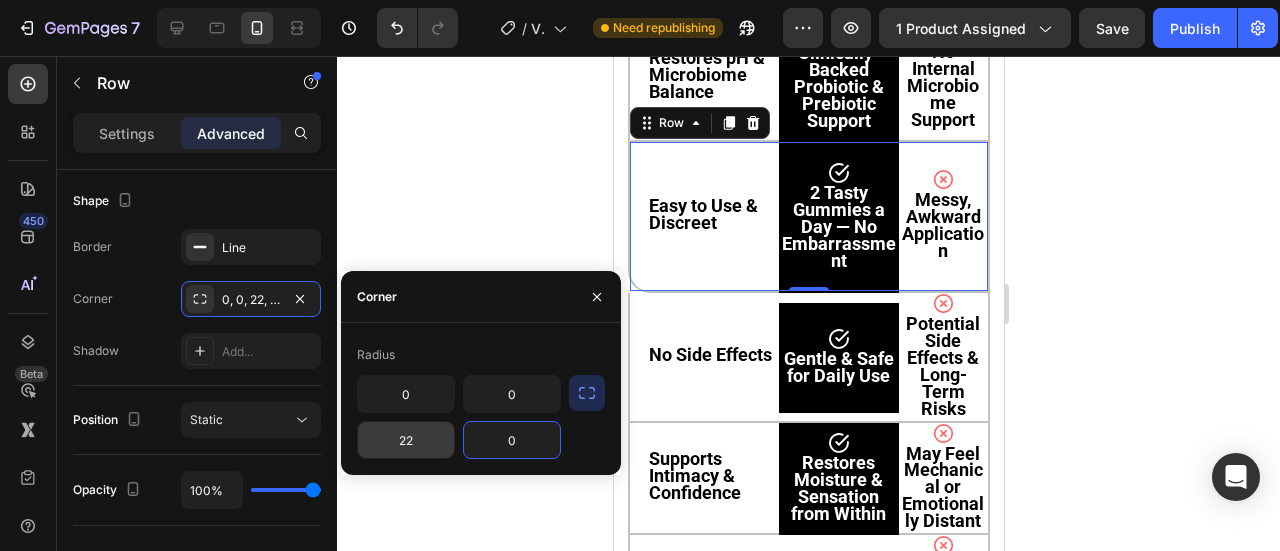 click on "22" at bounding box center (406, 440) 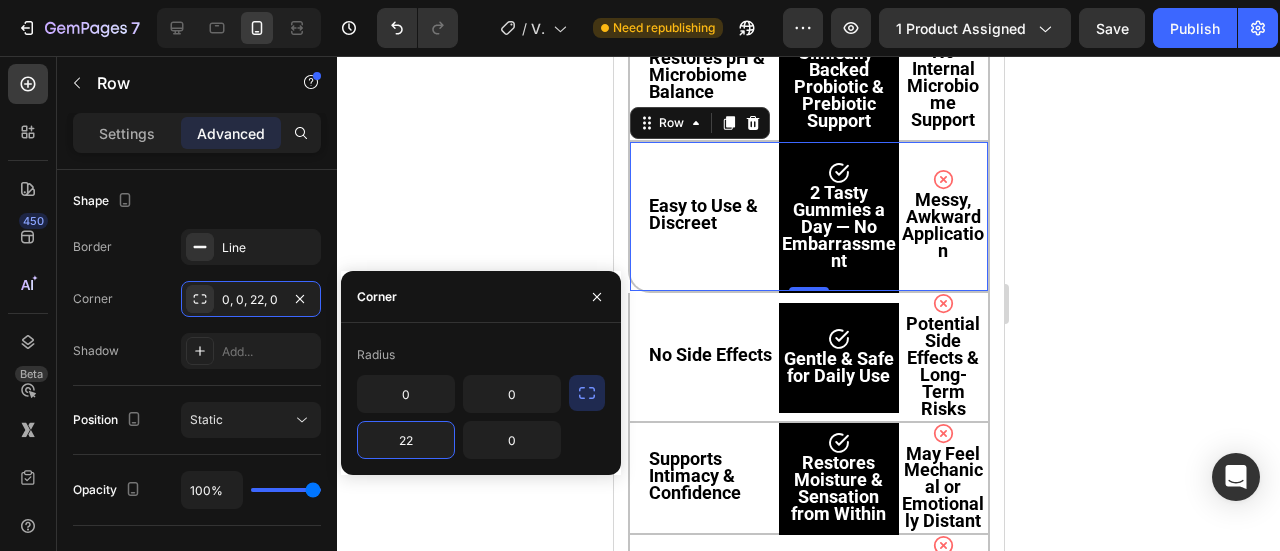 click on "22" at bounding box center (406, 440) 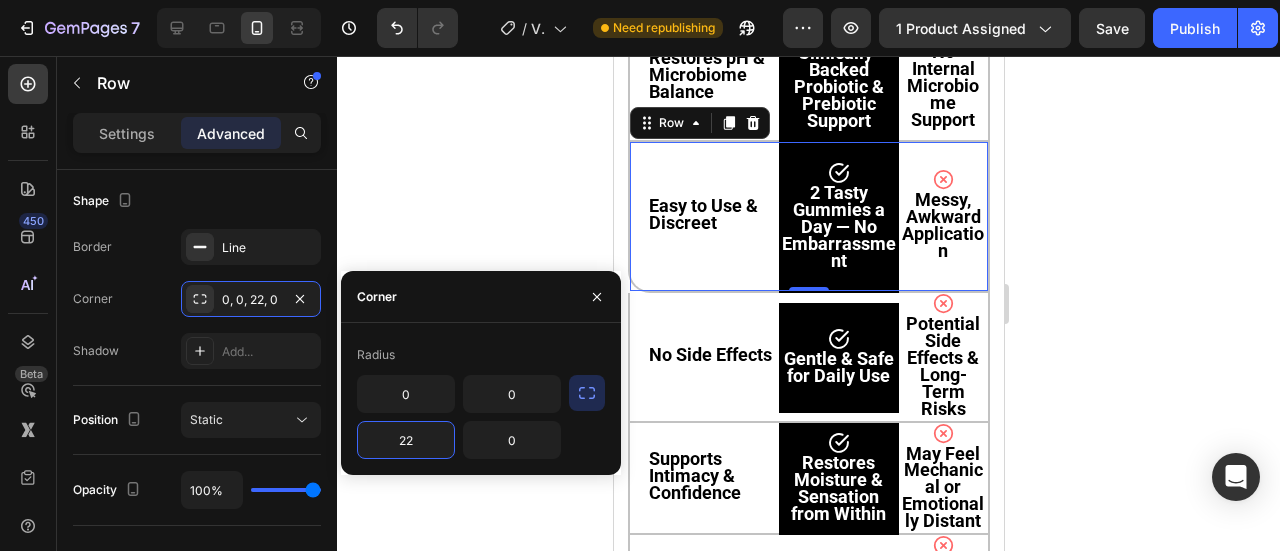 type on "0" 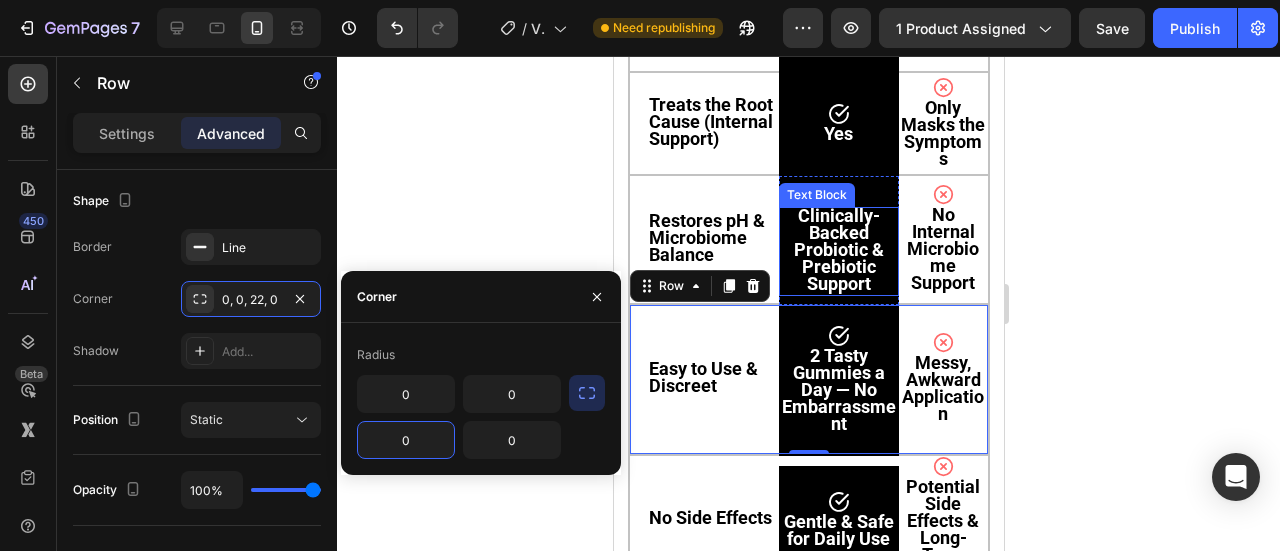 scroll, scrollTop: 12689, scrollLeft: 0, axis: vertical 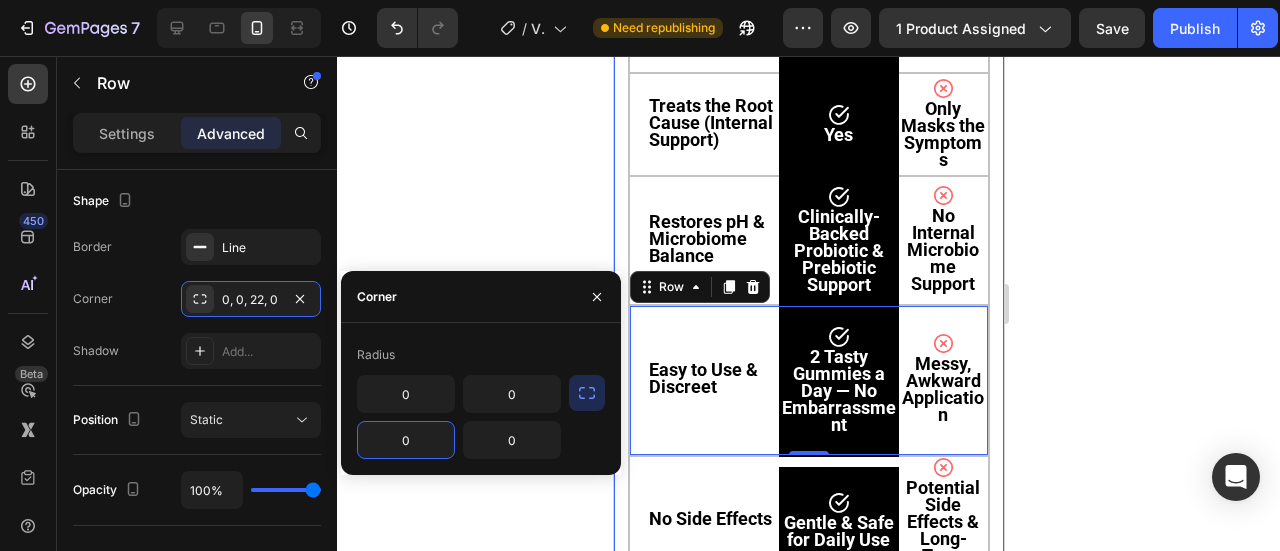 click 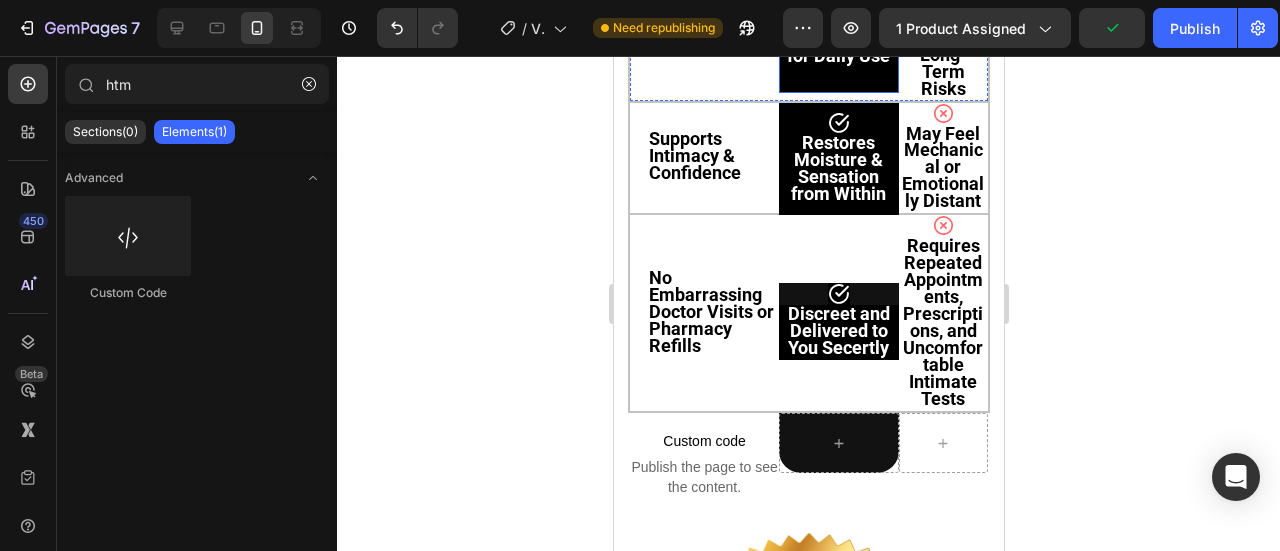 scroll, scrollTop: 13184, scrollLeft: 0, axis: vertical 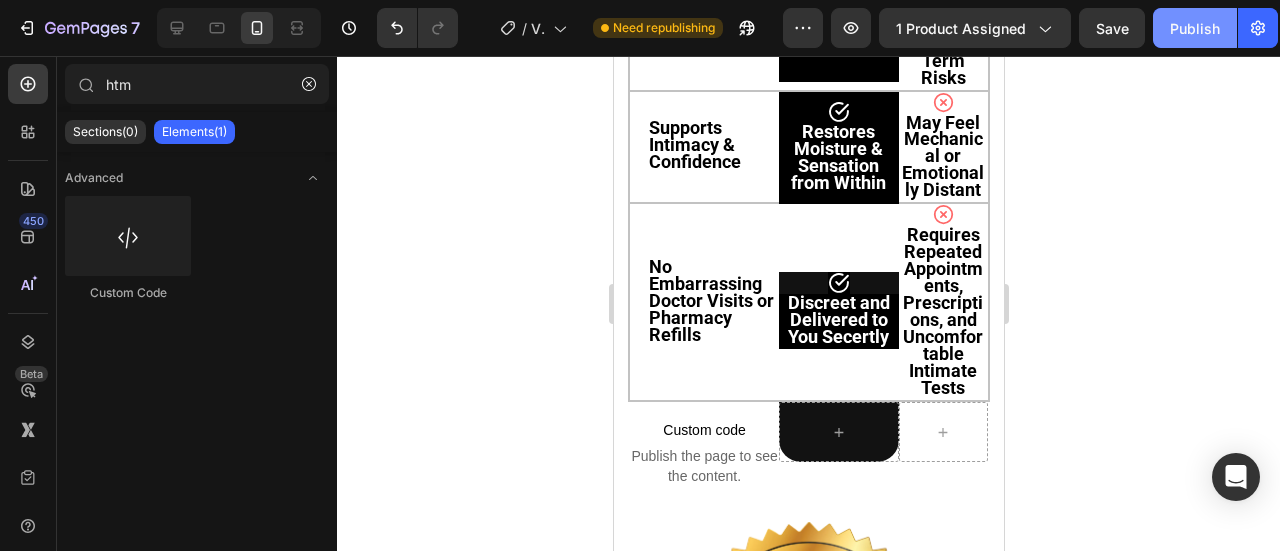click on "Publish" at bounding box center (1195, 28) 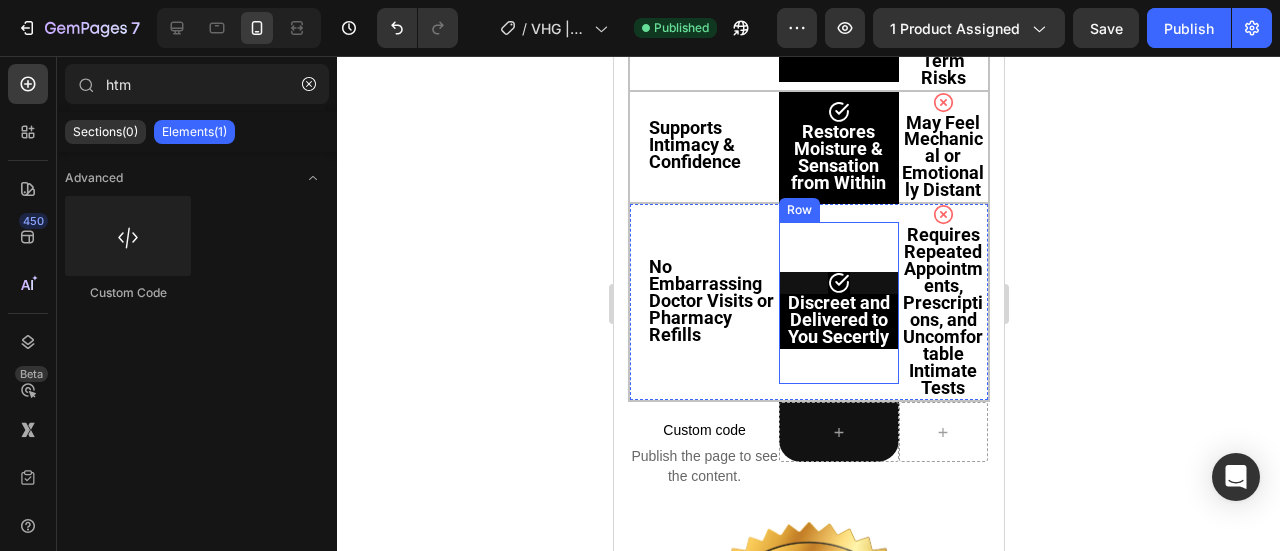 click on "Row" at bounding box center (798, 210) 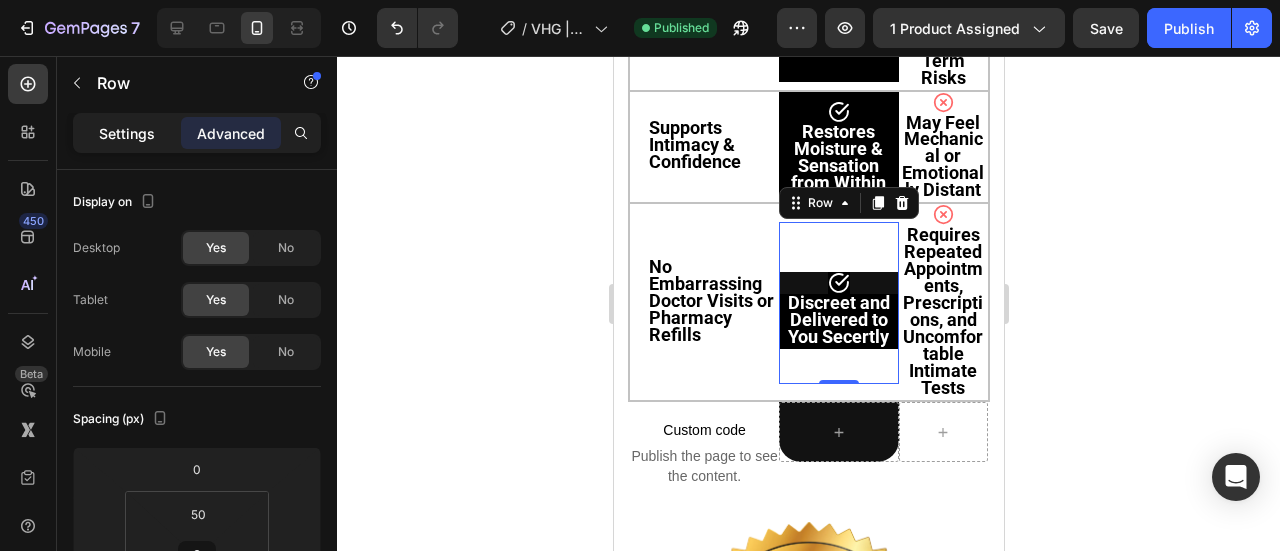 click on "Settings" at bounding box center [127, 133] 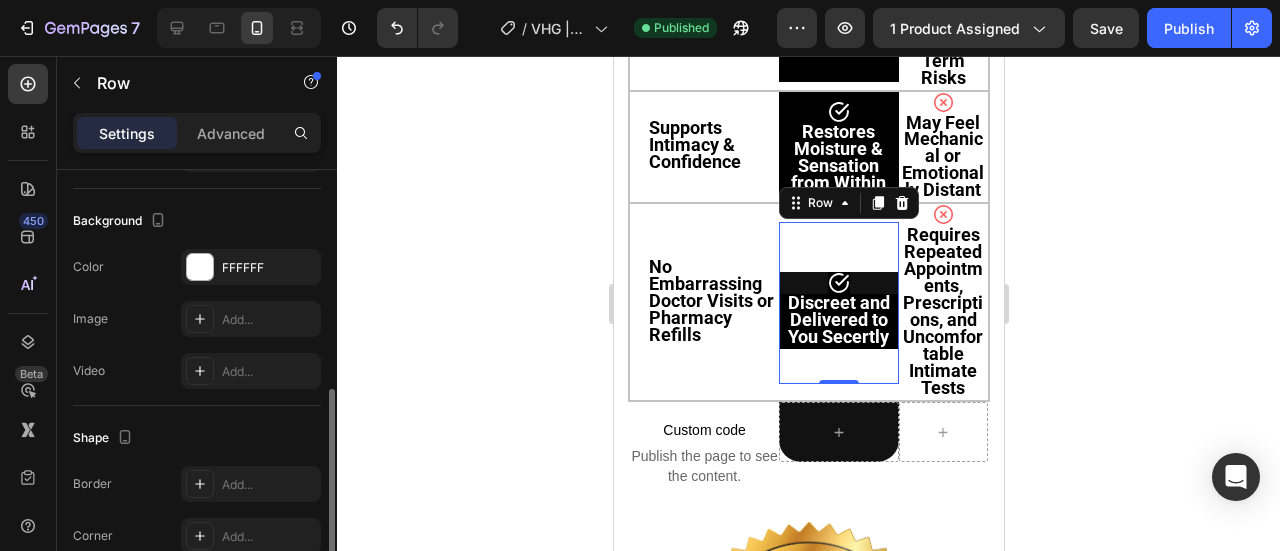 scroll, scrollTop: 582, scrollLeft: 0, axis: vertical 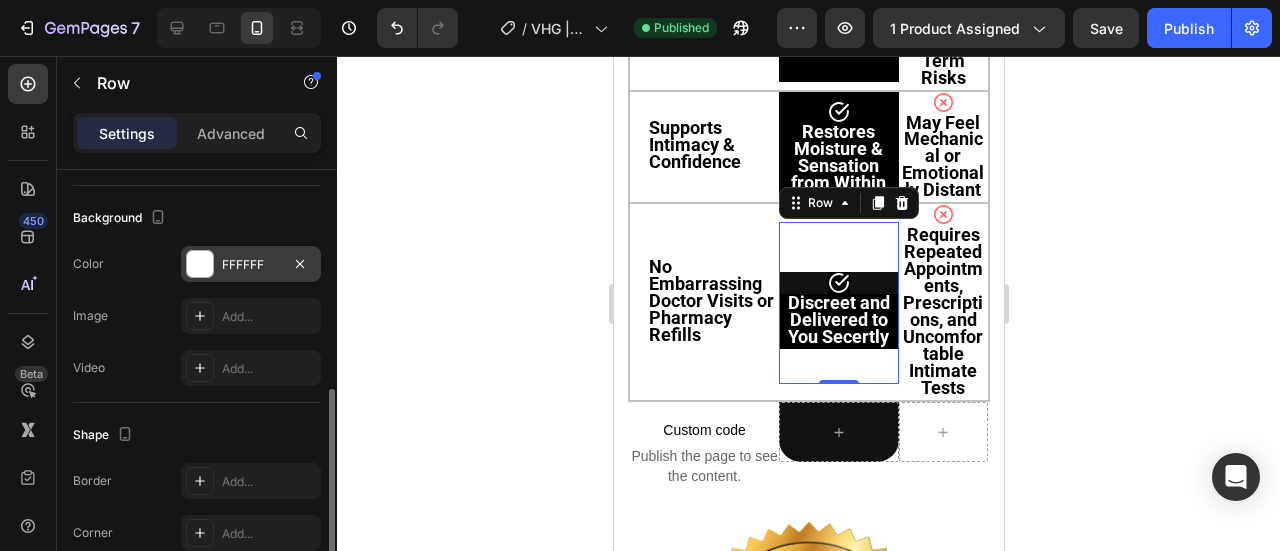 click at bounding box center [200, 264] 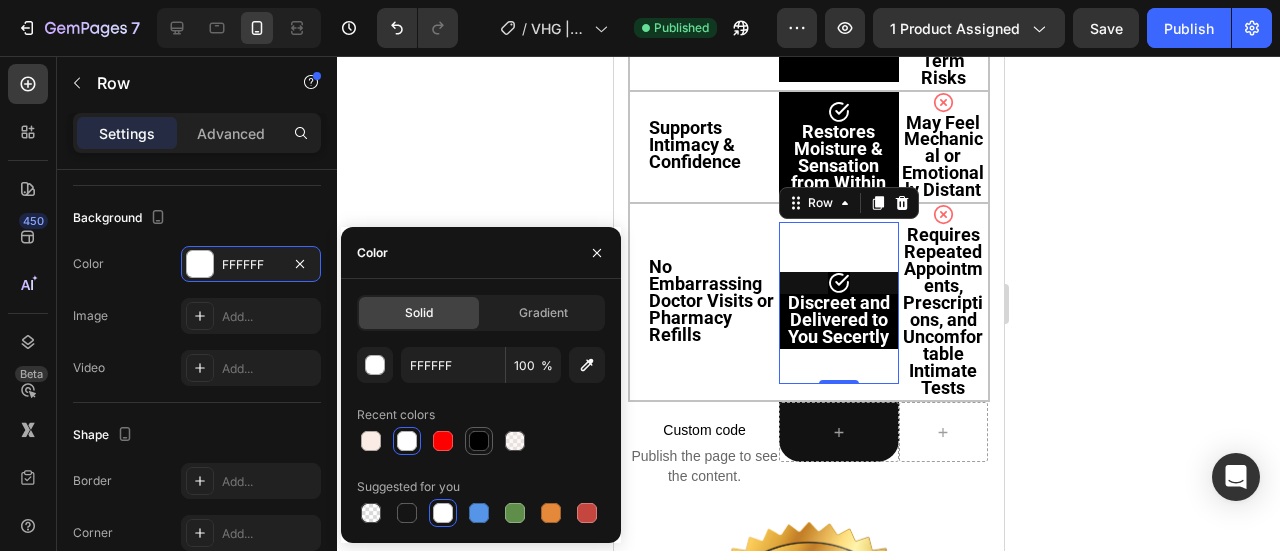 click at bounding box center (479, 441) 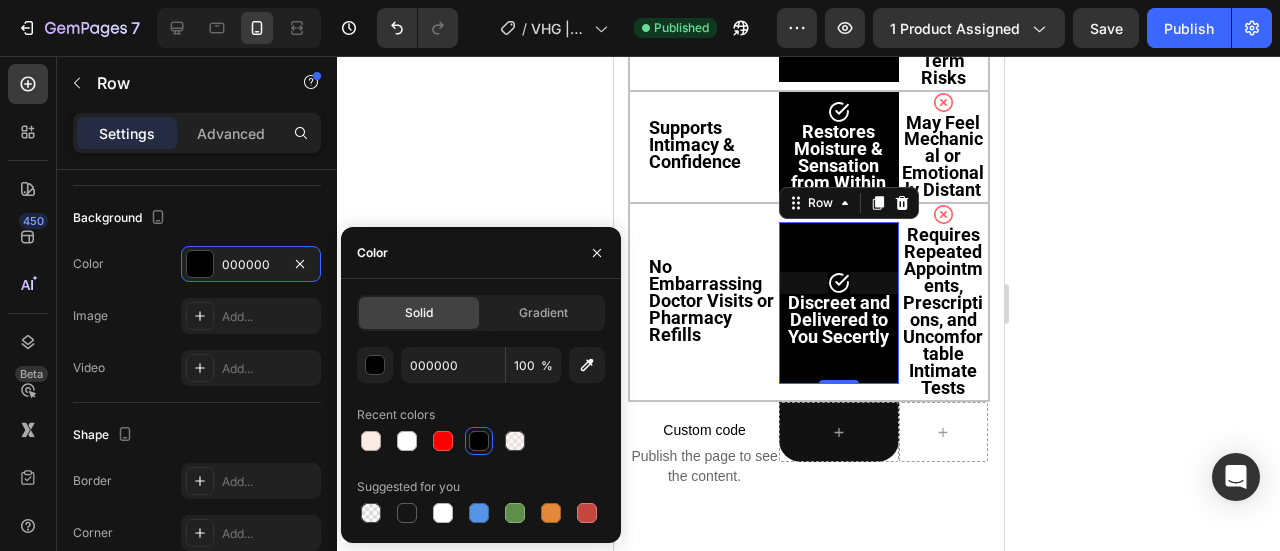 scroll, scrollTop: 13098, scrollLeft: 0, axis: vertical 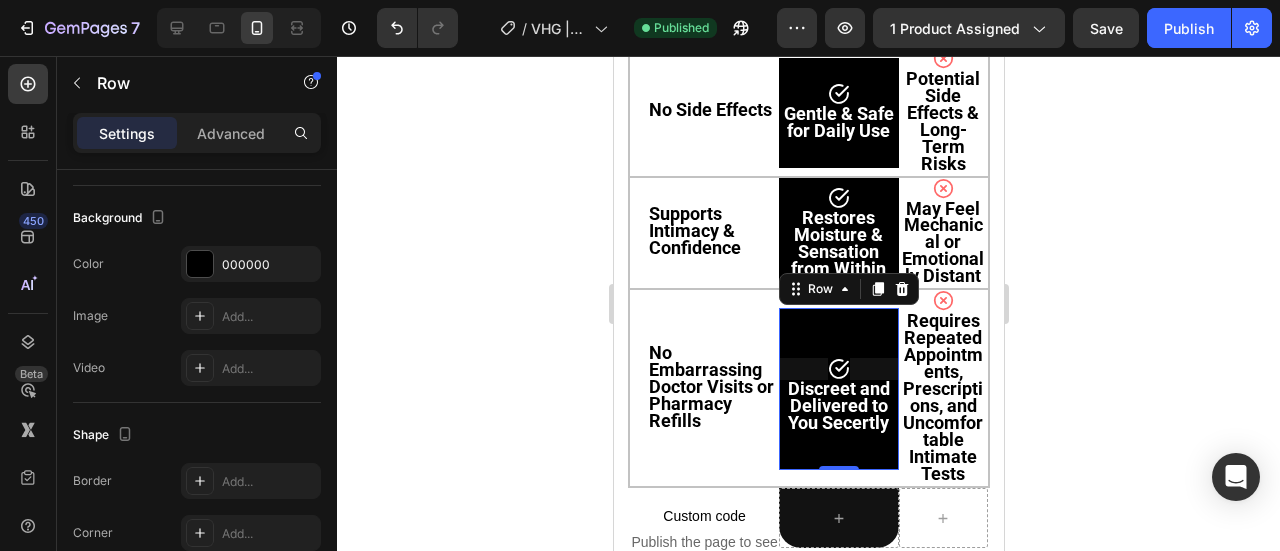 click 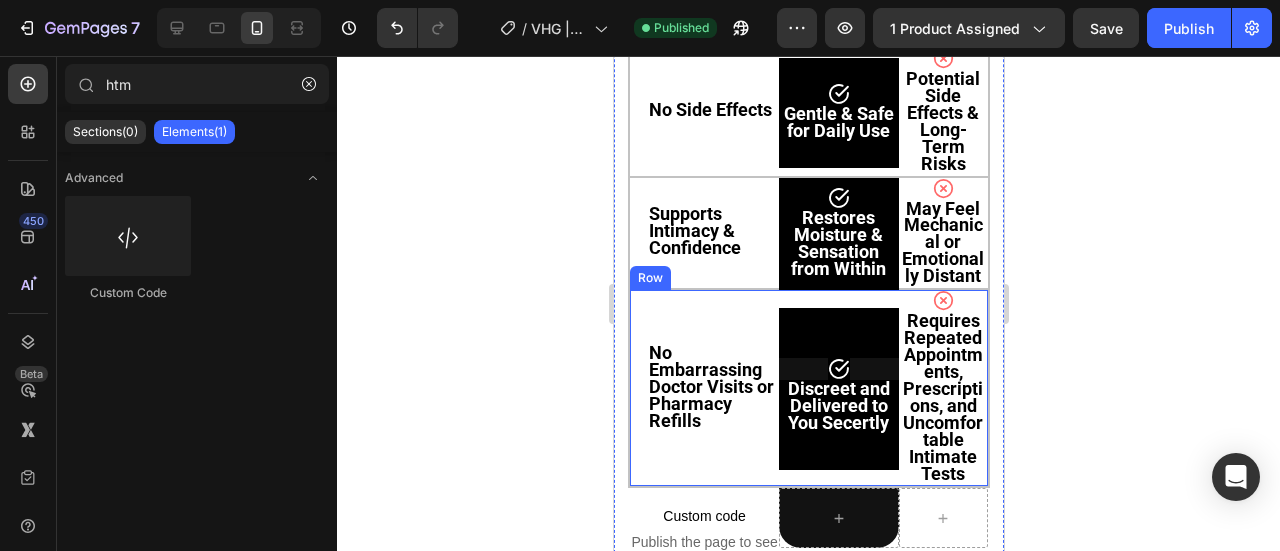 click on "Row" at bounding box center (649, 278) 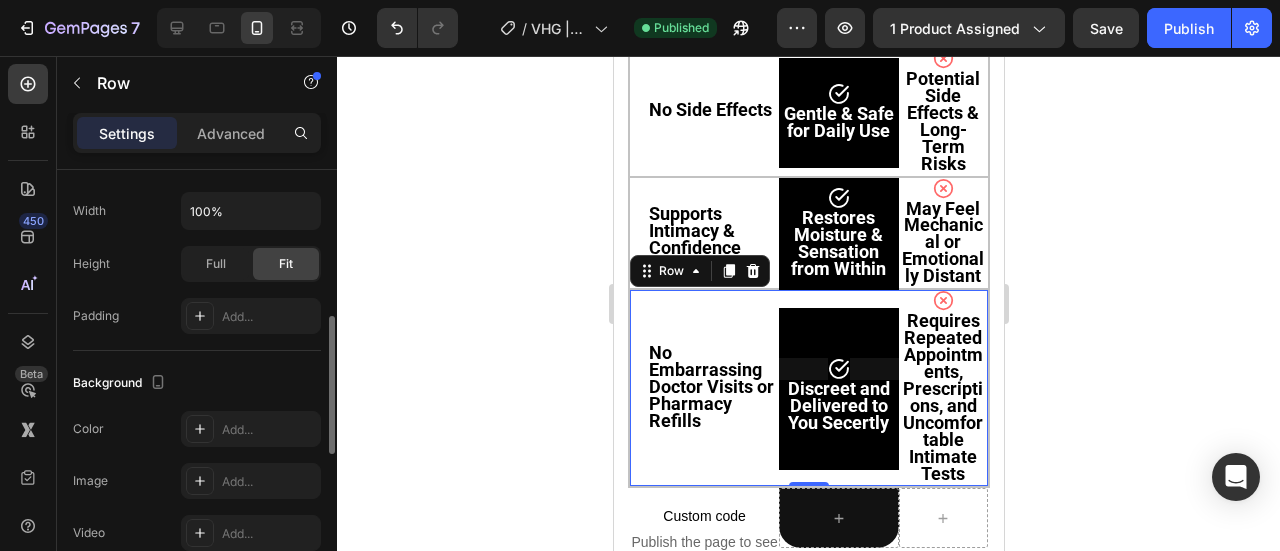 scroll, scrollTop: 542, scrollLeft: 0, axis: vertical 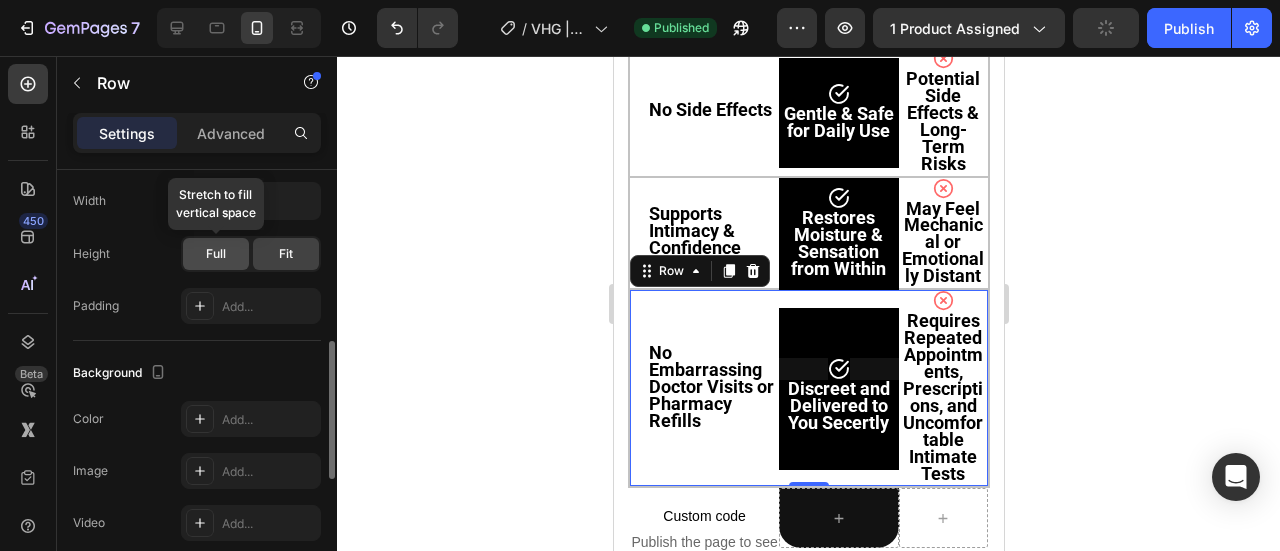 click on "Full" 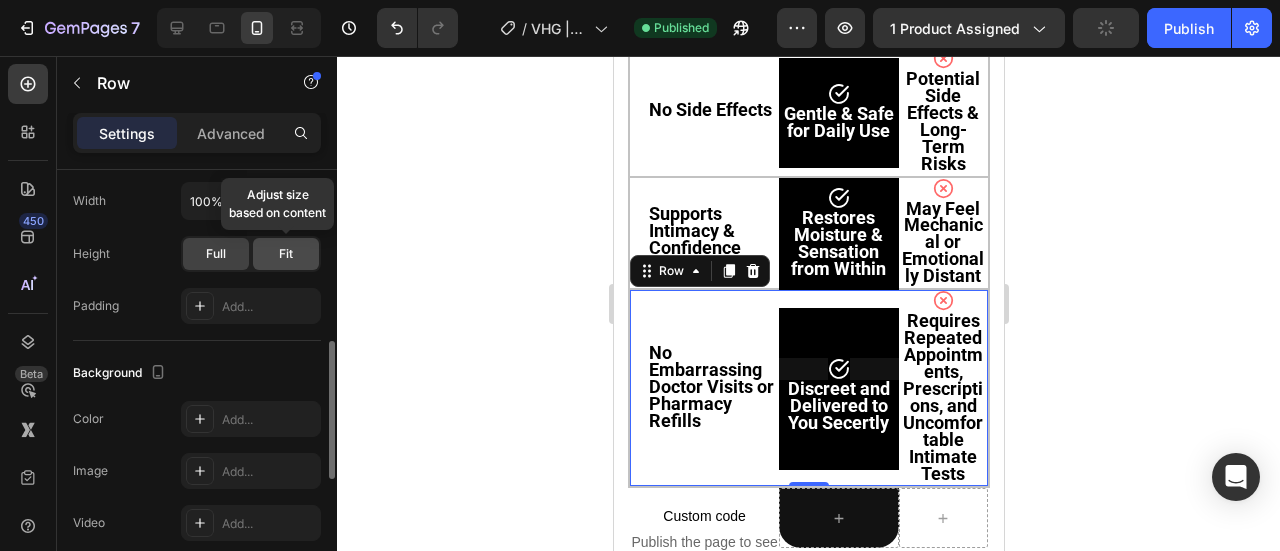 click on "Fit" 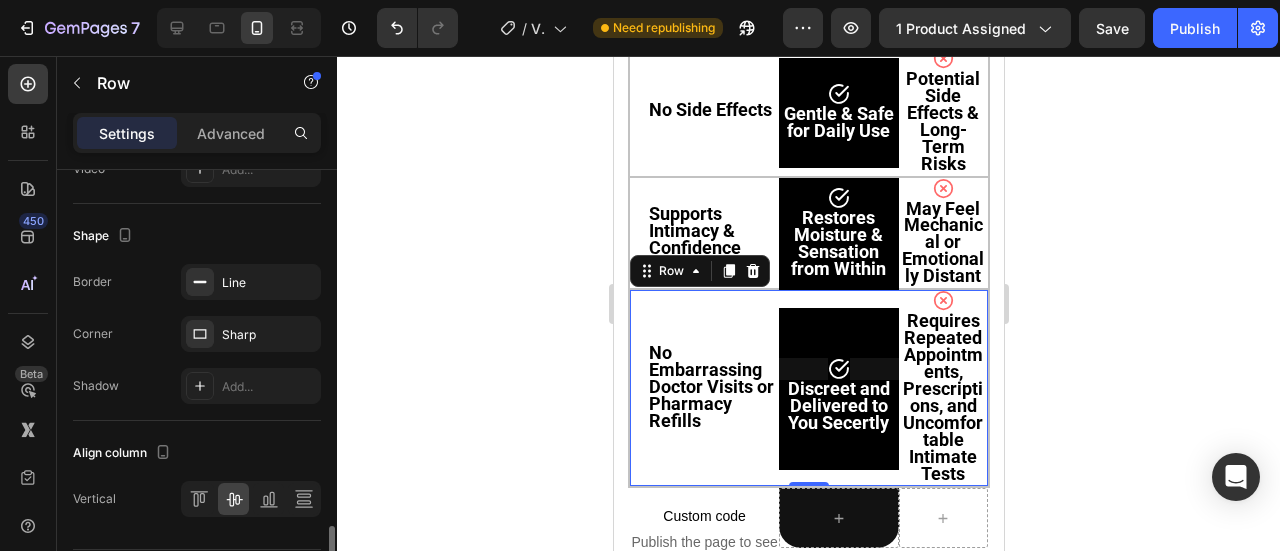 scroll, scrollTop: 954, scrollLeft: 0, axis: vertical 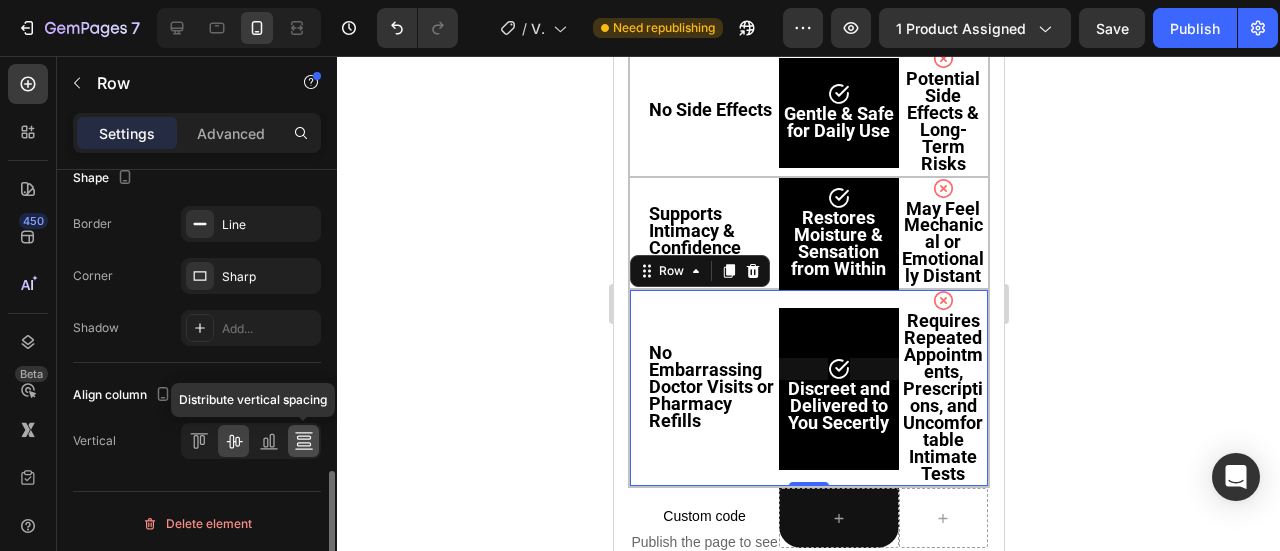 click 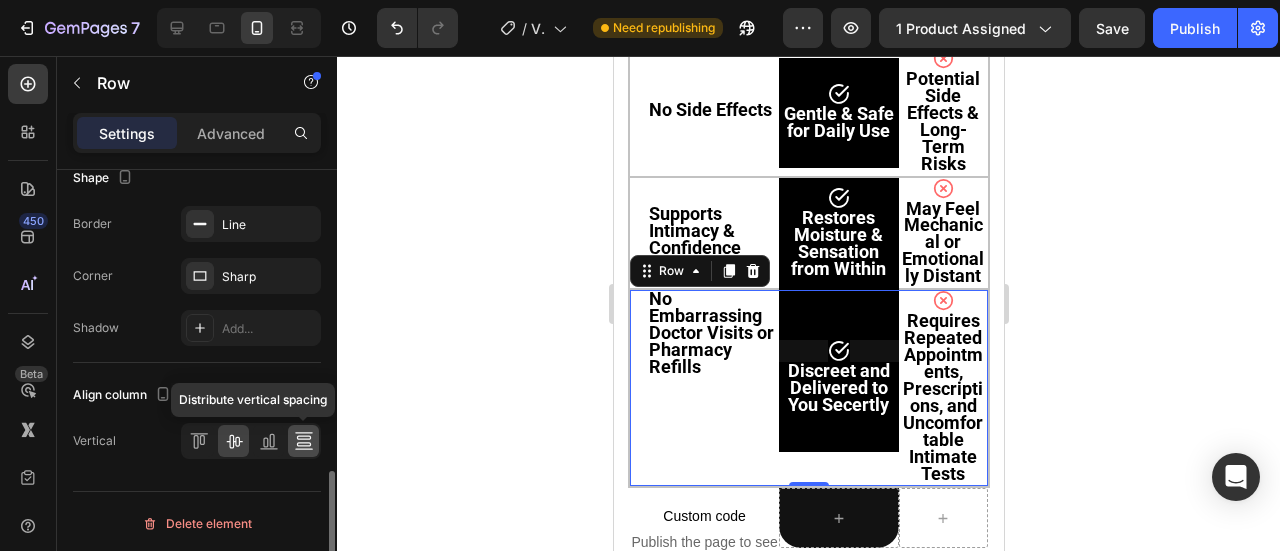 scroll, scrollTop: 954, scrollLeft: 0, axis: vertical 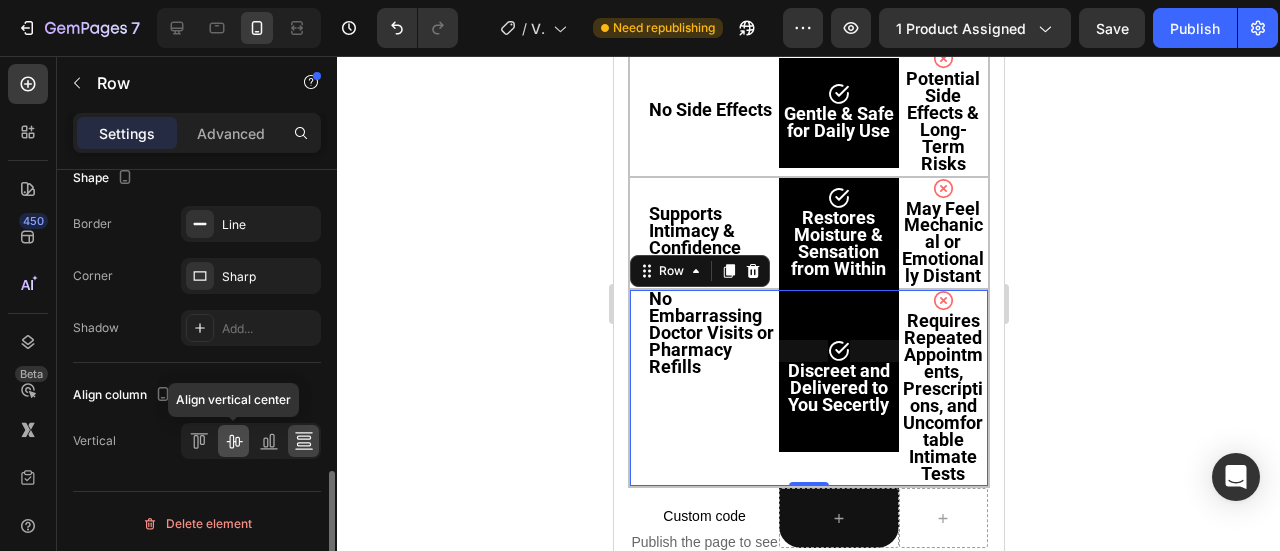 click 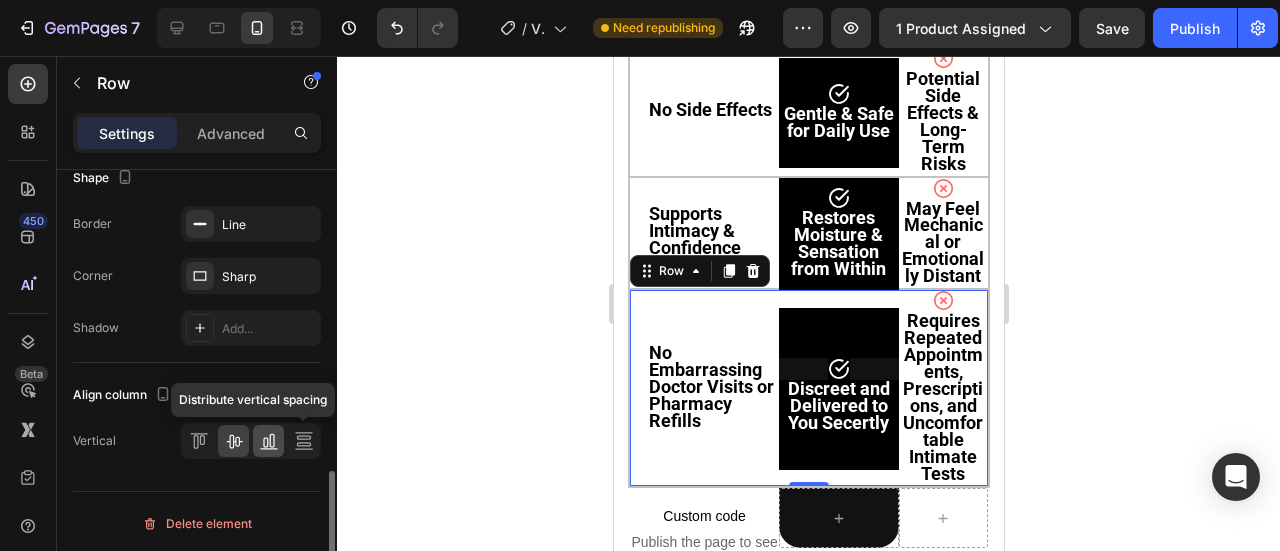 click 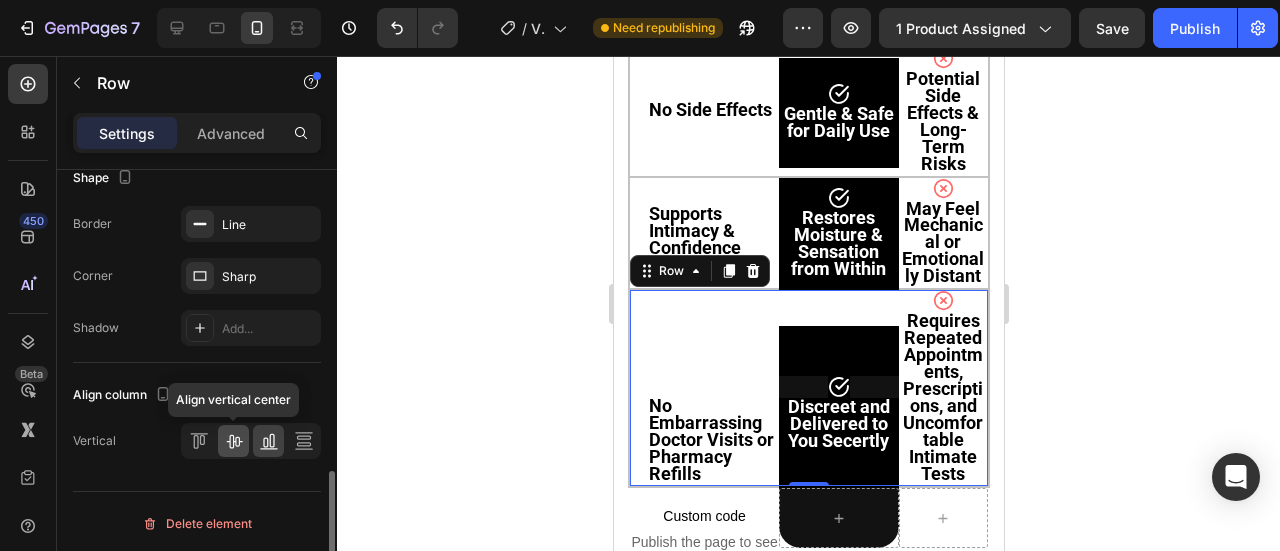 click 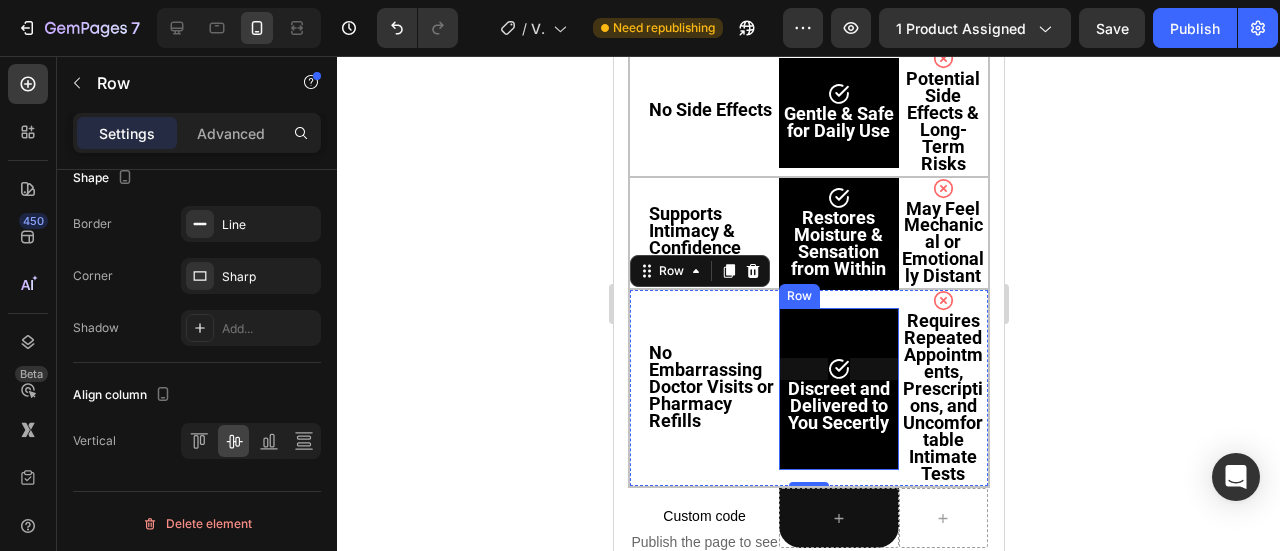 click on "Row" at bounding box center [798, 296] 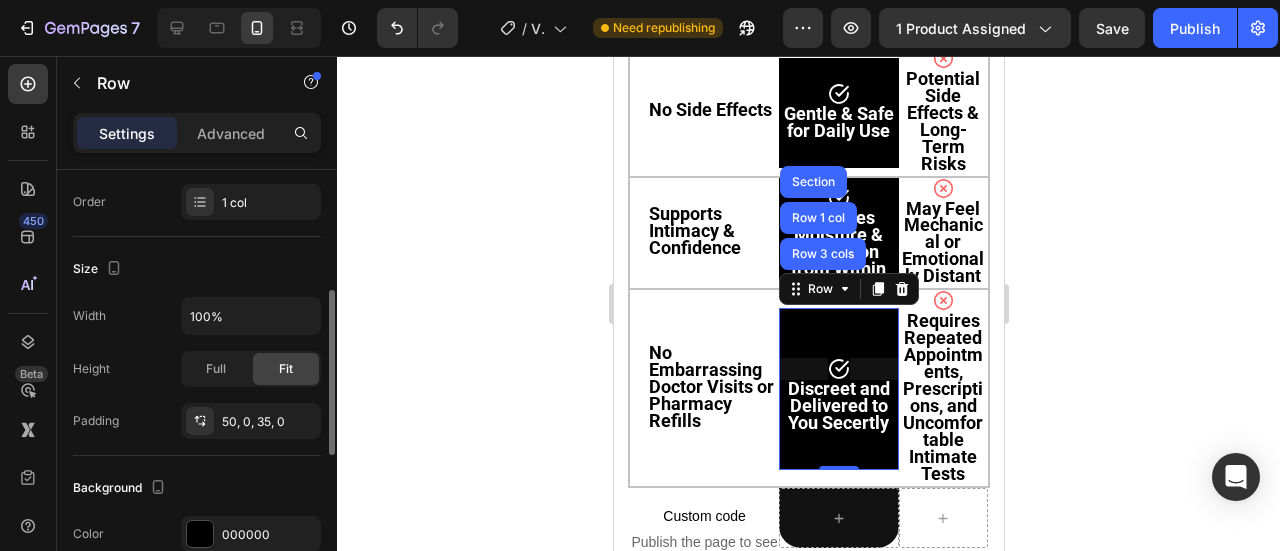 scroll, scrollTop: 314, scrollLeft: 0, axis: vertical 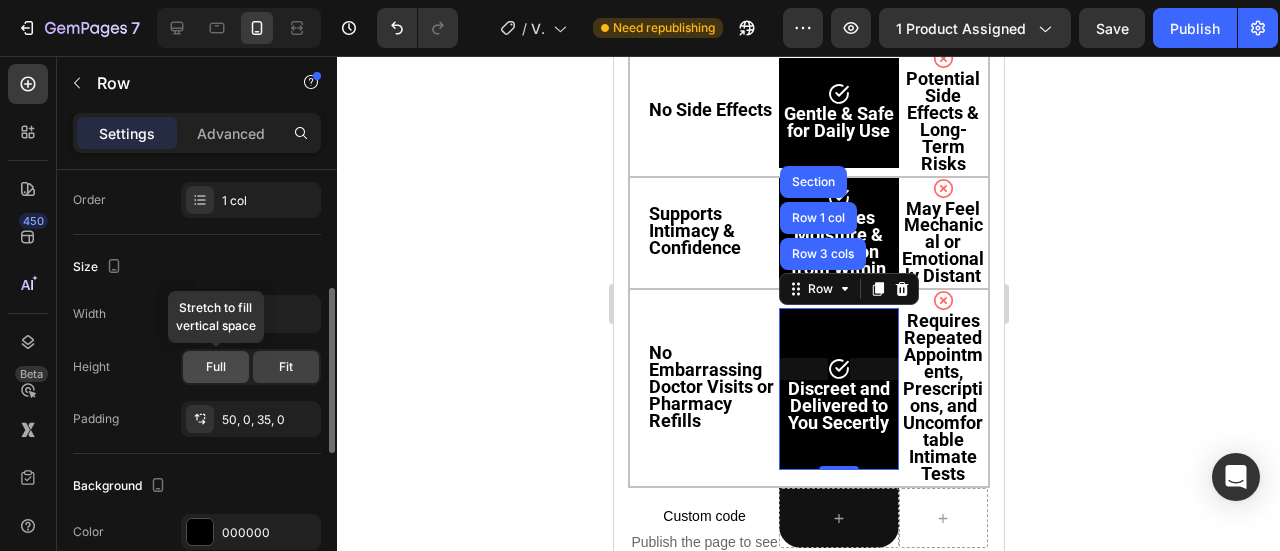 click on "Full" 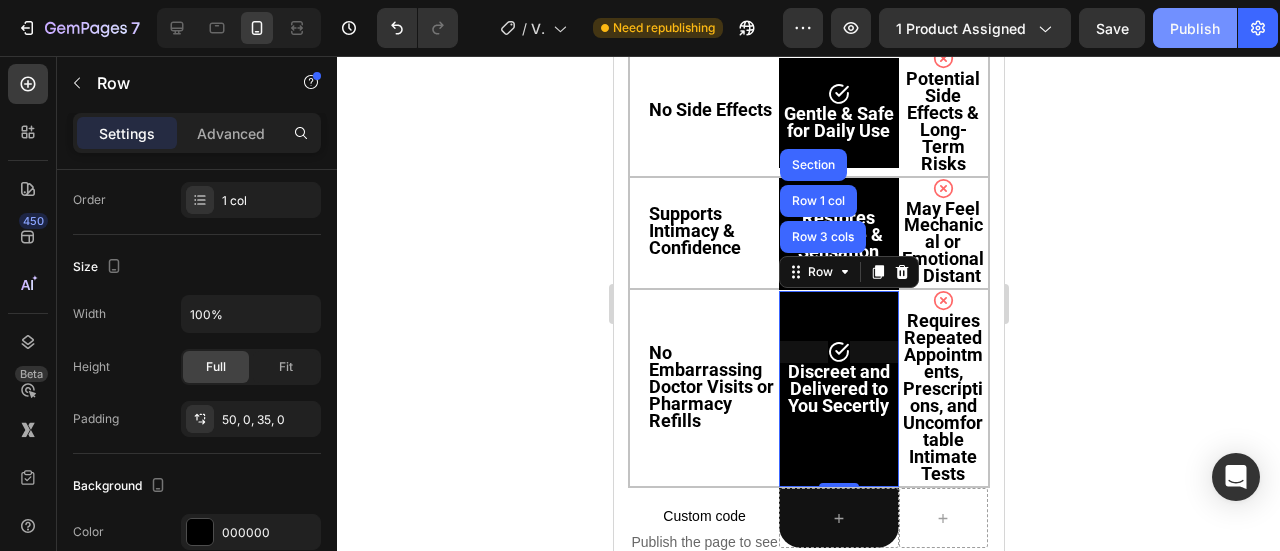 click on "Publish" at bounding box center [1195, 28] 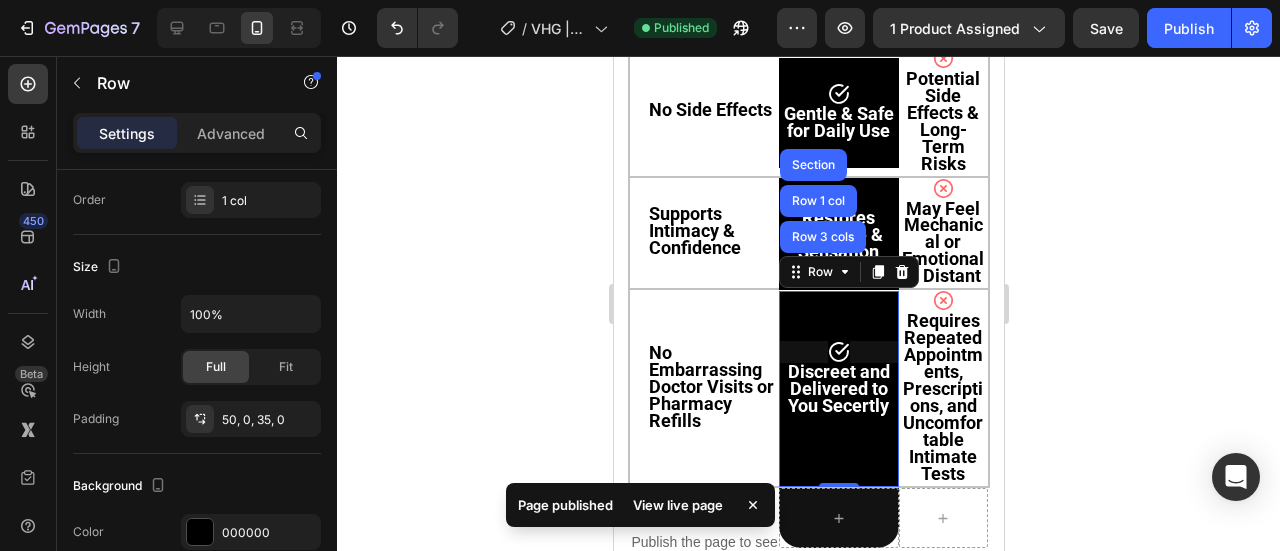 click 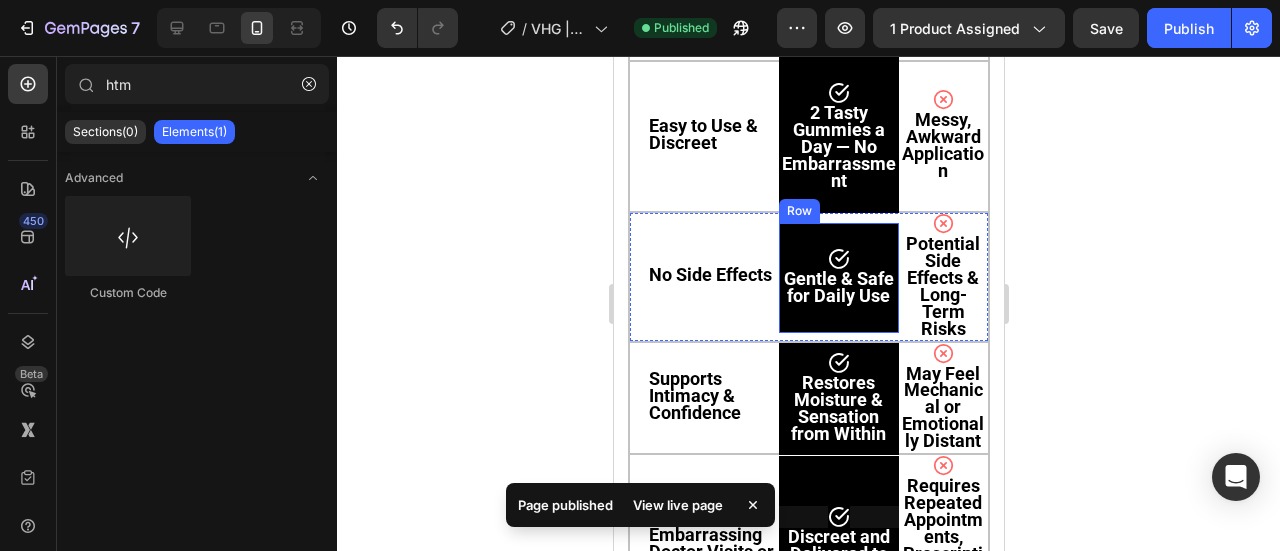 scroll, scrollTop: 12932, scrollLeft: 0, axis: vertical 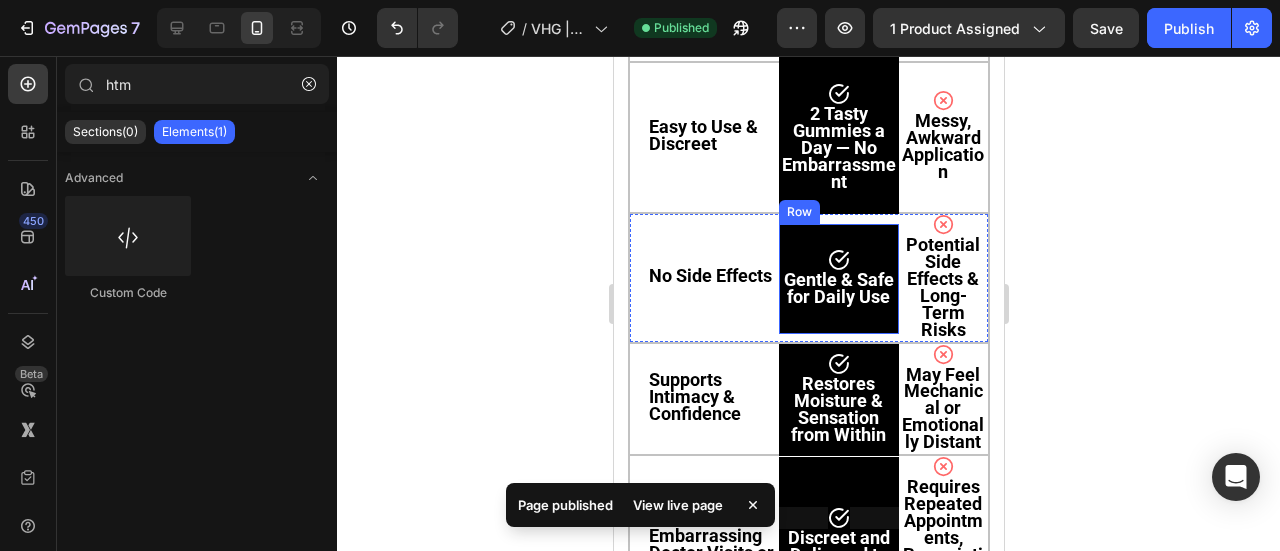 click on "Row" at bounding box center (798, 212) 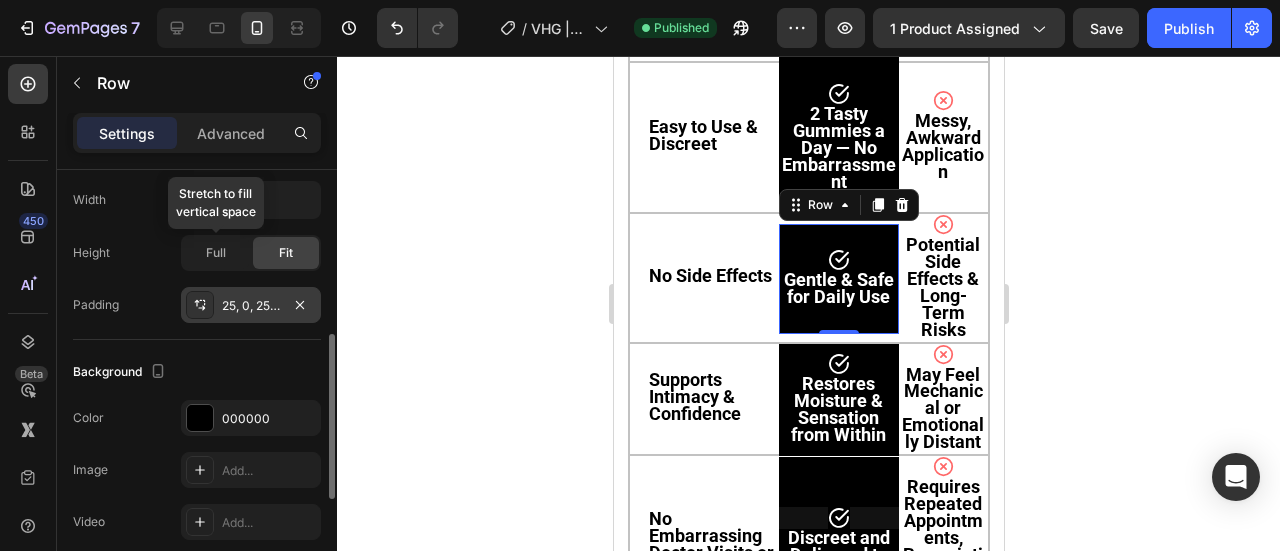 scroll, scrollTop: 430, scrollLeft: 0, axis: vertical 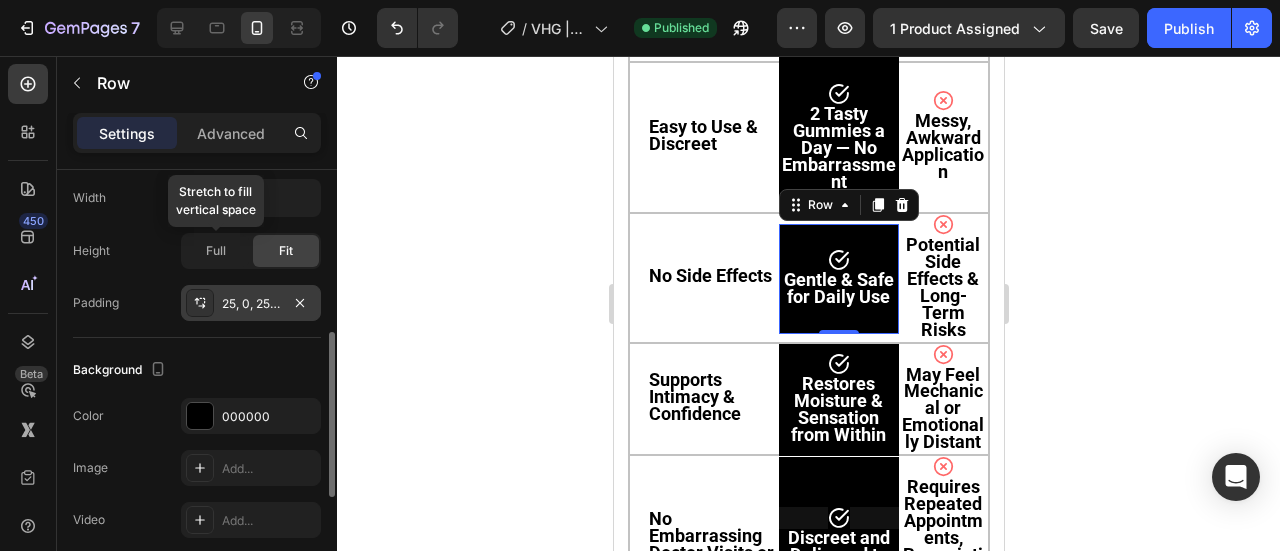 click on "Full" 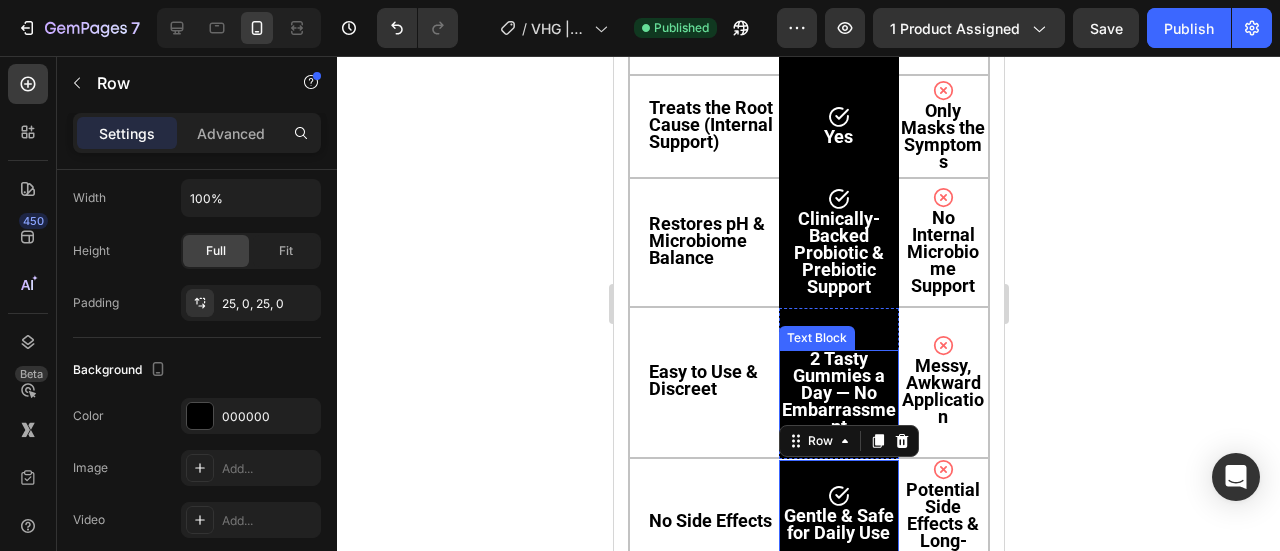 scroll, scrollTop: 12678, scrollLeft: 0, axis: vertical 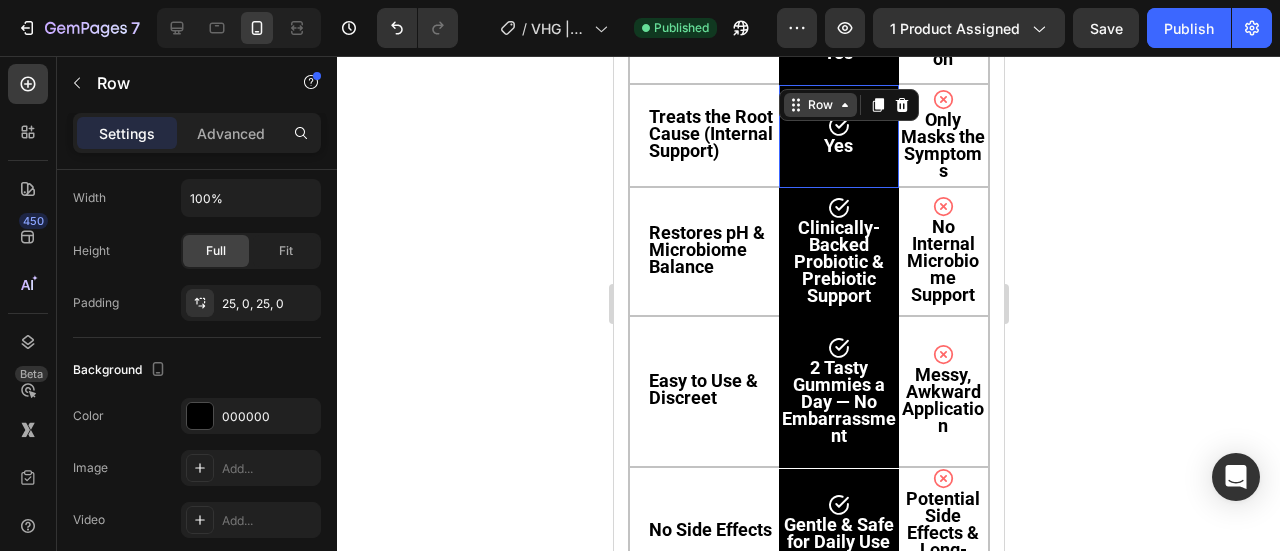 click on "Row" at bounding box center [819, 105] 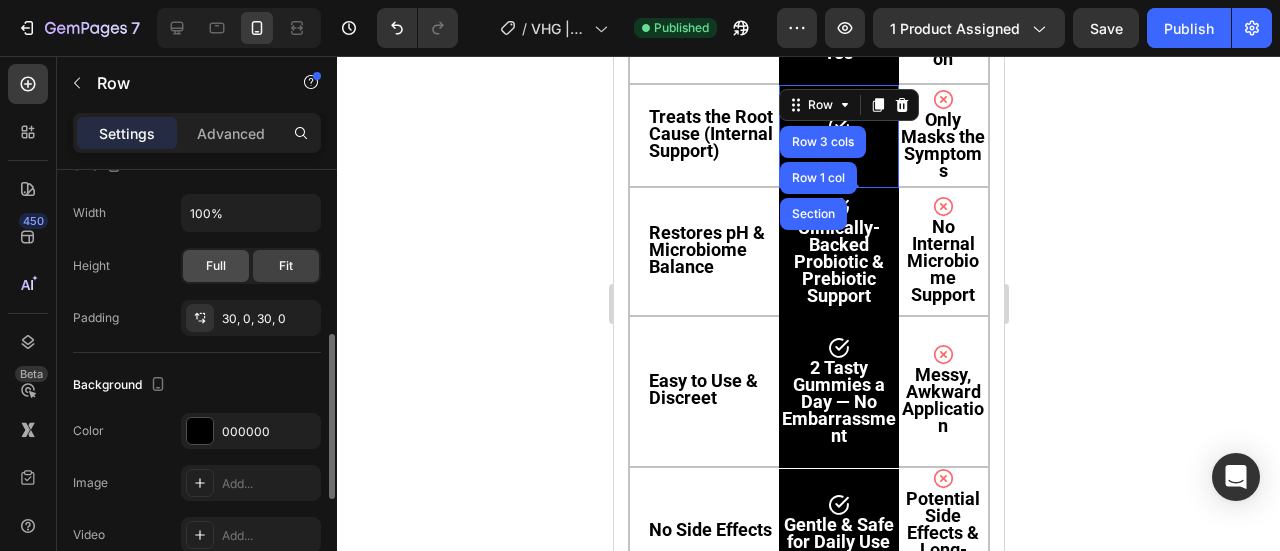 scroll, scrollTop: 413, scrollLeft: 0, axis: vertical 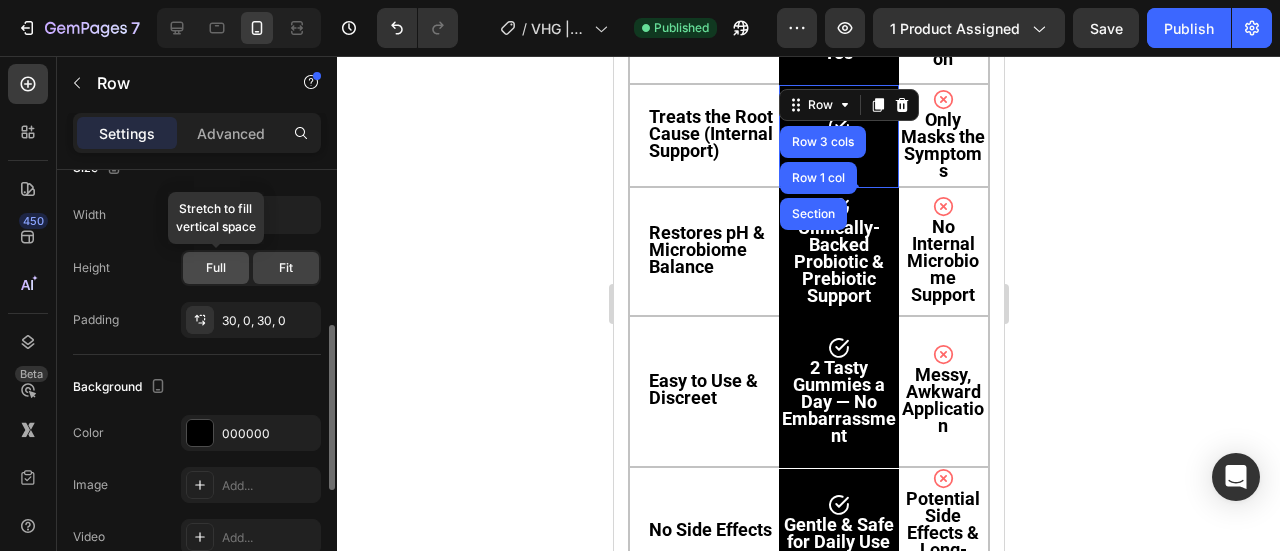 click on "Full" 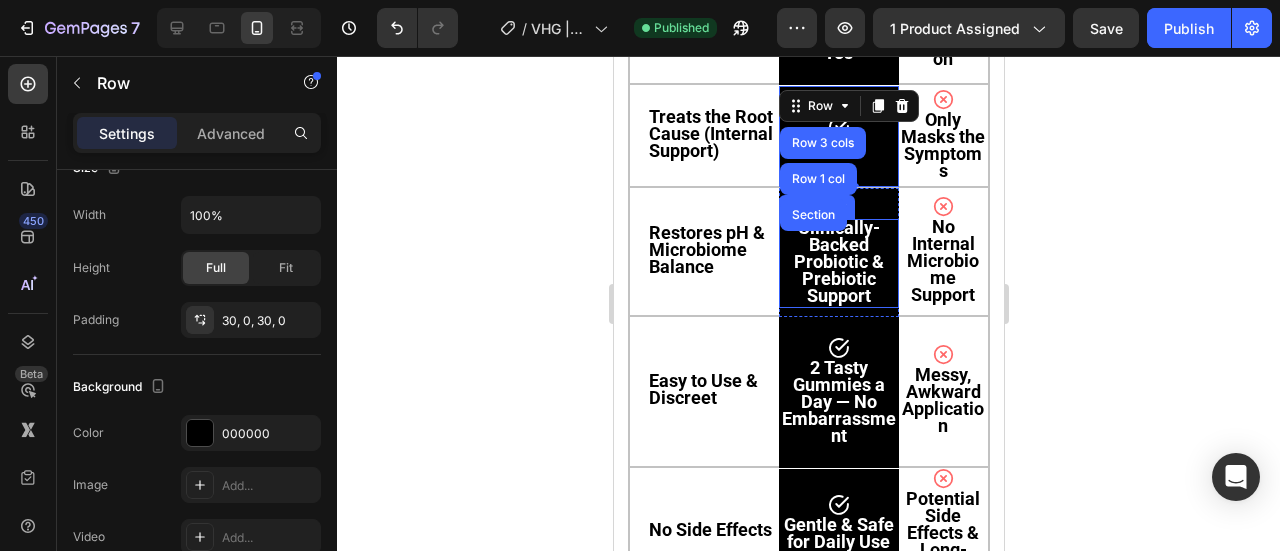 click on "Clinically-Backed Probiotic & Prebiotic Support" at bounding box center (838, 261) 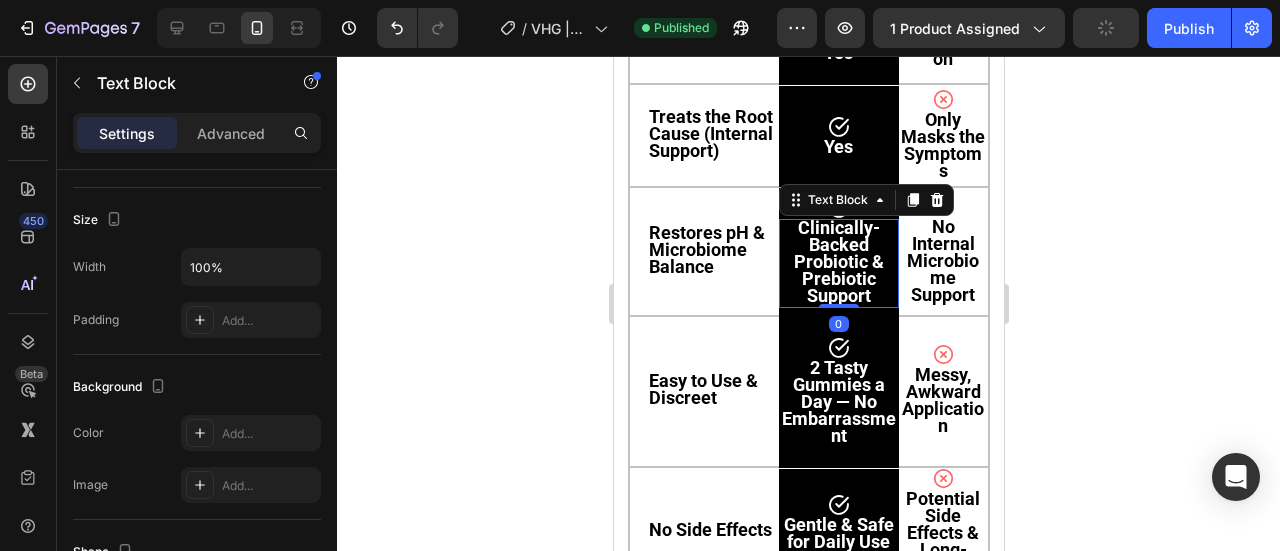 scroll, scrollTop: 0, scrollLeft: 0, axis: both 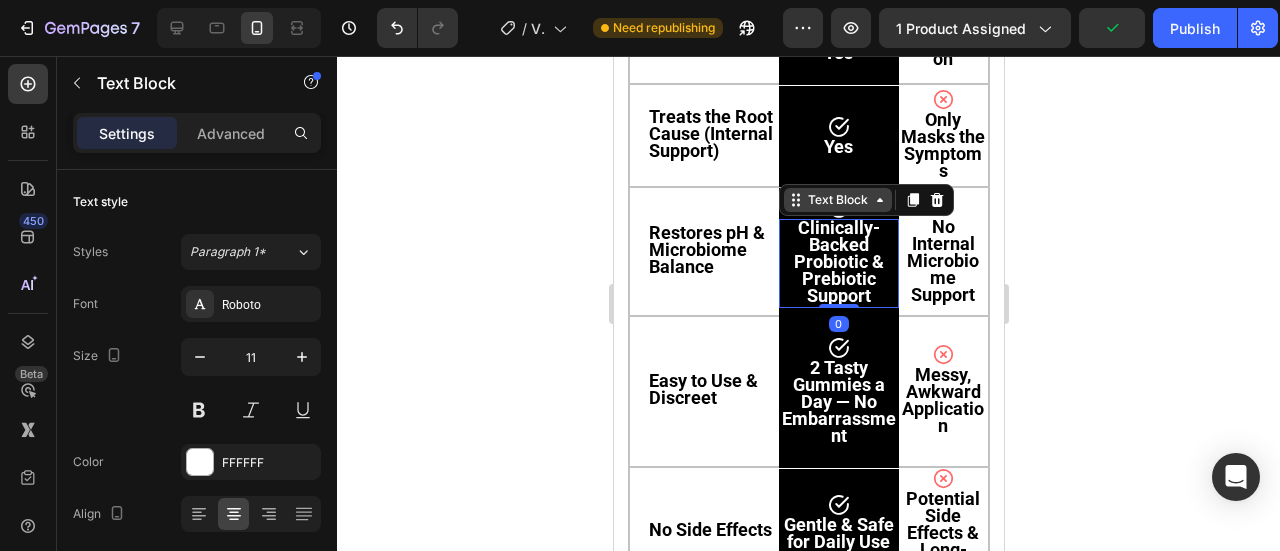 click on "Text Block" at bounding box center [837, 200] 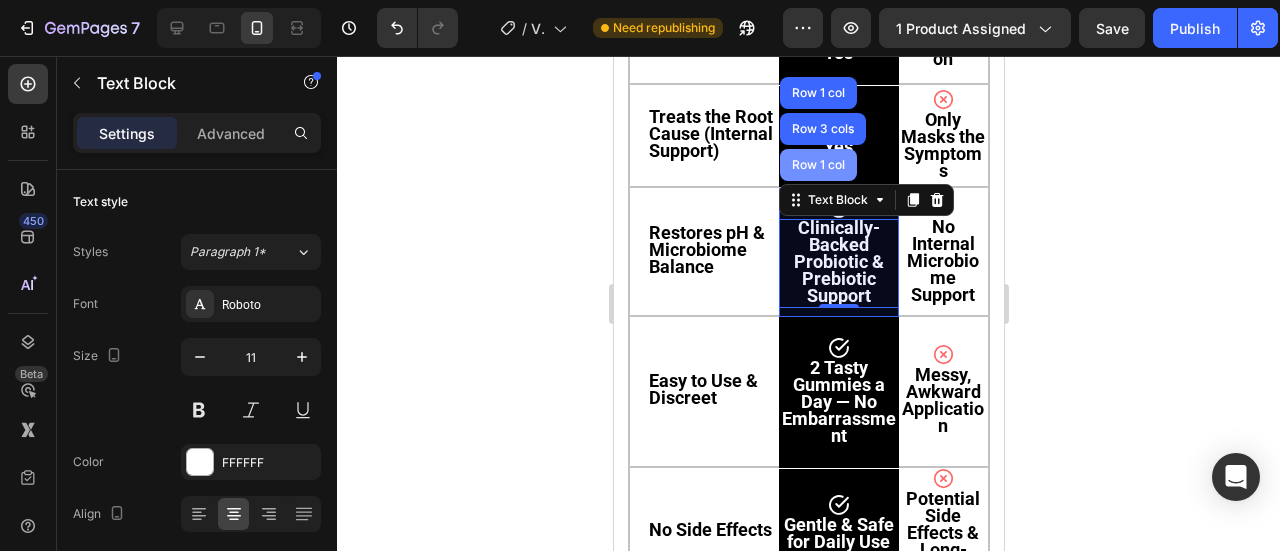 click on "Row 1 col" at bounding box center [817, 165] 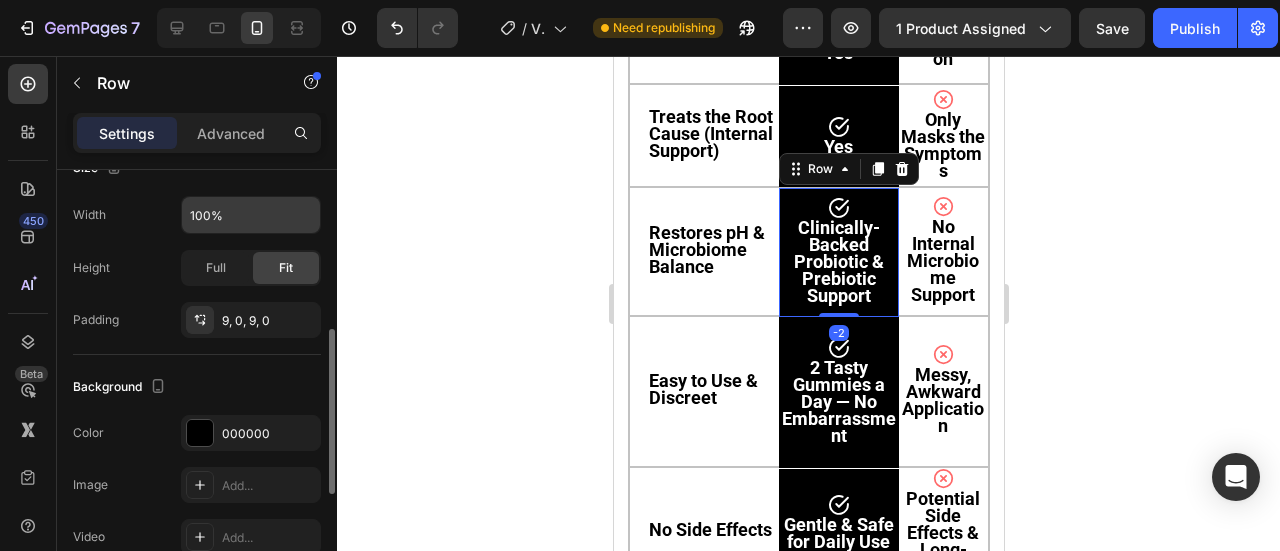 scroll, scrollTop: 416, scrollLeft: 0, axis: vertical 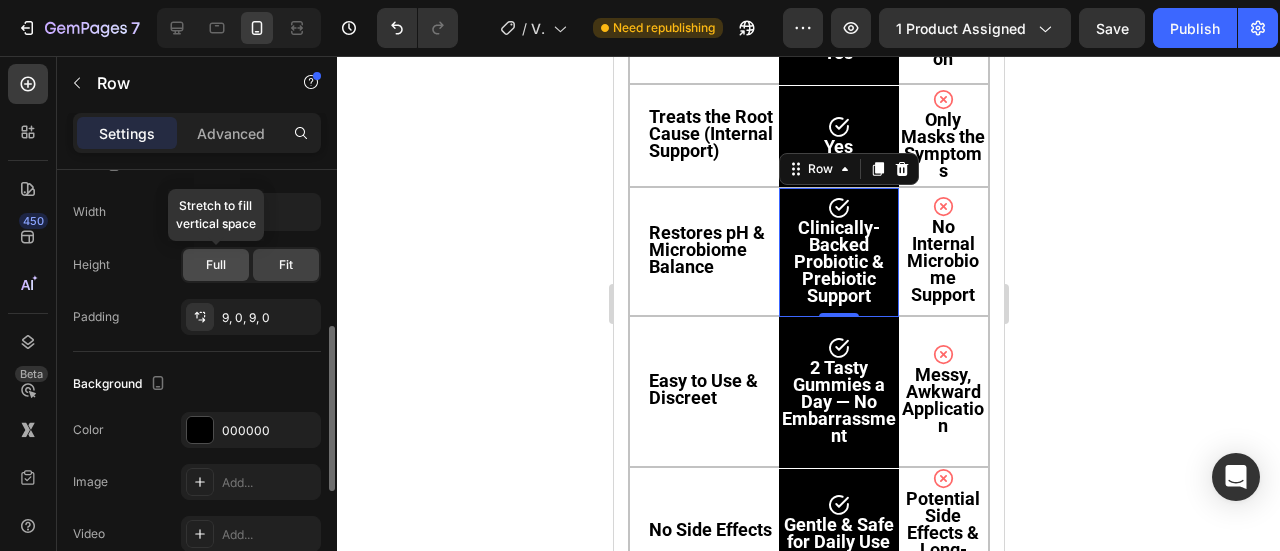 click on "Full" 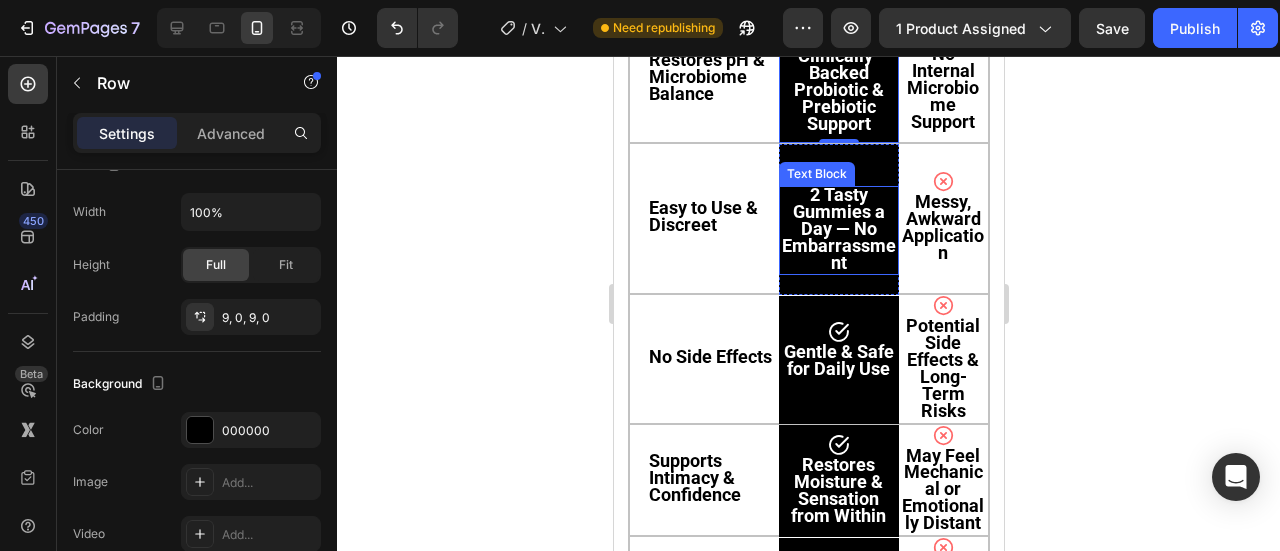 scroll, scrollTop: 13007, scrollLeft: 0, axis: vertical 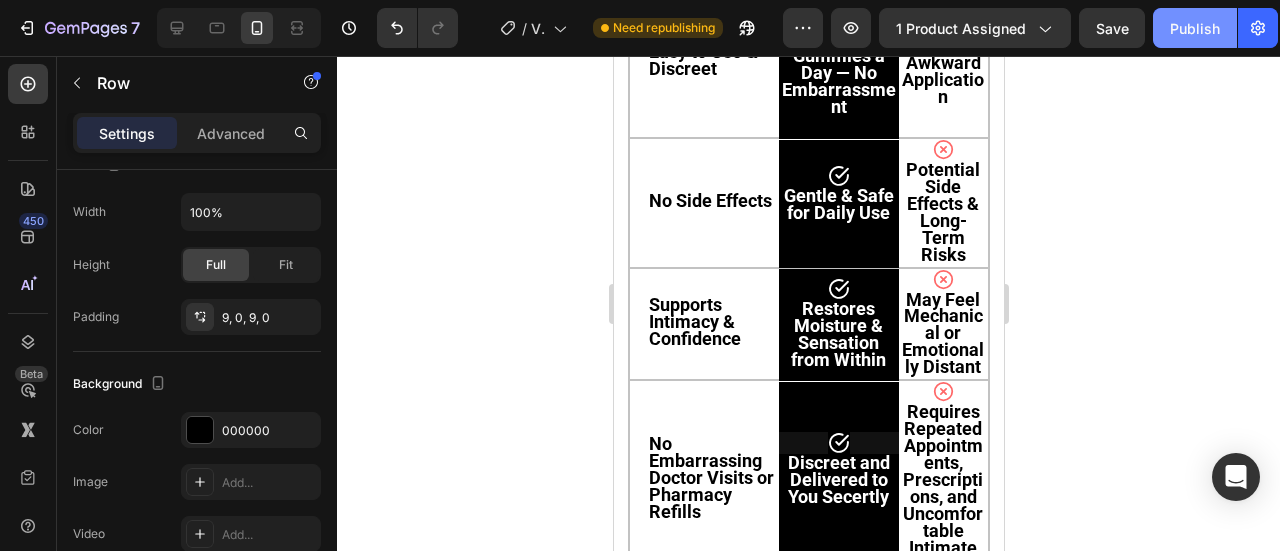 click on "Publish" at bounding box center (1195, 28) 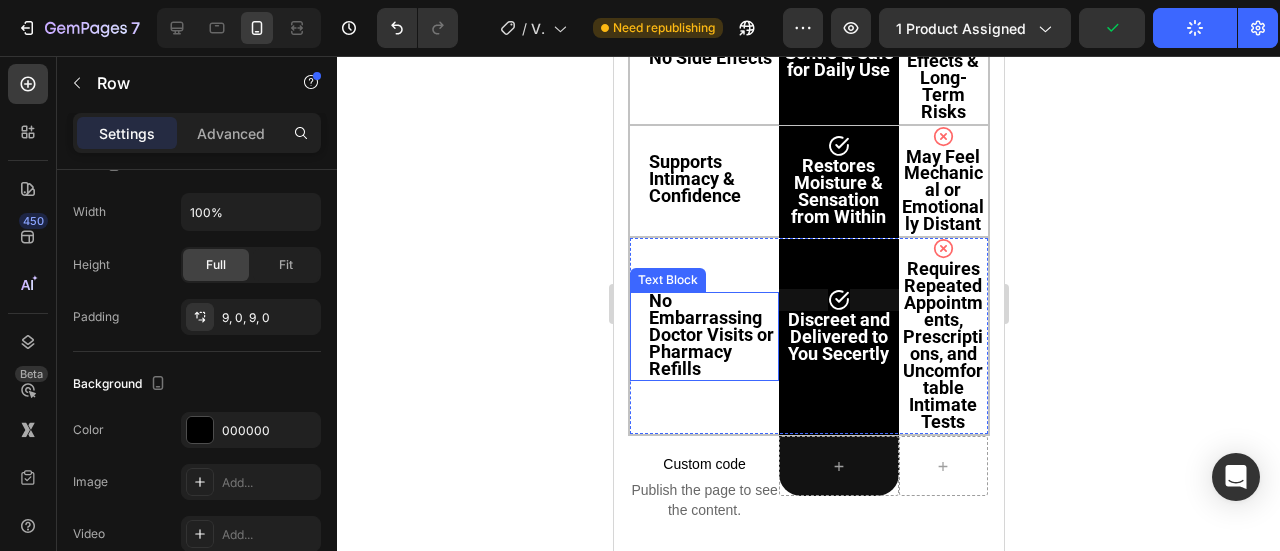 scroll, scrollTop: 13151, scrollLeft: 0, axis: vertical 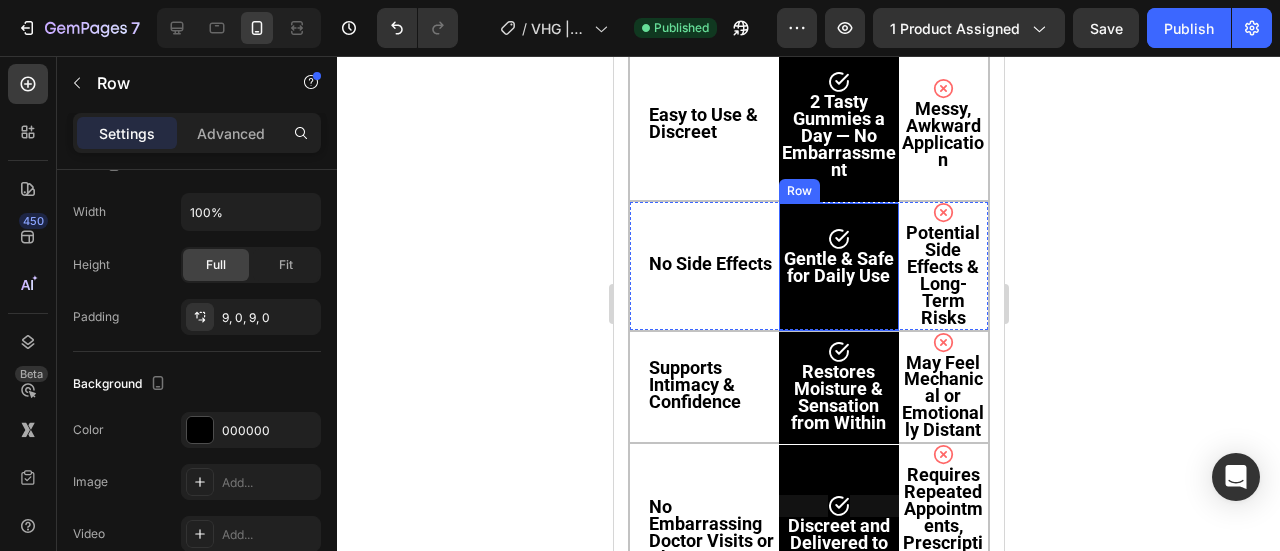 click on "Row" at bounding box center (798, 191) 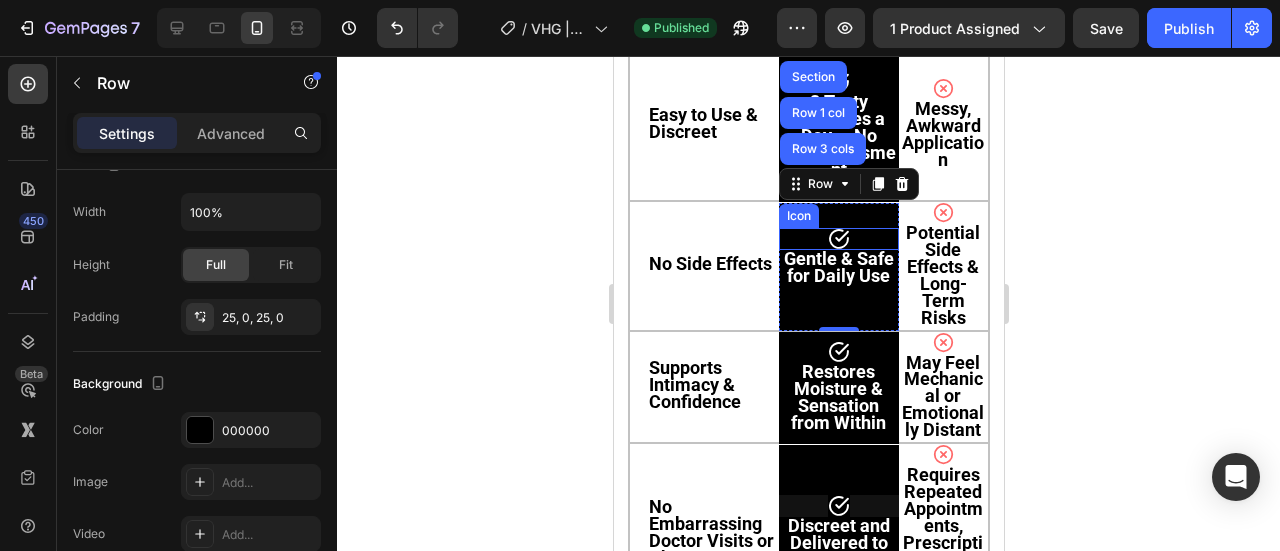 click on "Icon" at bounding box center [798, 216] 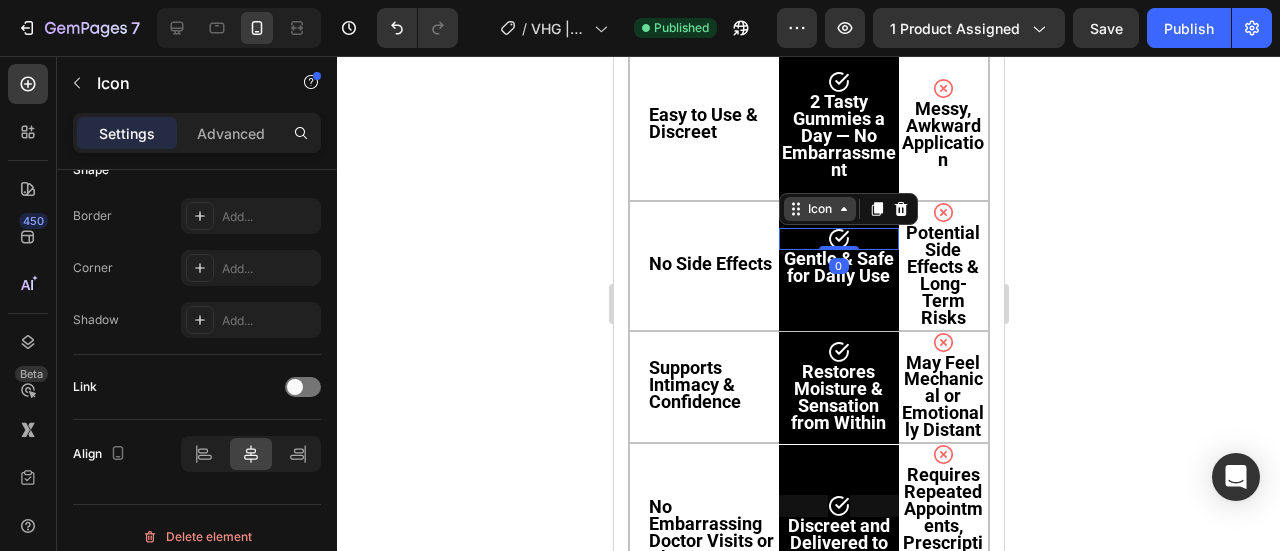 scroll, scrollTop: 0, scrollLeft: 0, axis: both 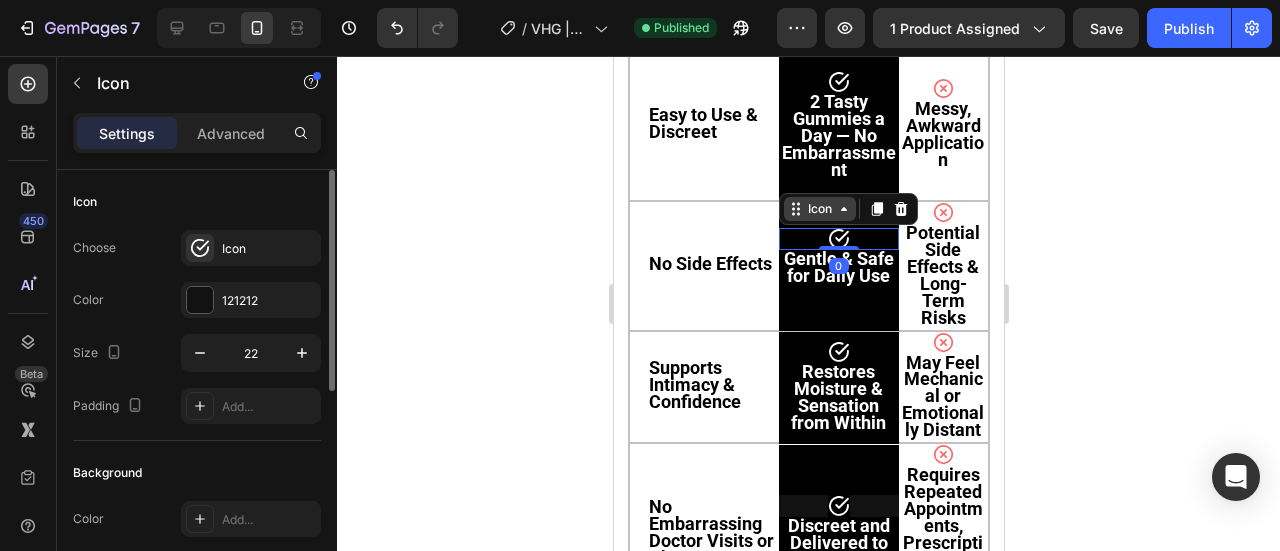 click 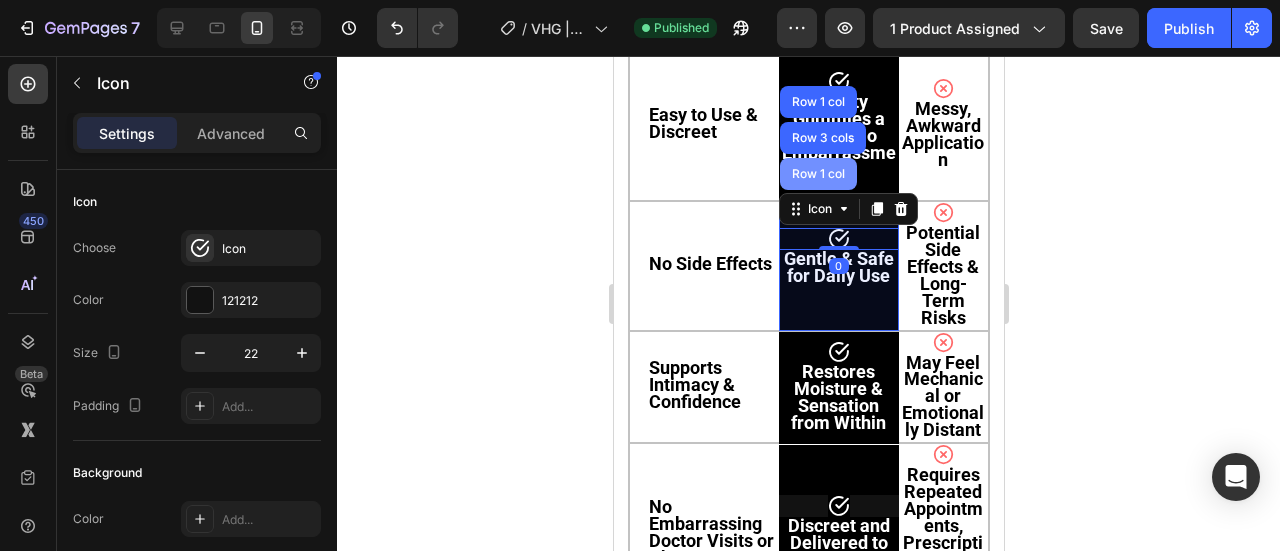 click on "Row 1 col" at bounding box center (817, 174) 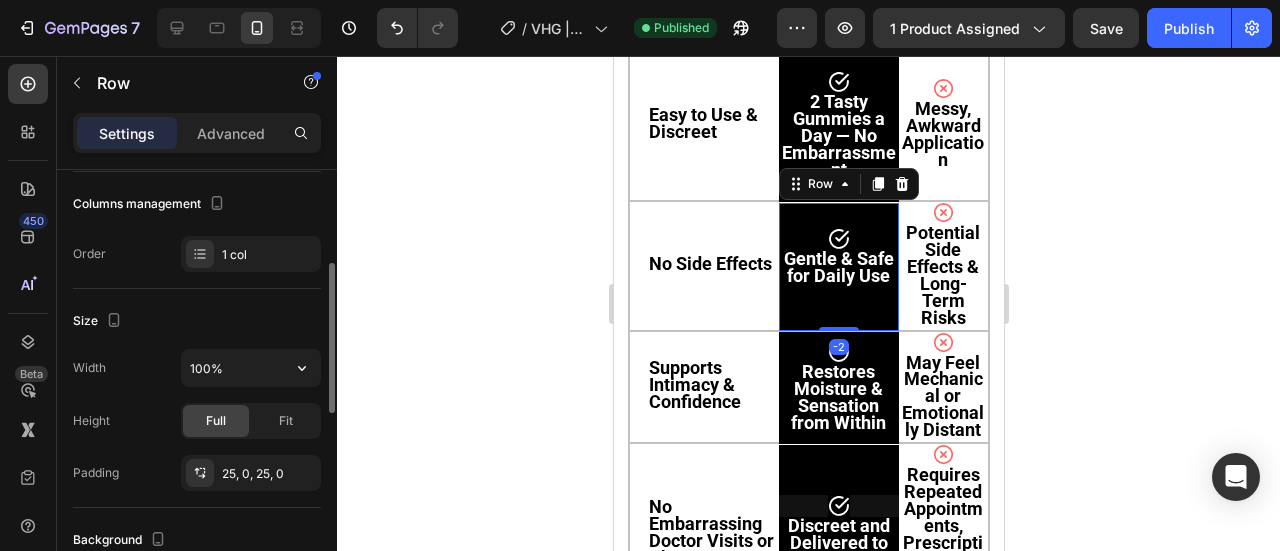 scroll, scrollTop: 263, scrollLeft: 0, axis: vertical 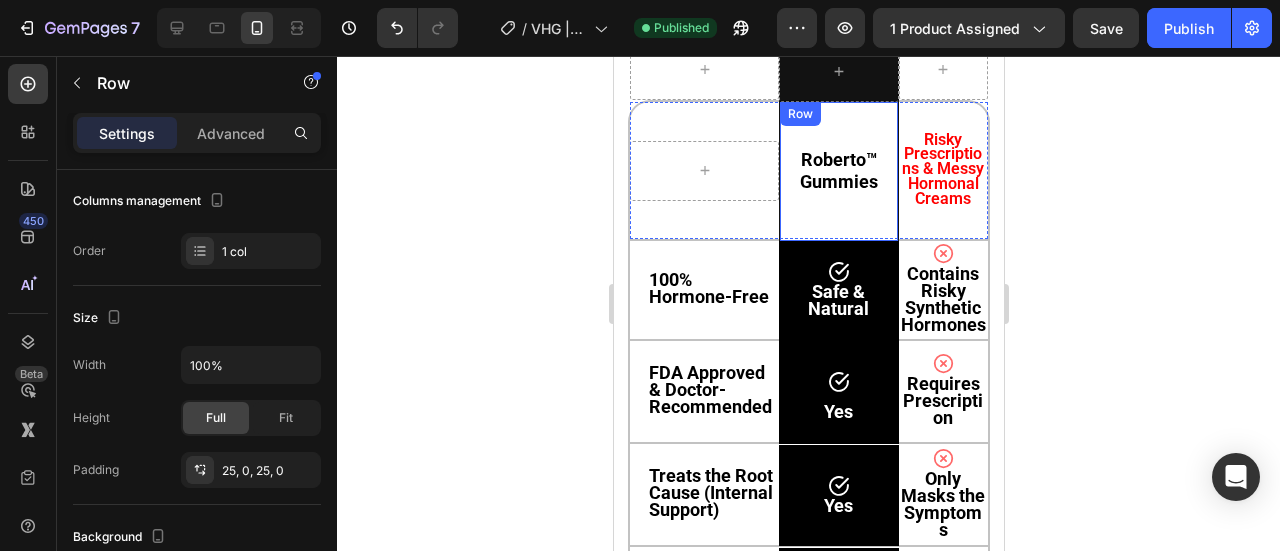 click on "Row" at bounding box center (799, 114) 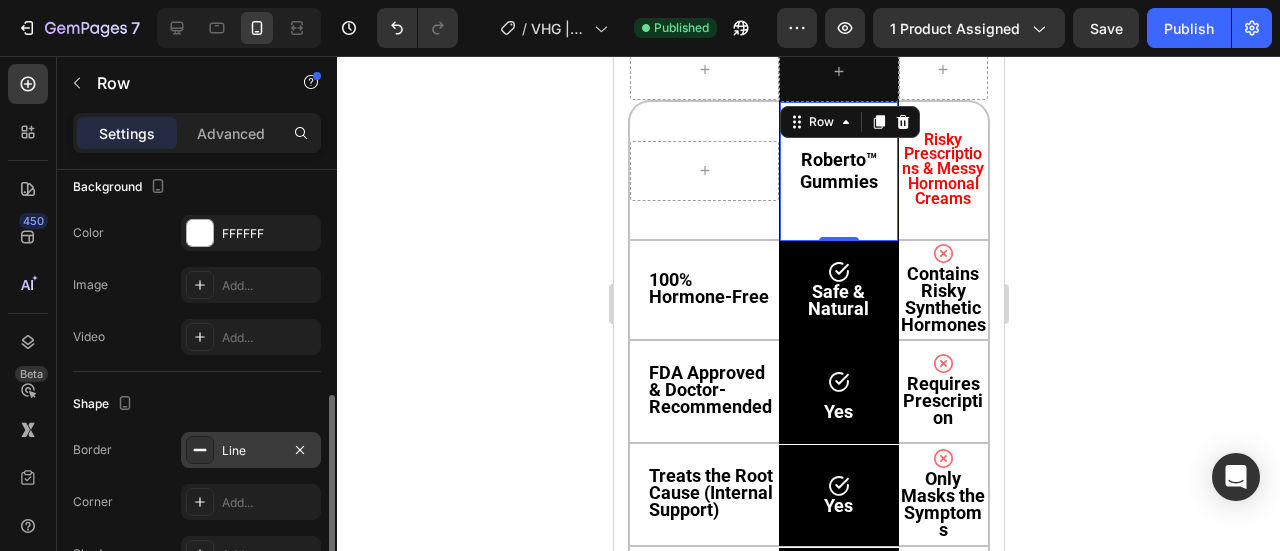 scroll, scrollTop: 617, scrollLeft: 0, axis: vertical 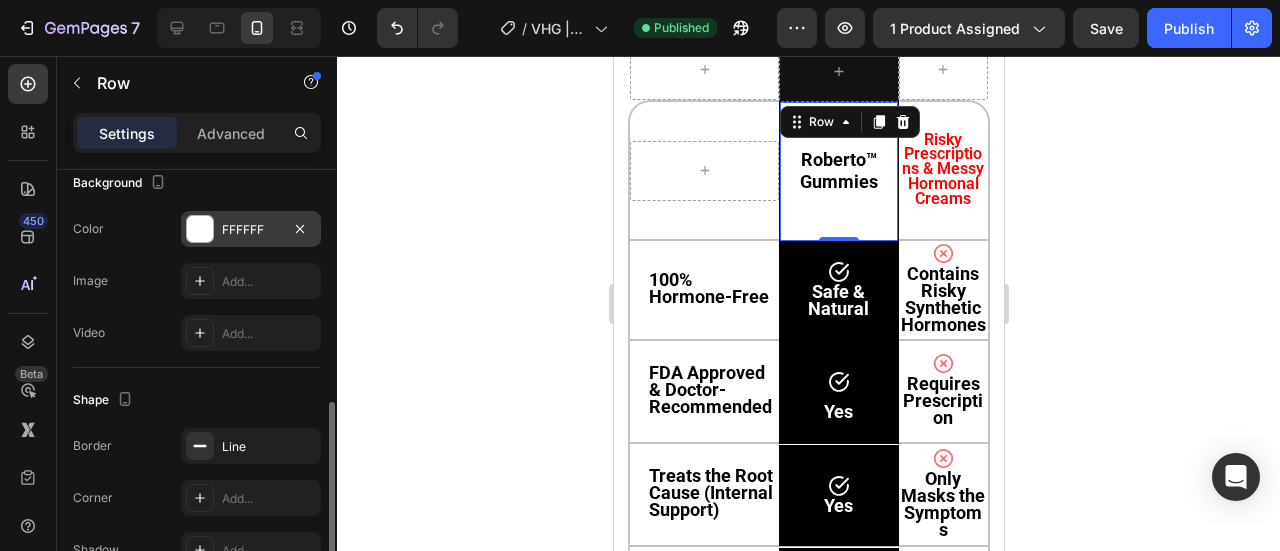 click at bounding box center (200, 229) 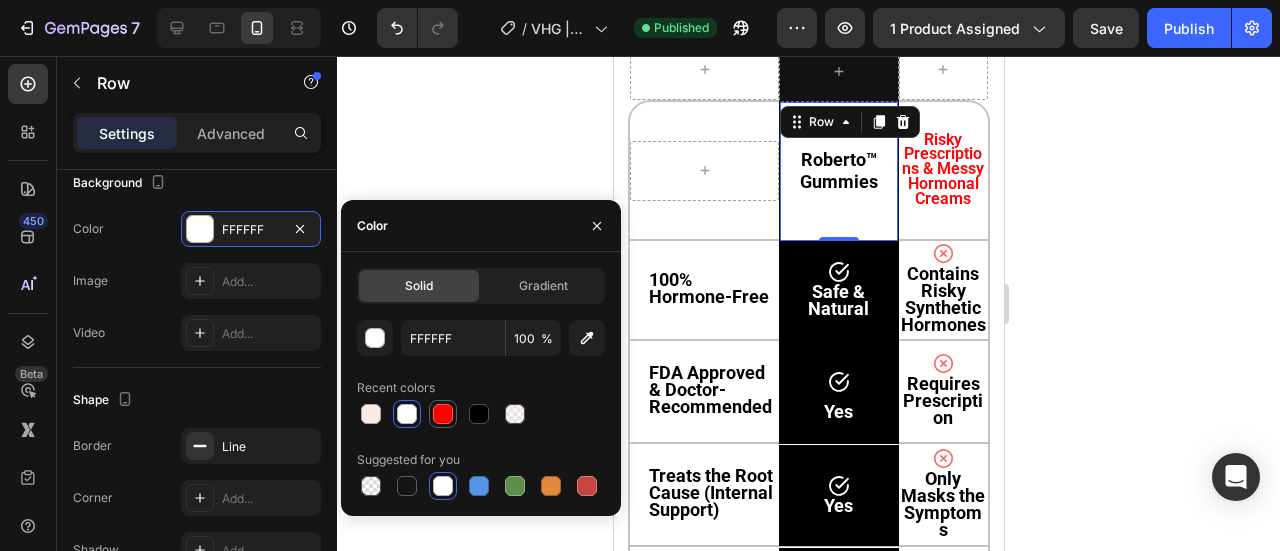 click at bounding box center (443, 414) 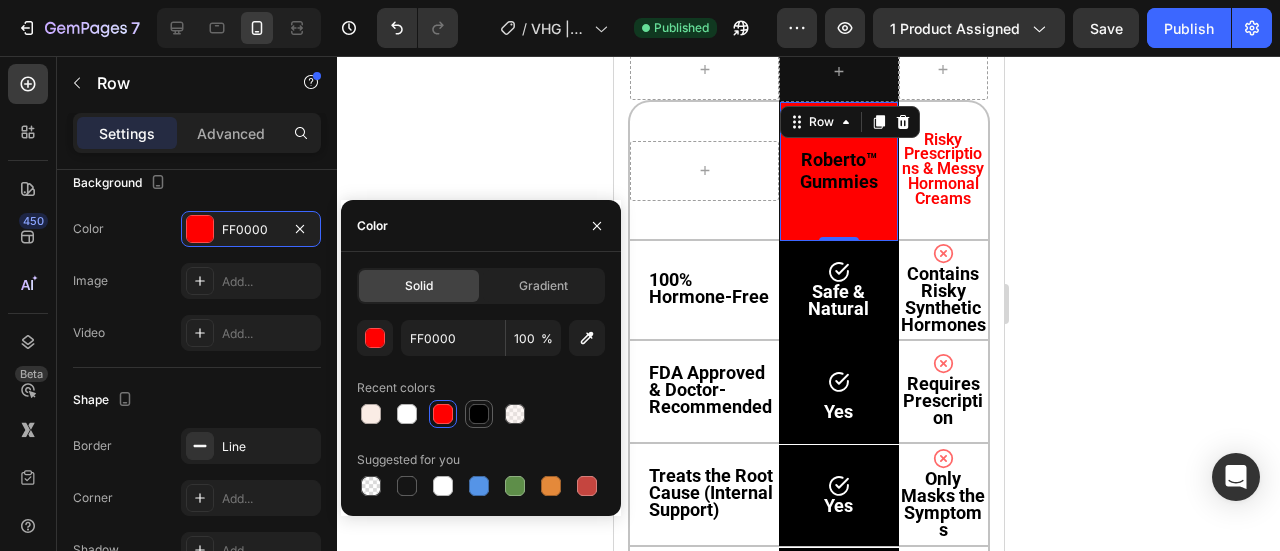 click at bounding box center (479, 414) 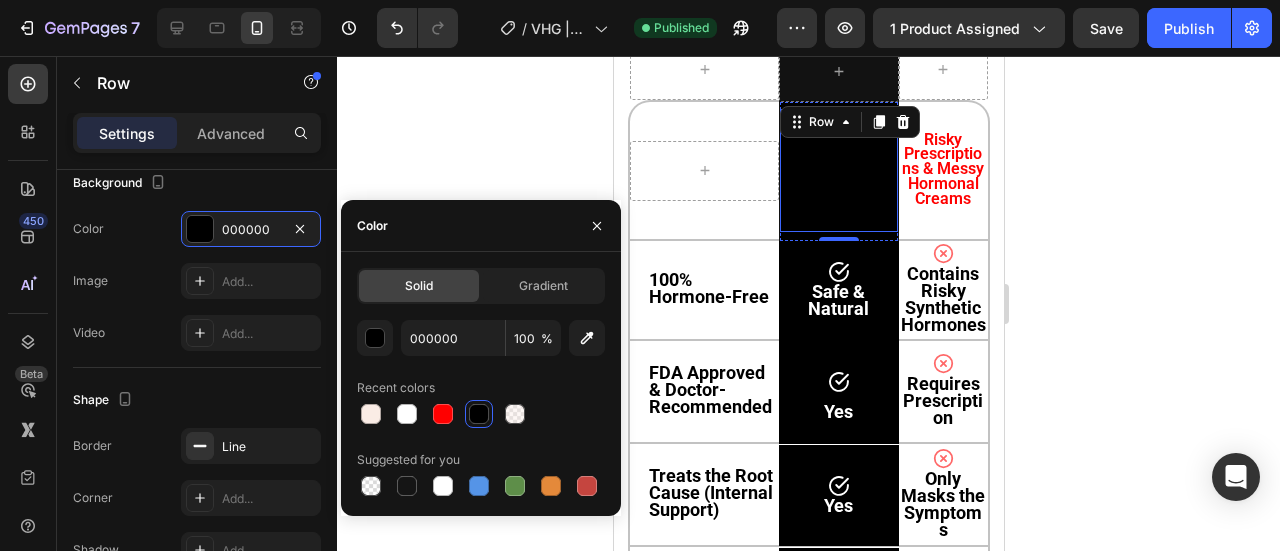 click on "Roberto™ Gummies" at bounding box center [838, 170] 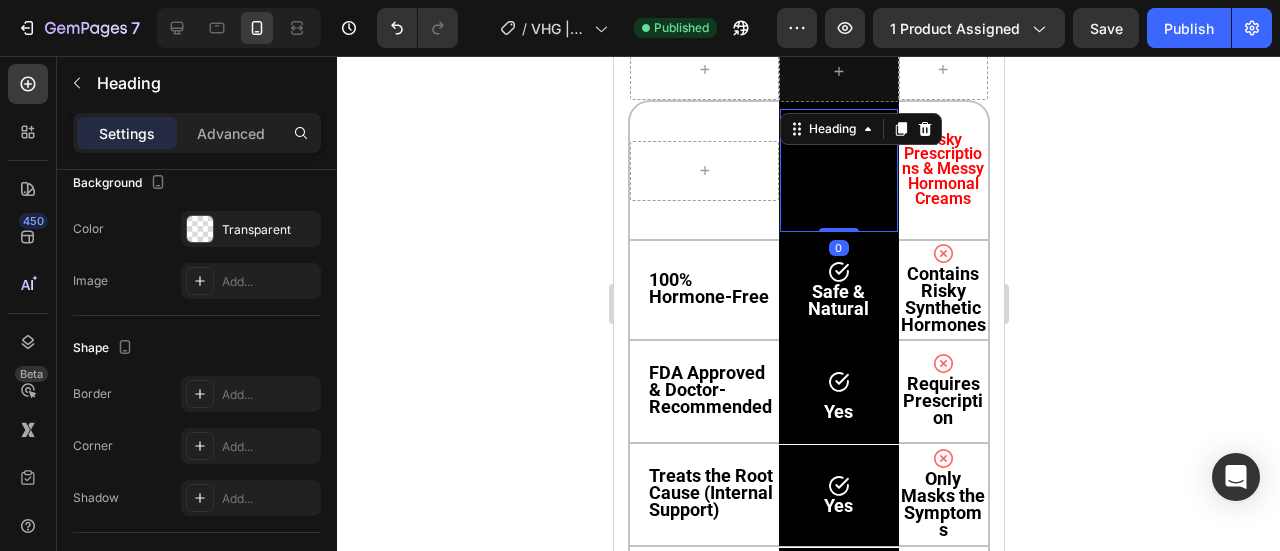 scroll, scrollTop: 0, scrollLeft: 0, axis: both 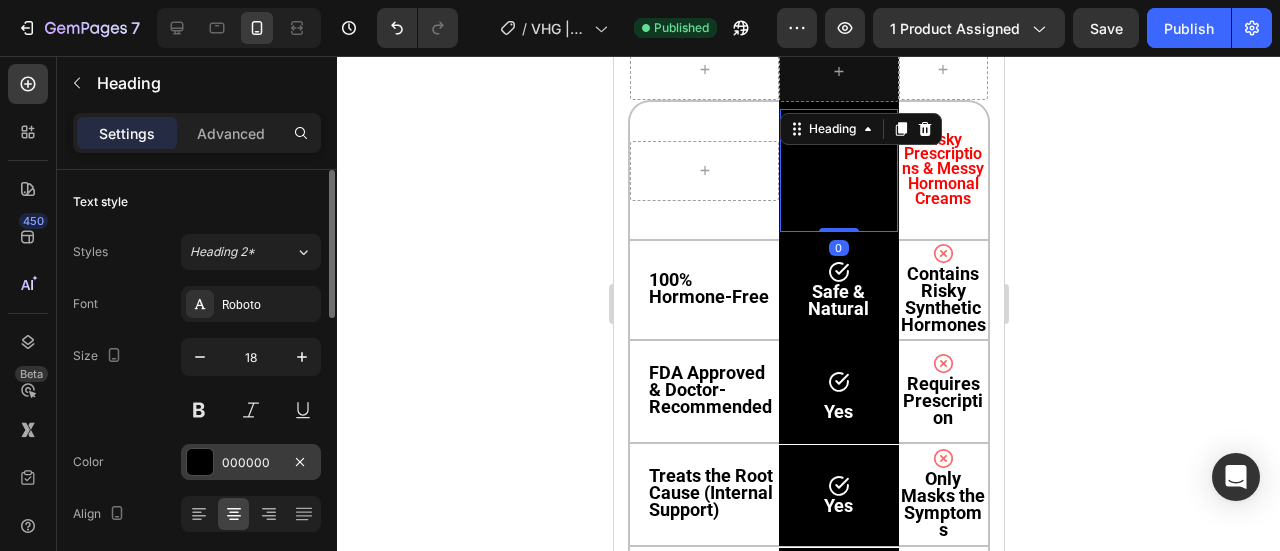 click at bounding box center (200, 462) 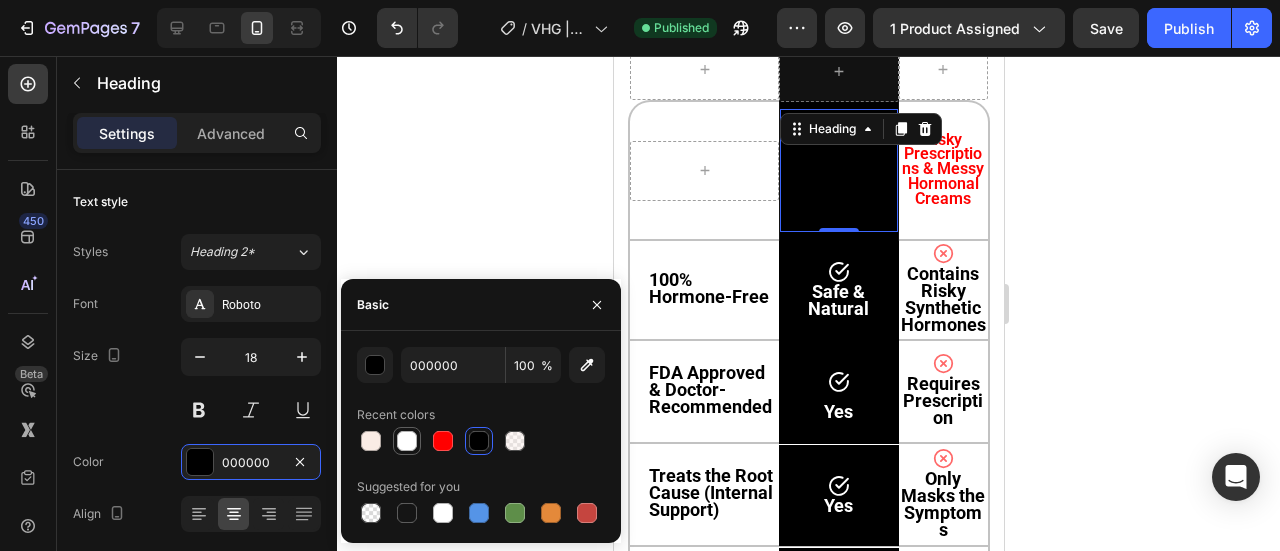 click at bounding box center (407, 441) 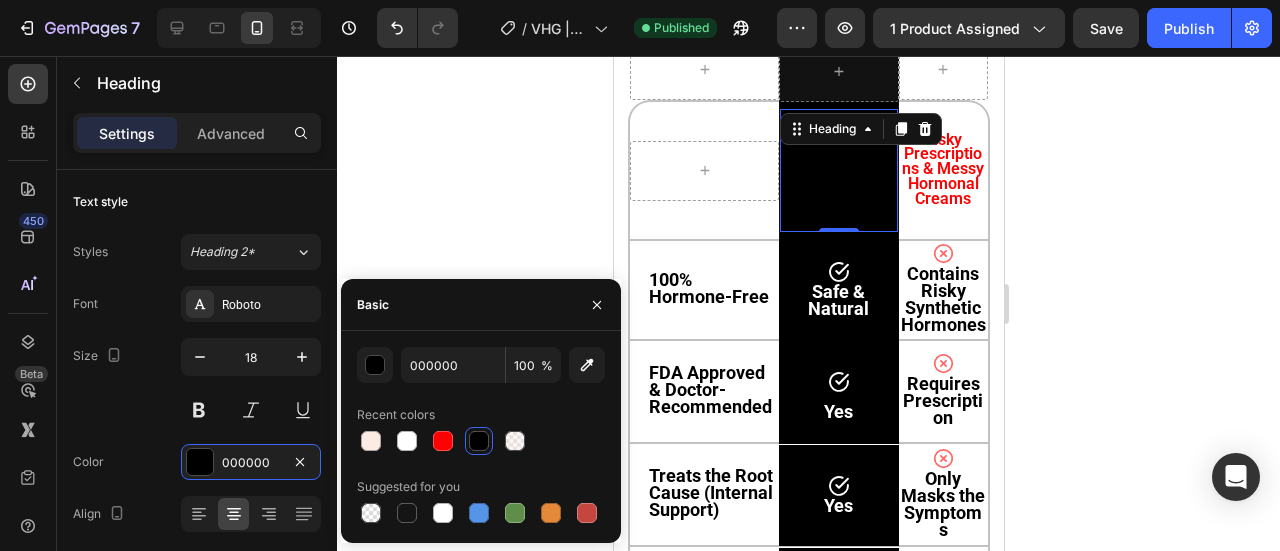 type on "FFFFFF" 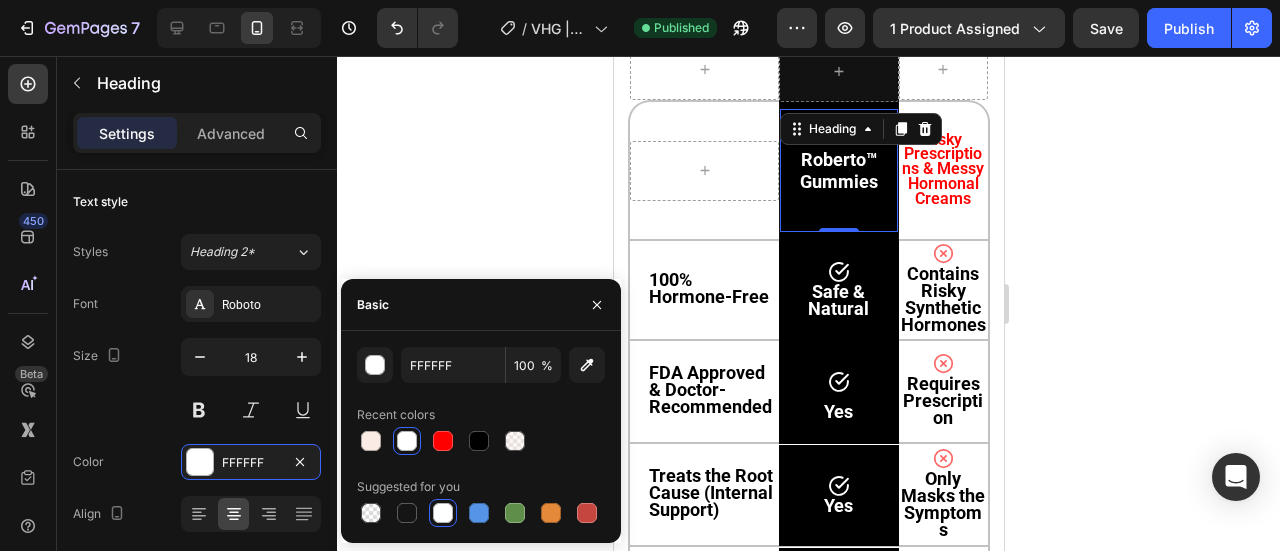 click 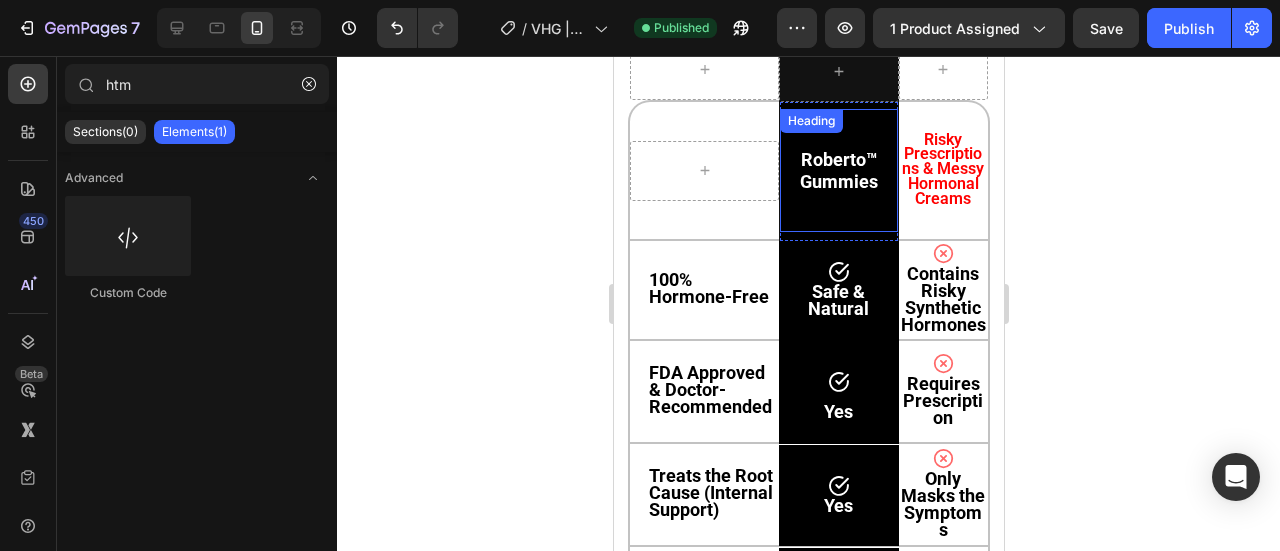 click on "Roberto™ Gummies" at bounding box center [838, 170] 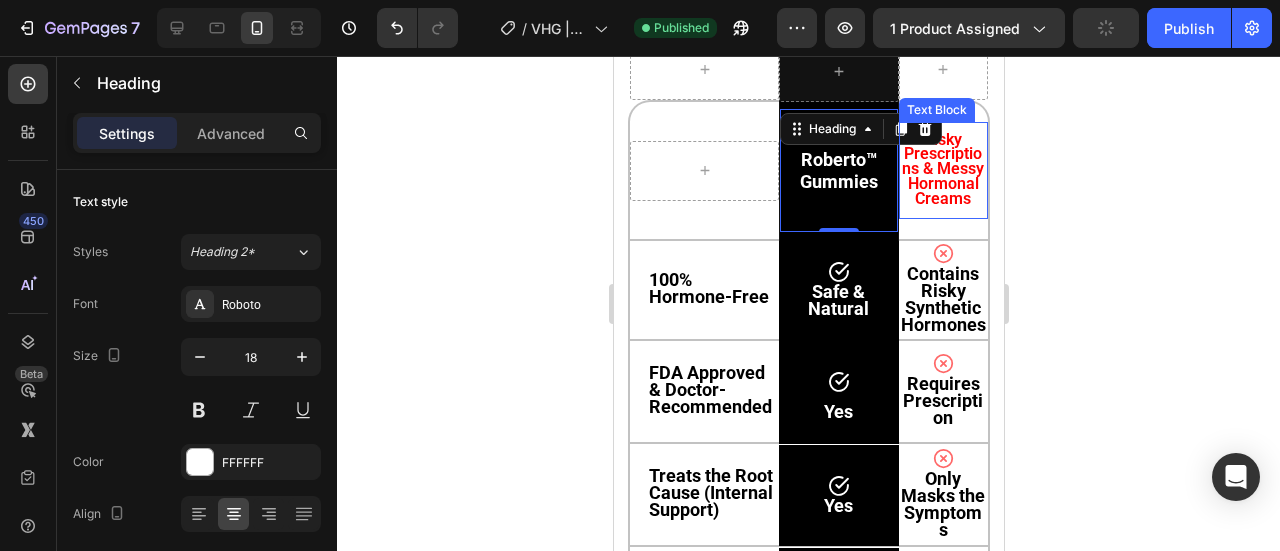 click on "Risky Prescriptions & Messy Hormonal Creams" at bounding box center [942, 169] 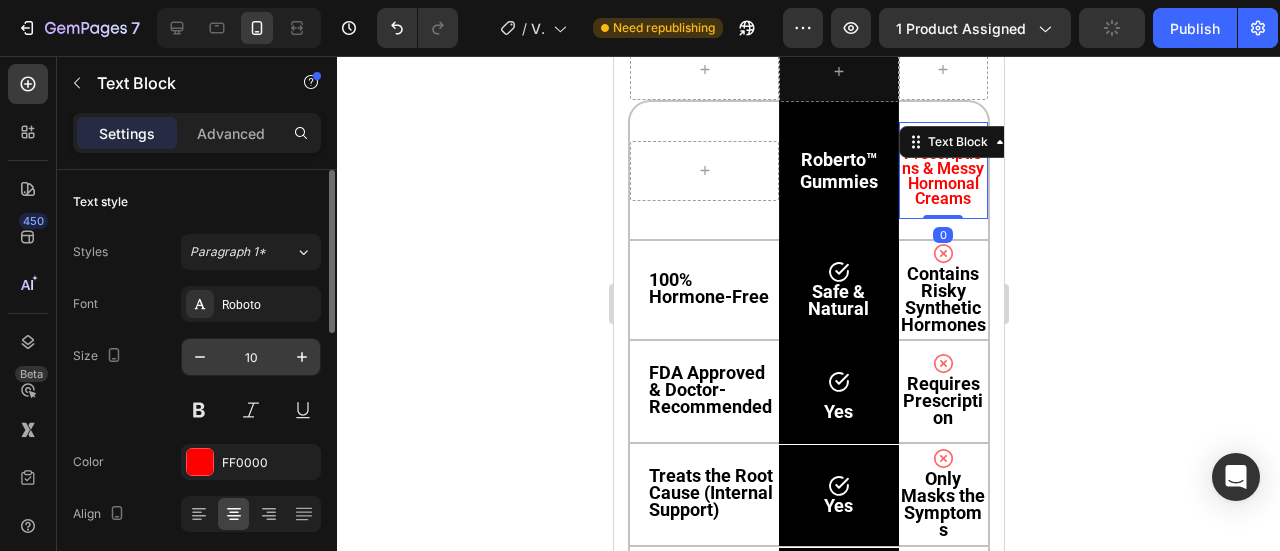 click on "10" at bounding box center (251, 357) 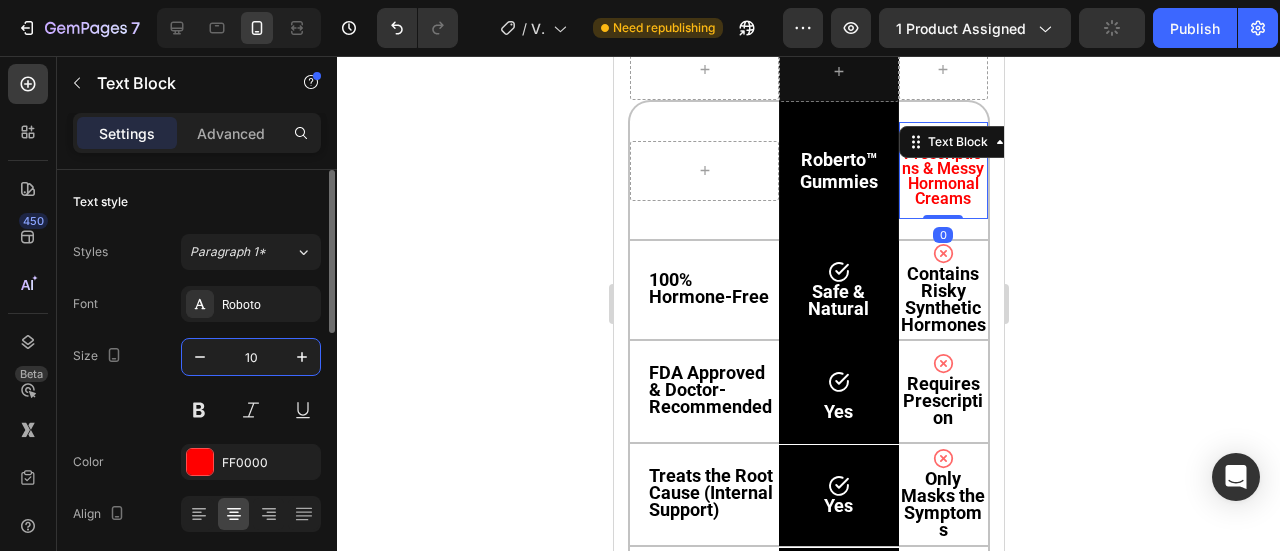 click on "10" at bounding box center [251, 357] 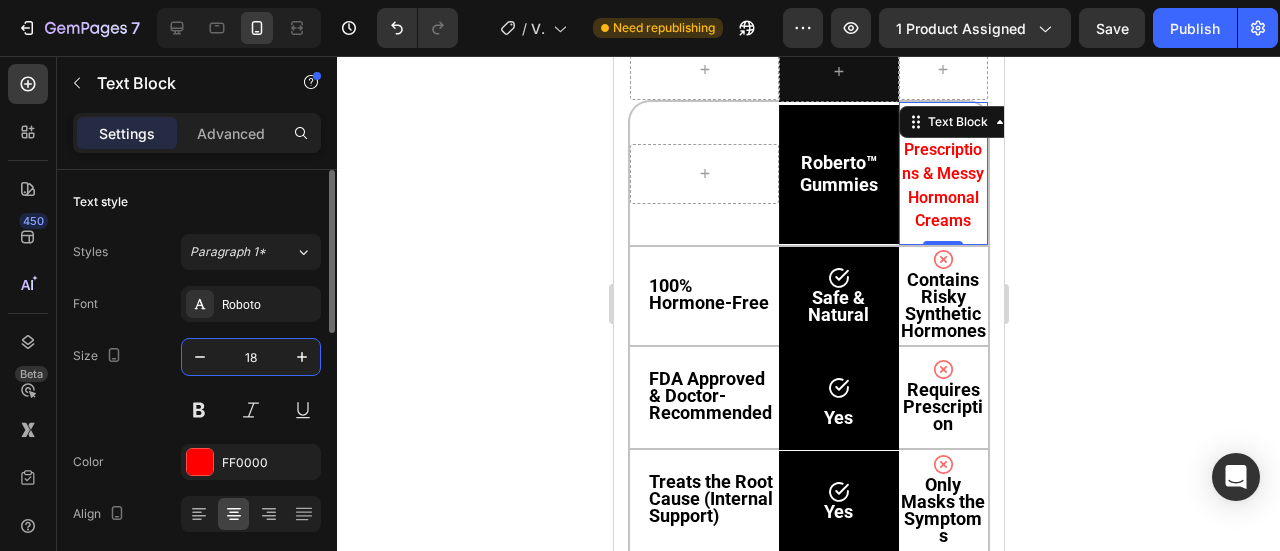 type on "10" 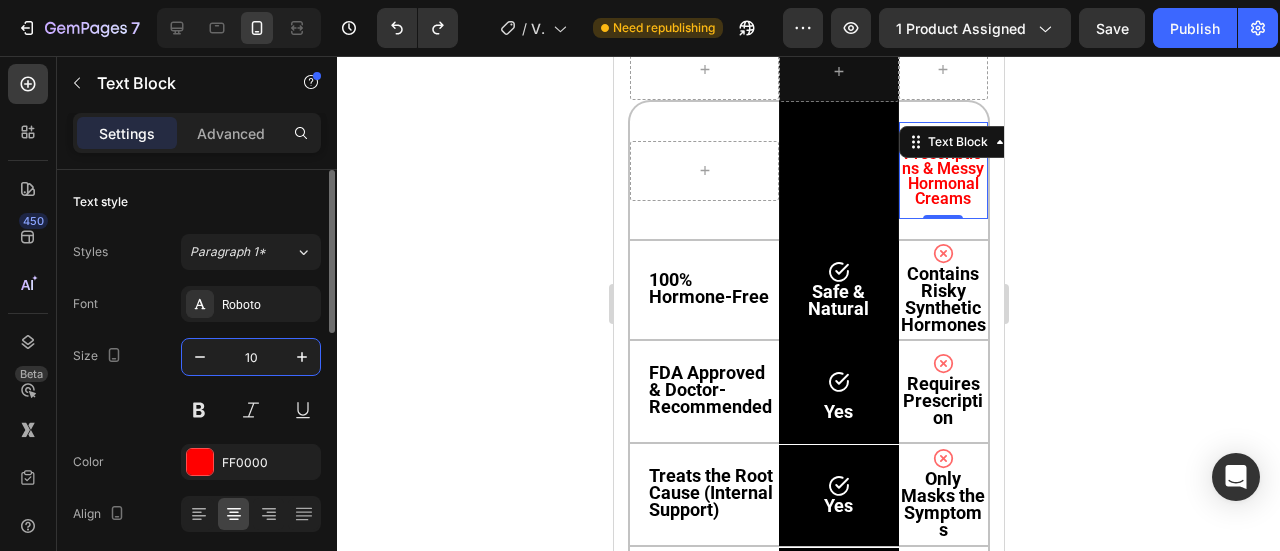 click on "Size 10" at bounding box center [197, 383] 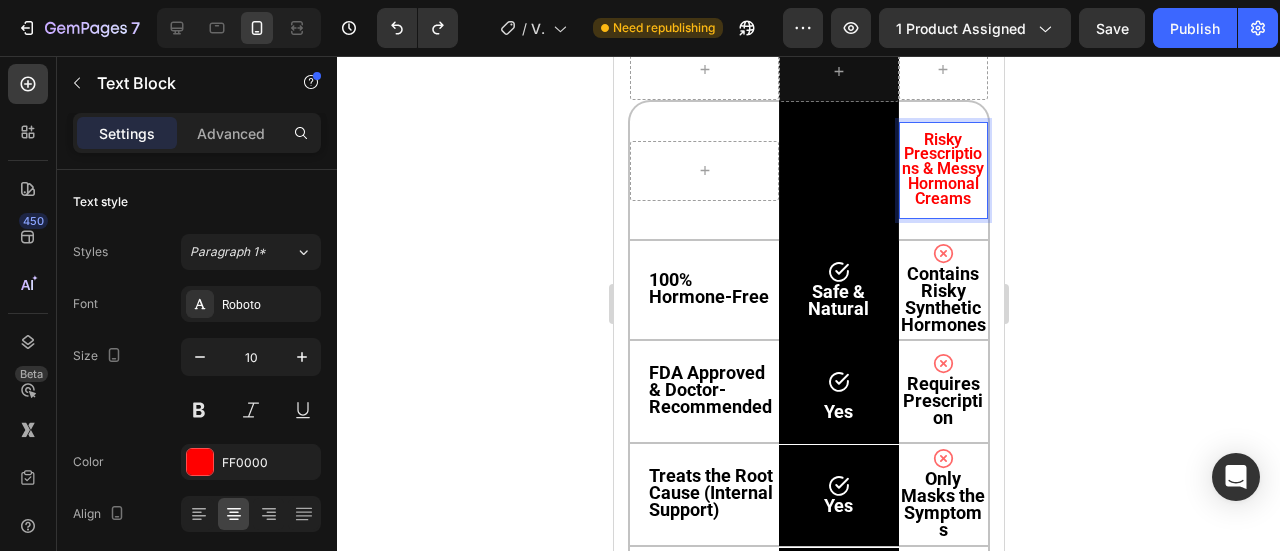 click on "Risky Prescriptions & Messy Hormonal Creams" at bounding box center (942, 169) 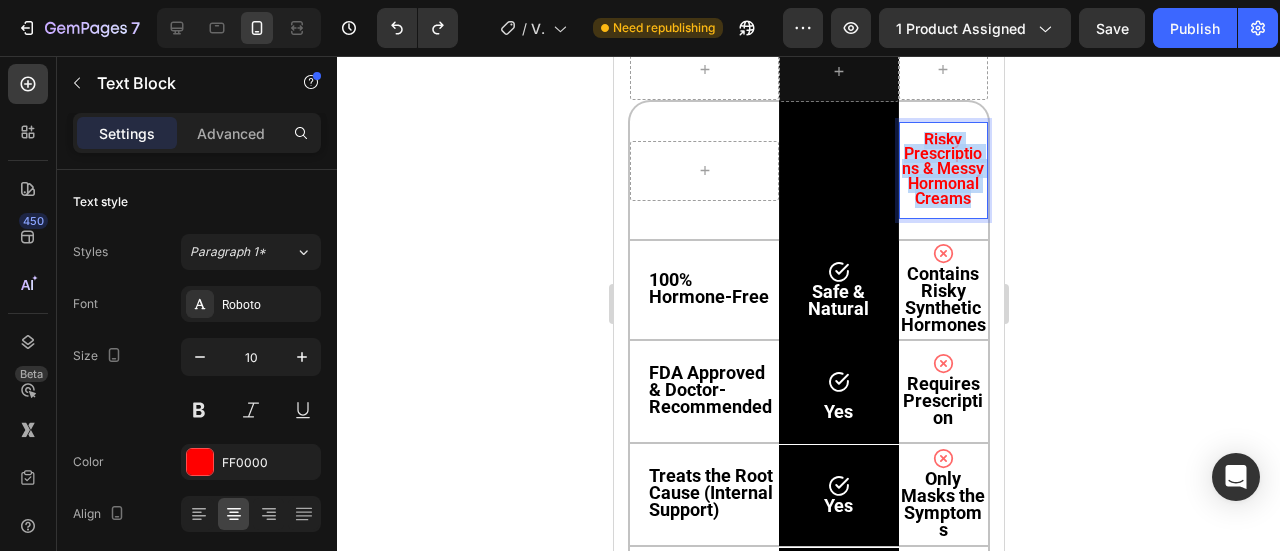 click on "Risky Prescriptions & Messy Hormonal Creams" at bounding box center (942, 169) 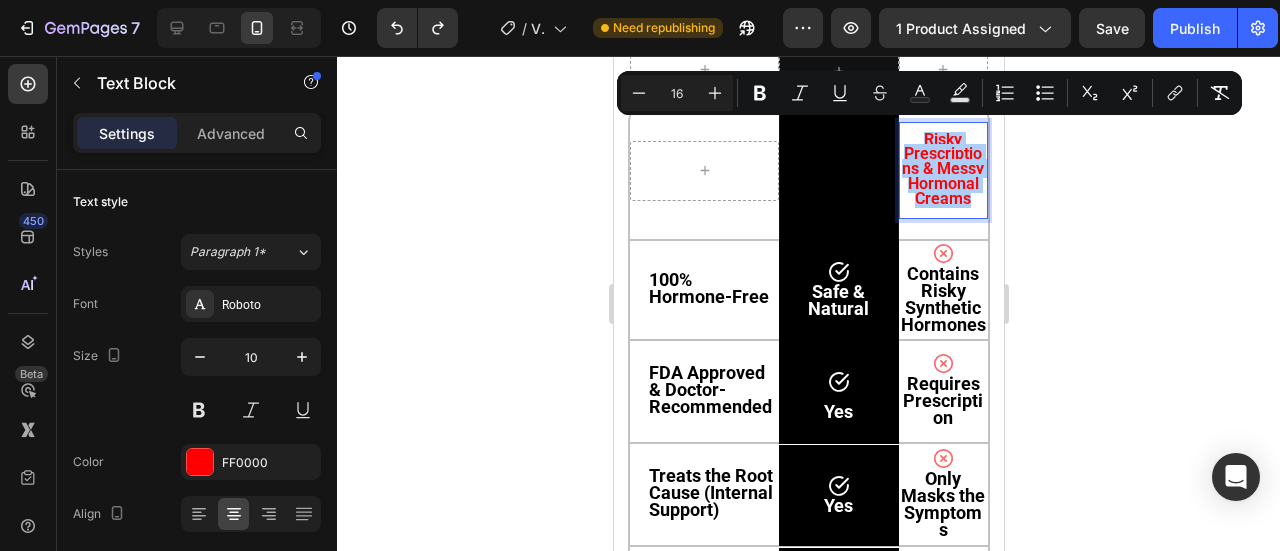 click on "16" at bounding box center (677, 93) 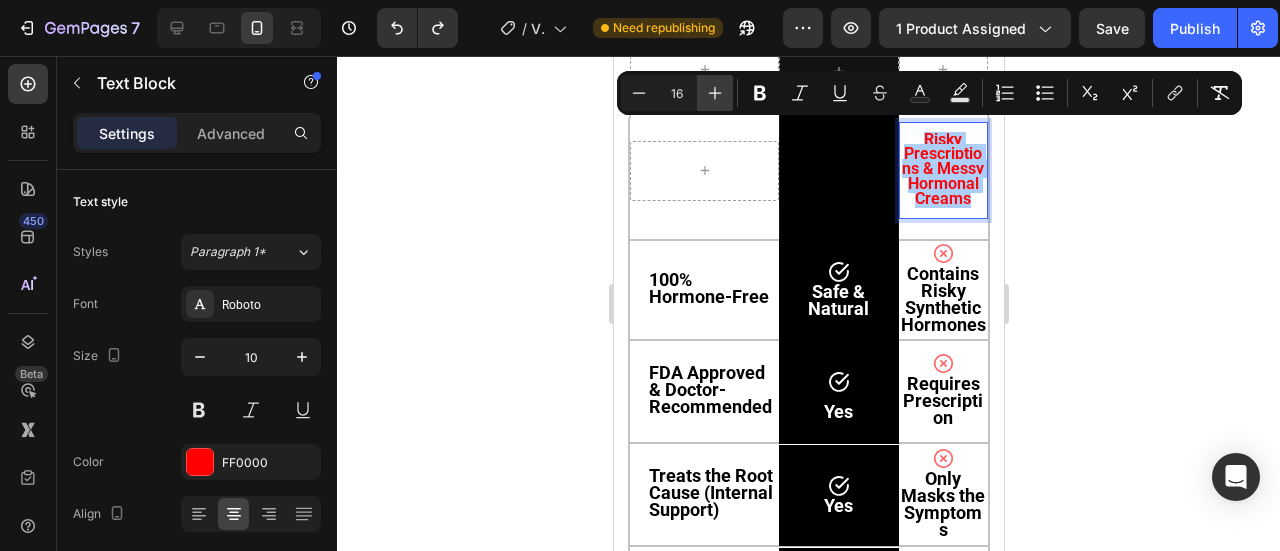 click 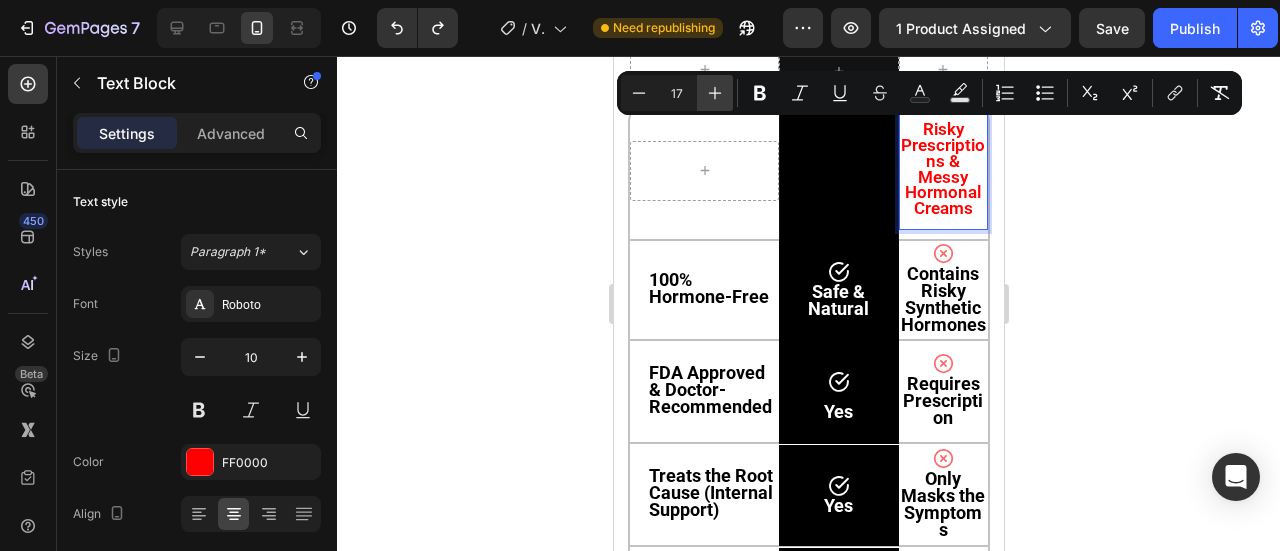 click 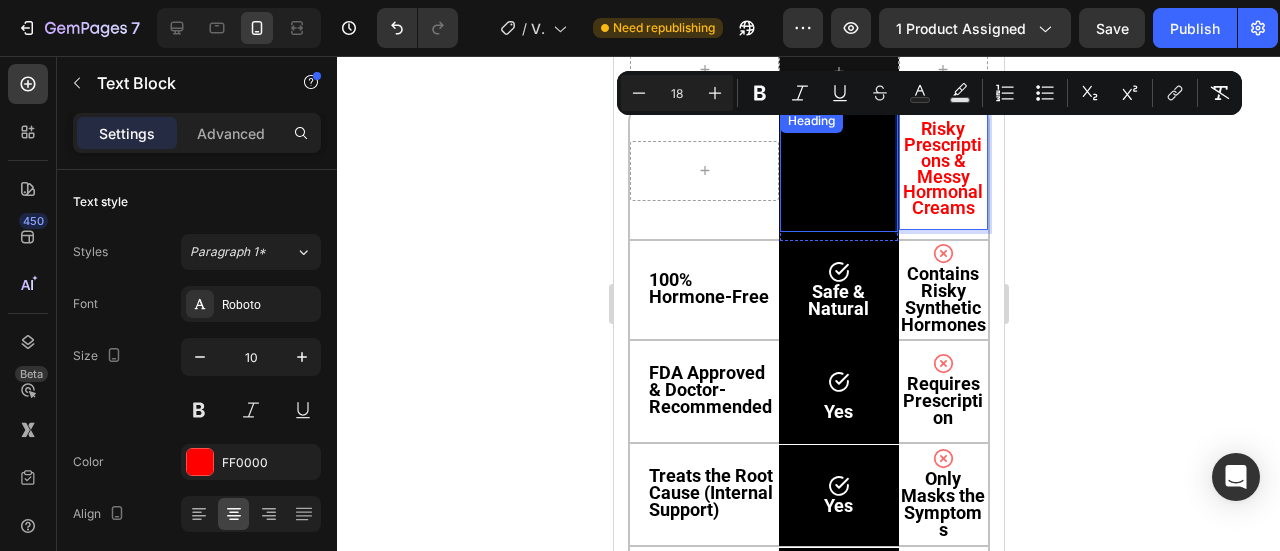 click on "Roberto™ Gummies" at bounding box center (838, 170) 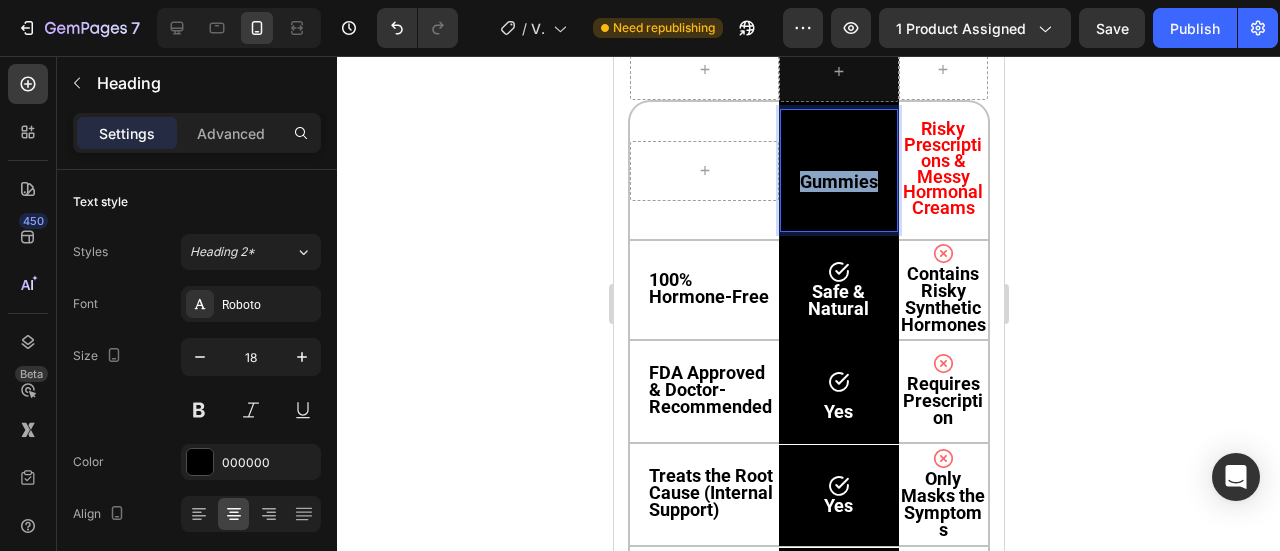 click on "Roberto™ Gummies" at bounding box center [838, 170] 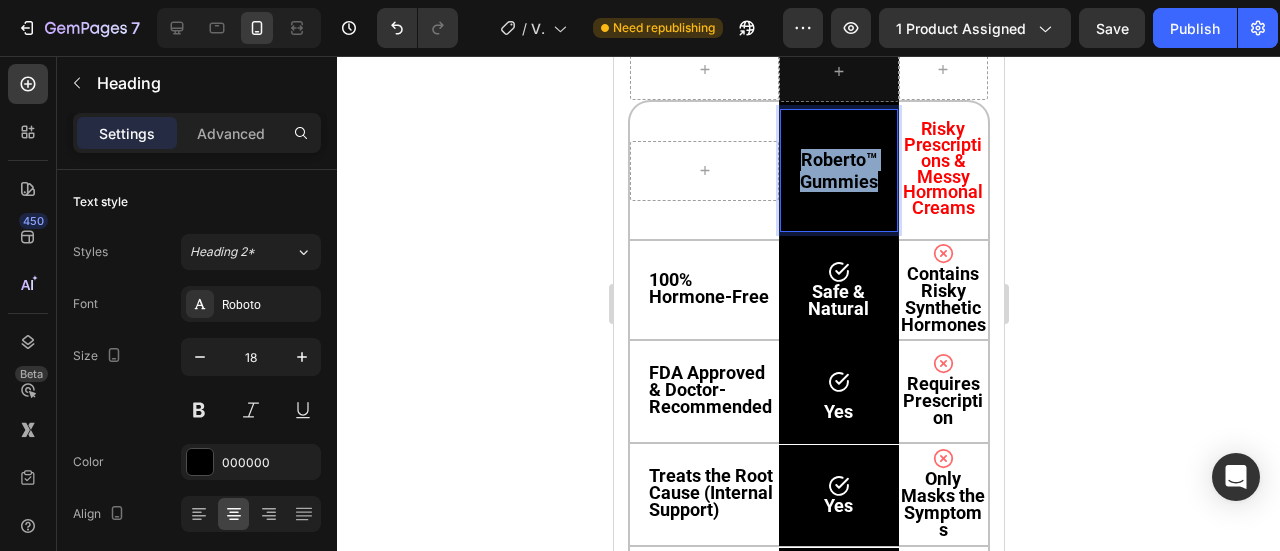 click on "Roberto™ Gummies" at bounding box center [838, 170] 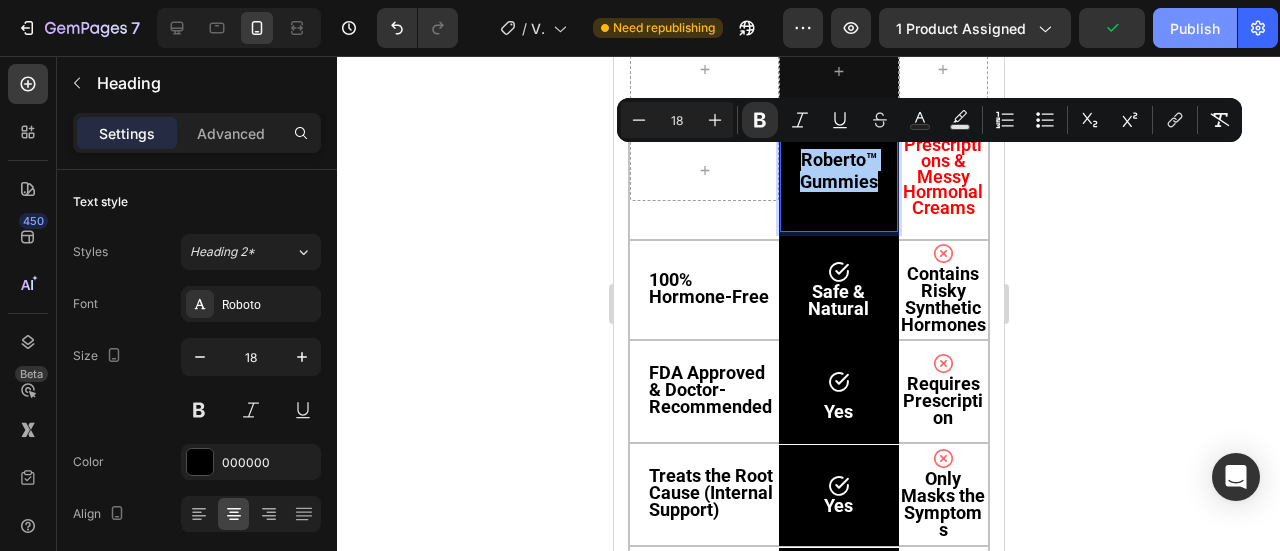 click on "Publish" 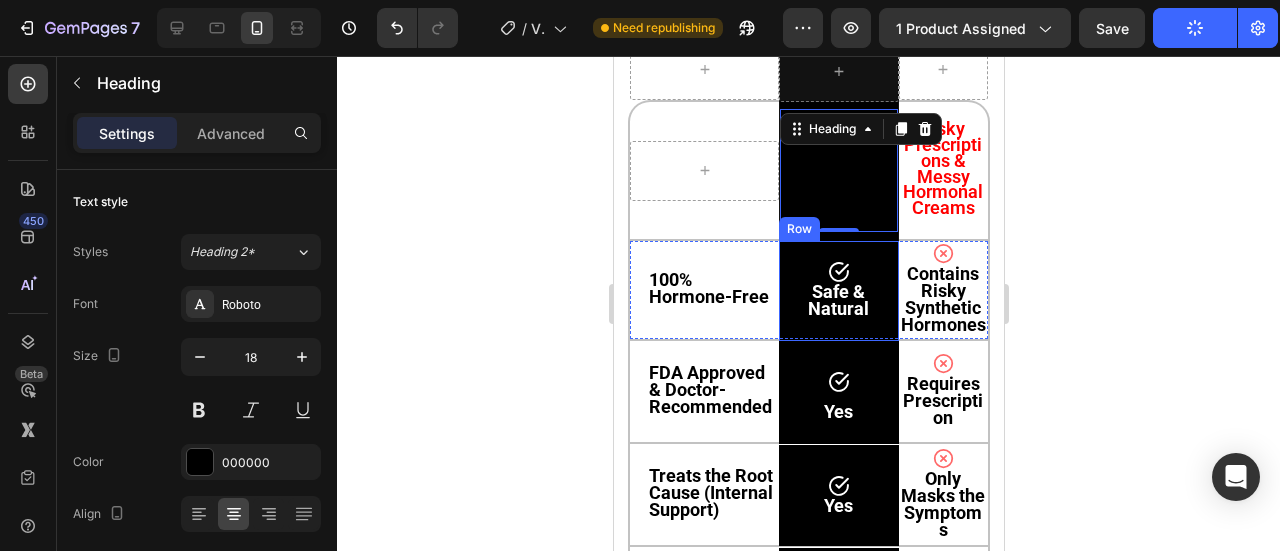 click on "Row" at bounding box center (798, 229) 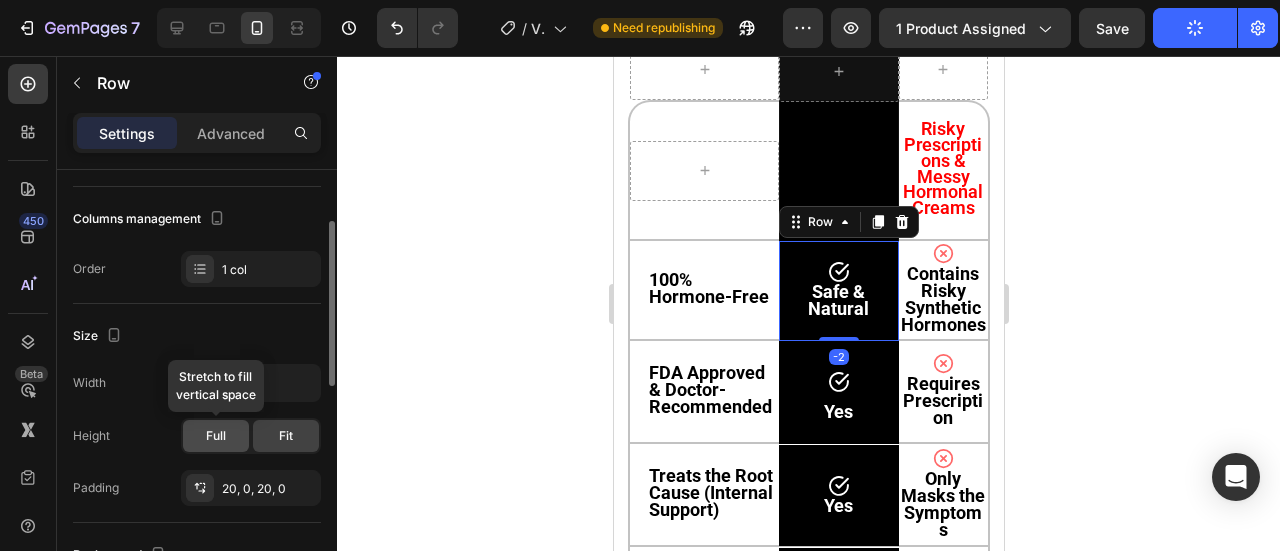 scroll, scrollTop: 248, scrollLeft: 0, axis: vertical 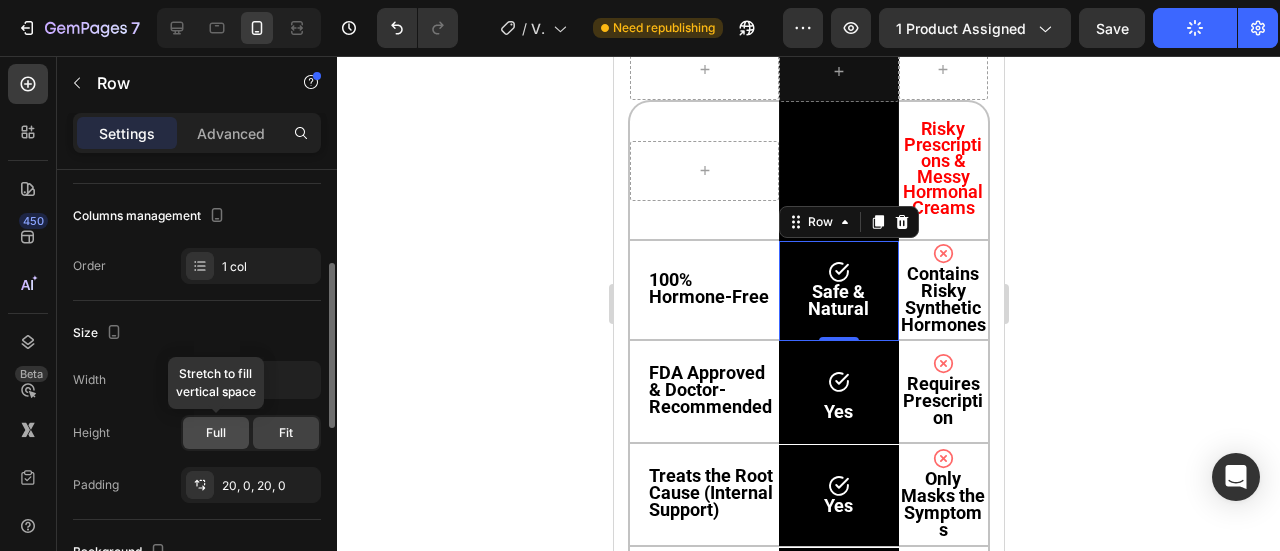 click on "Full" 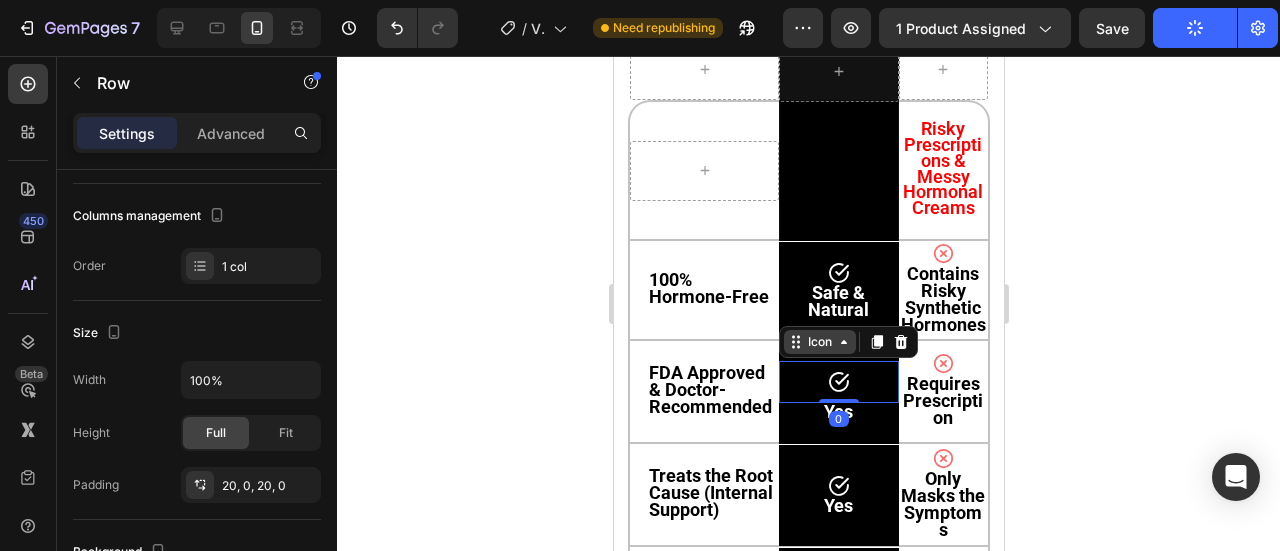click on "Icon" at bounding box center [819, 342] 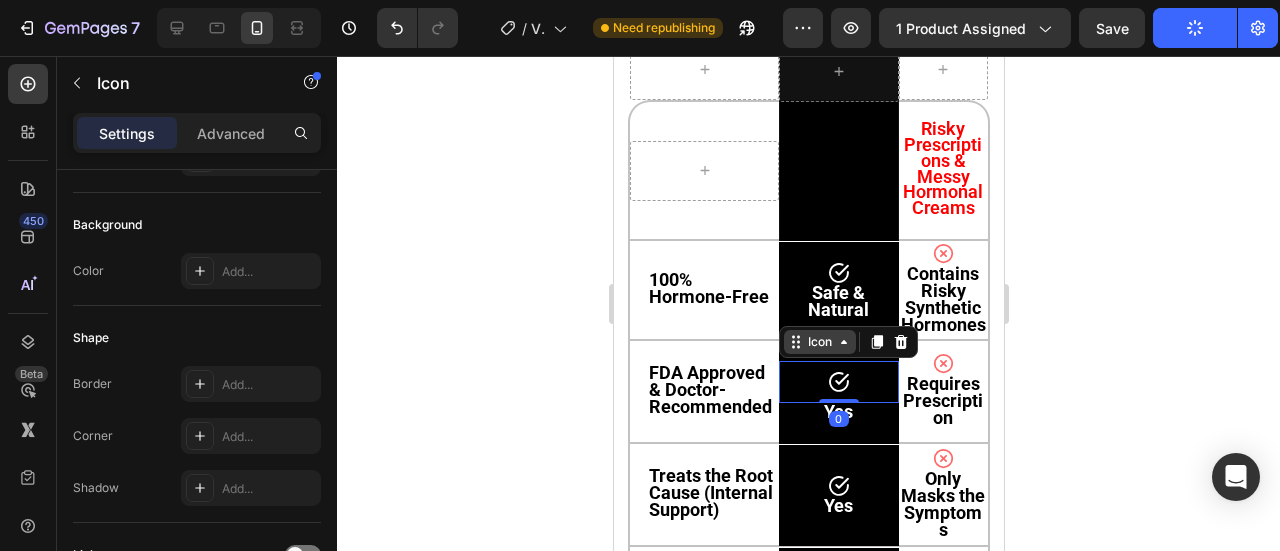 scroll, scrollTop: 0, scrollLeft: 0, axis: both 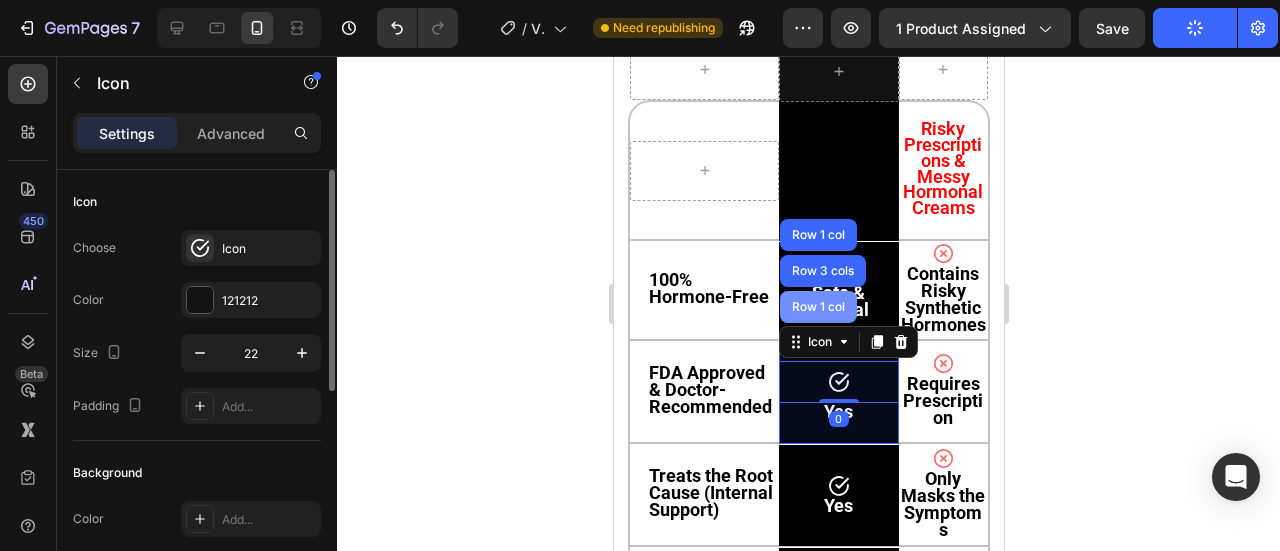 click on "Row 1 col" at bounding box center (817, 307) 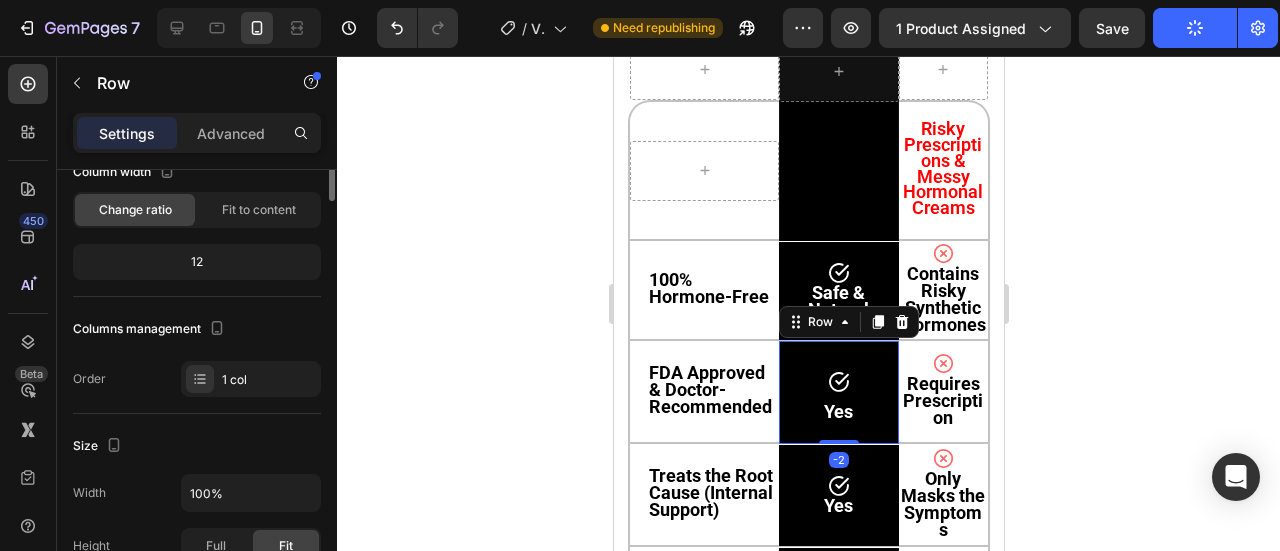 scroll, scrollTop: 250, scrollLeft: 0, axis: vertical 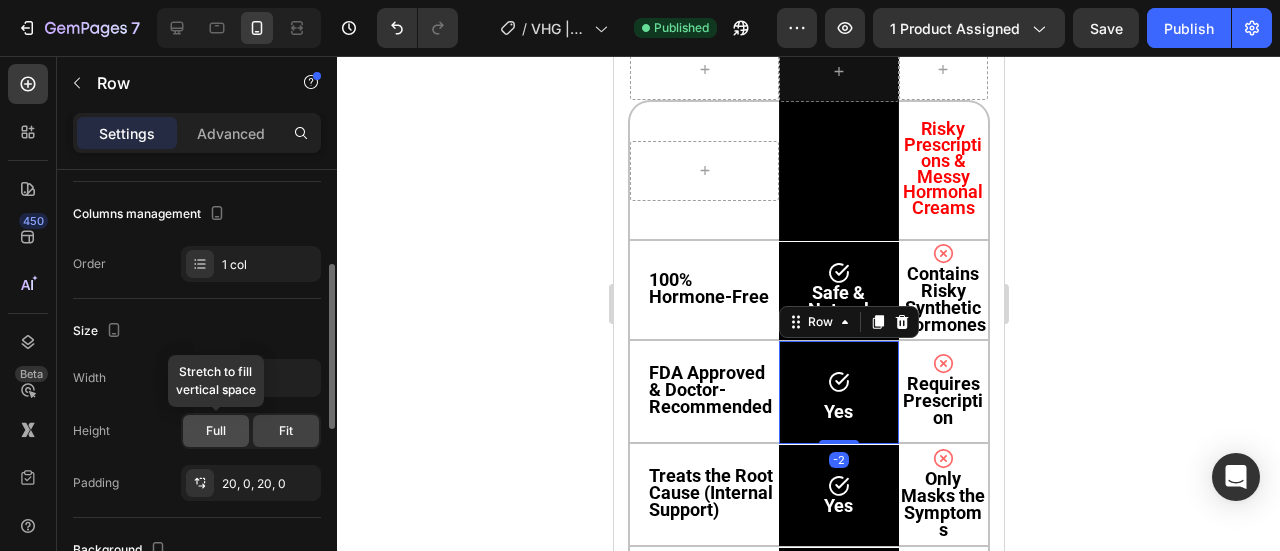 click on "Full" 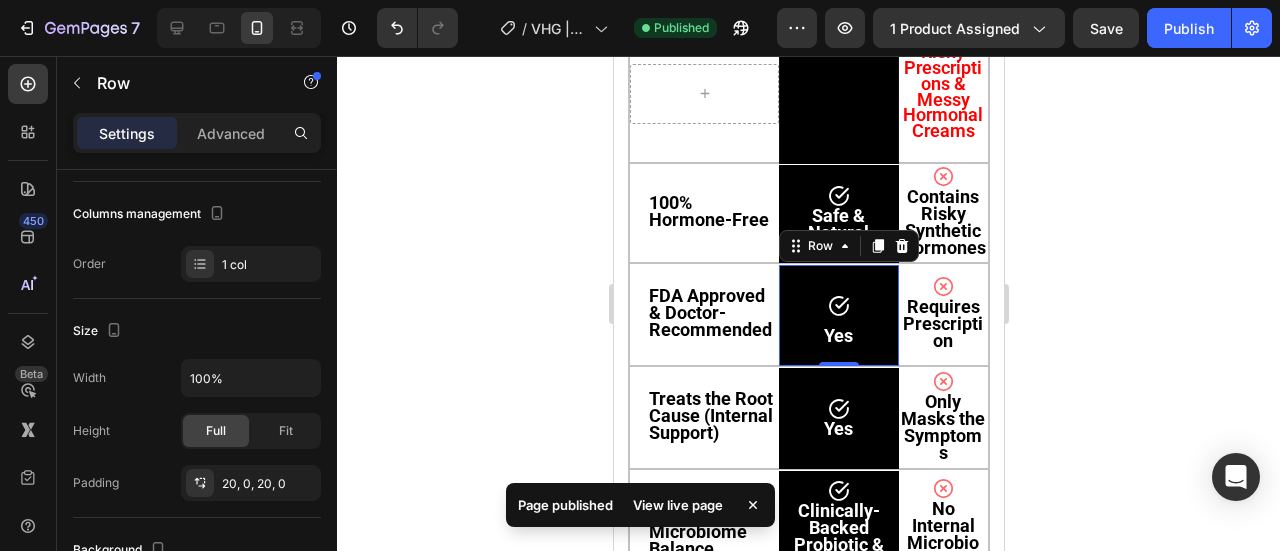 scroll, scrollTop: 12440, scrollLeft: 0, axis: vertical 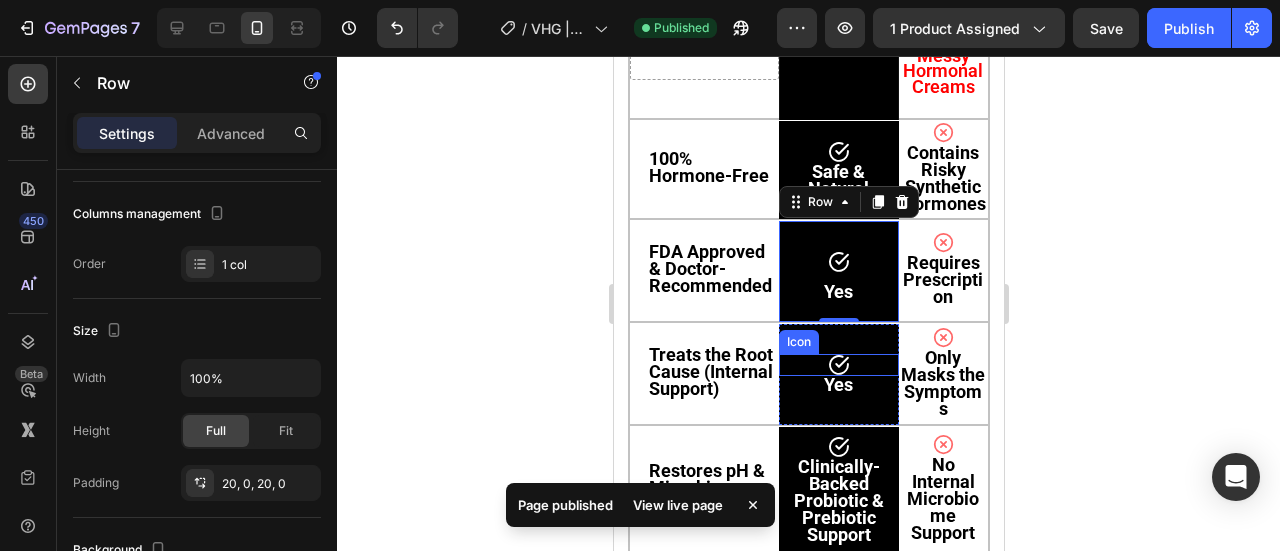 click on "Icon" at bounding box center [798, 342] 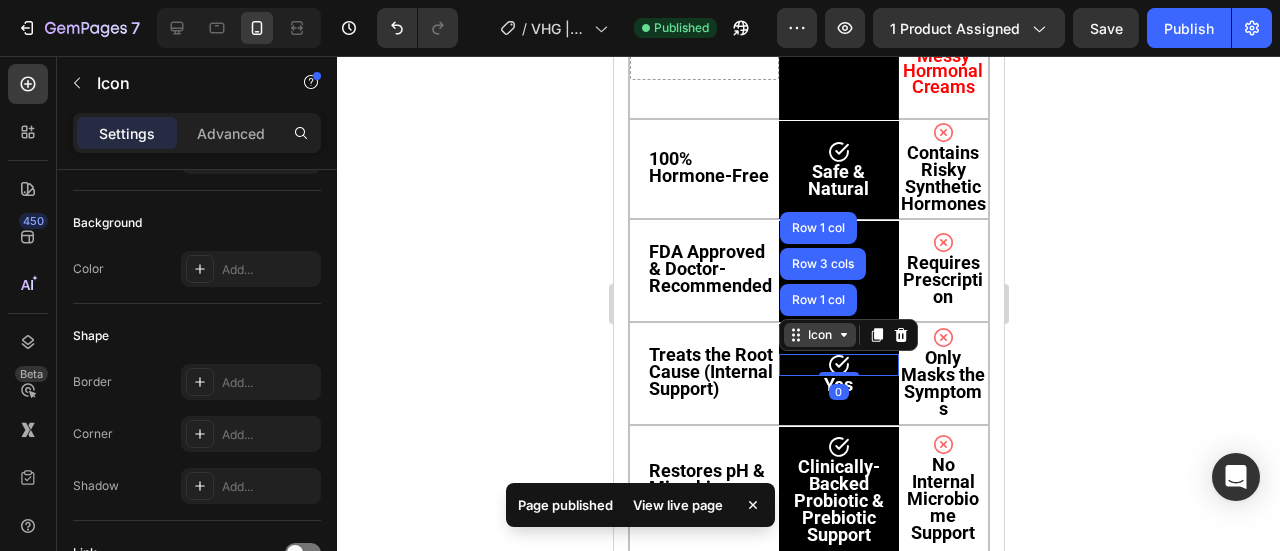 scroll, scrollTop: 0, scrollLeft: 0, axis: both 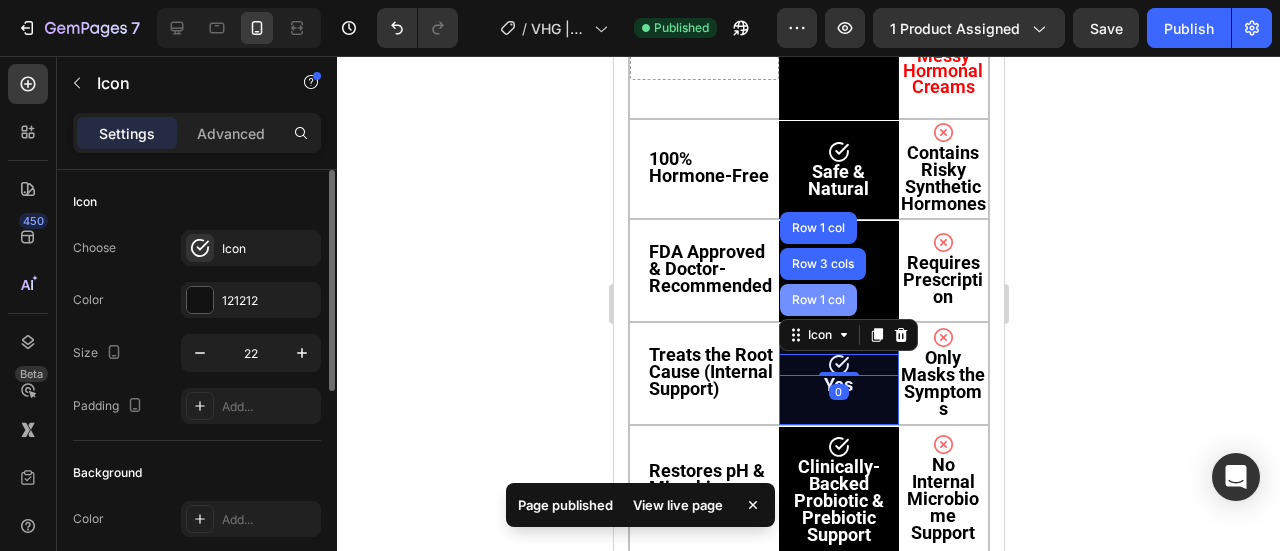 click on "Row 1 col" at bounding box center (817, 300) 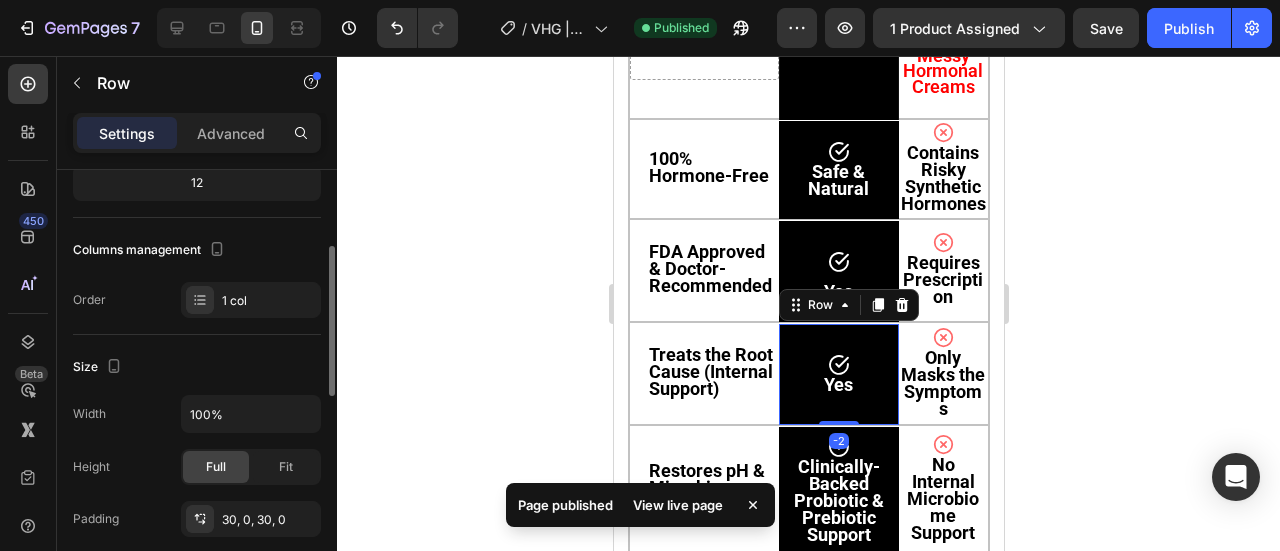 scroll, scrollTop: 216, scrollLeft: 0, axis: vertical 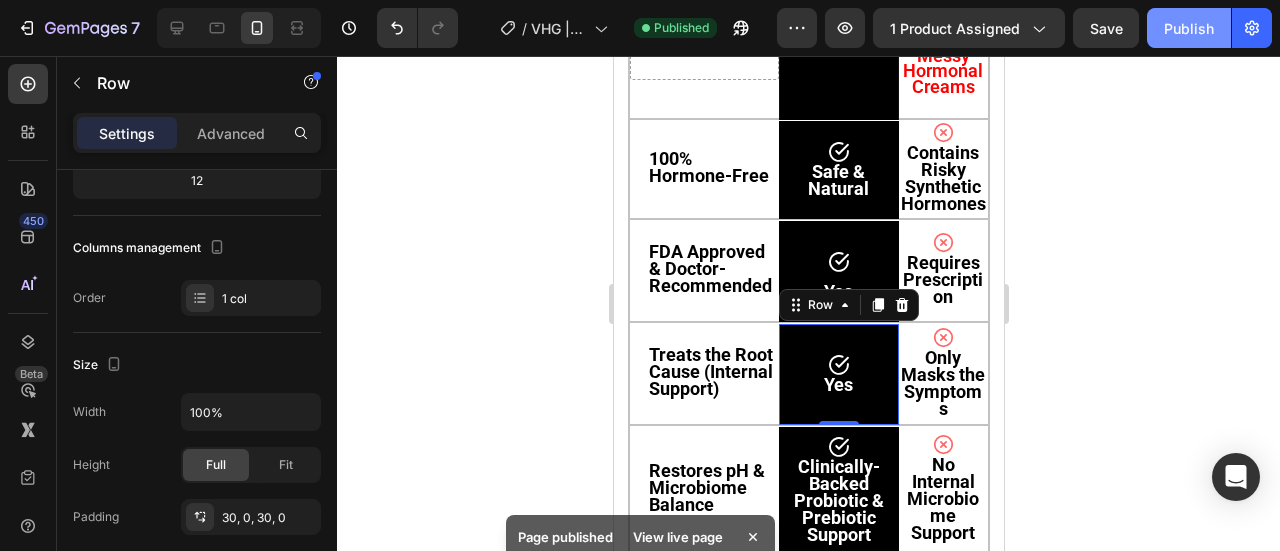 click on "Publish" at bounding box center [1189, 28] 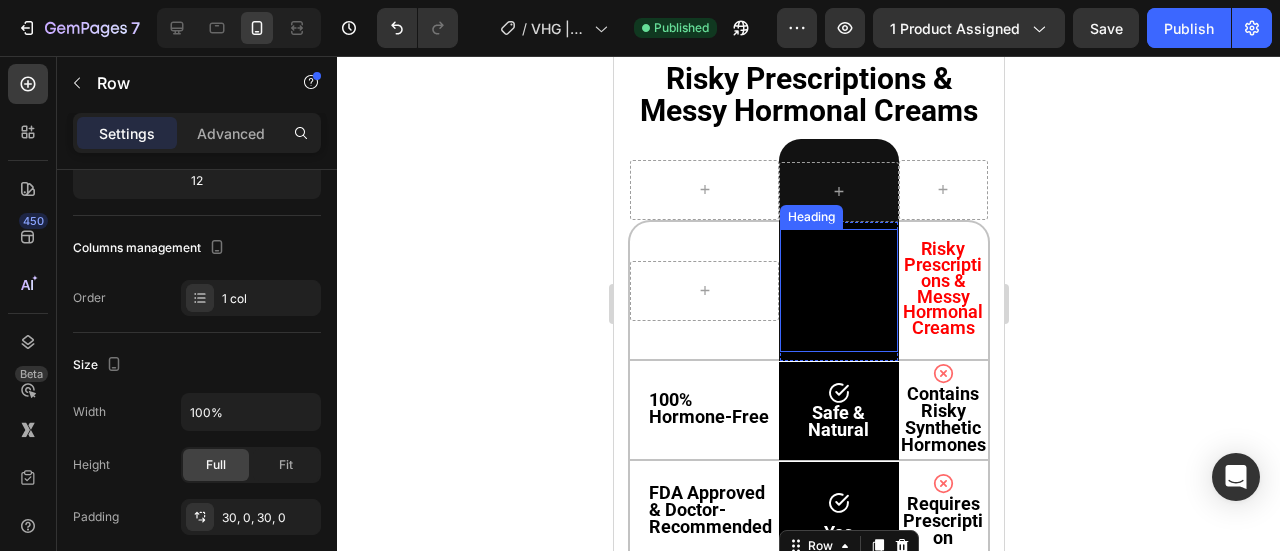 scroll, scrollTop: 12198, scrollLeft: 0, axis: vertical 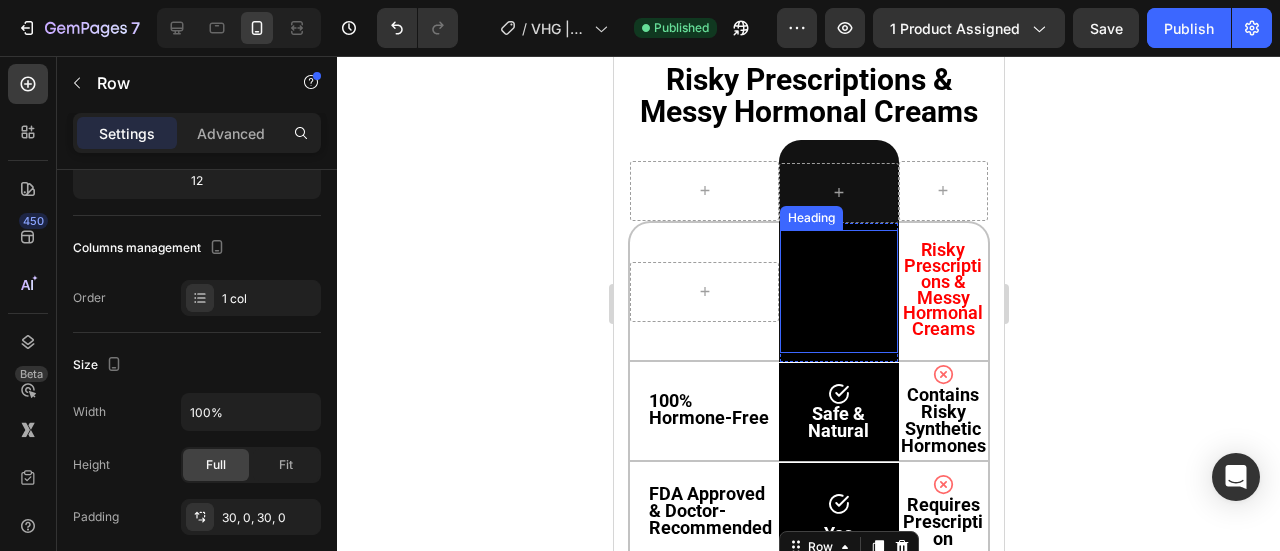 click on "Roberto™ Gummies" at bounding box center [838, 291] 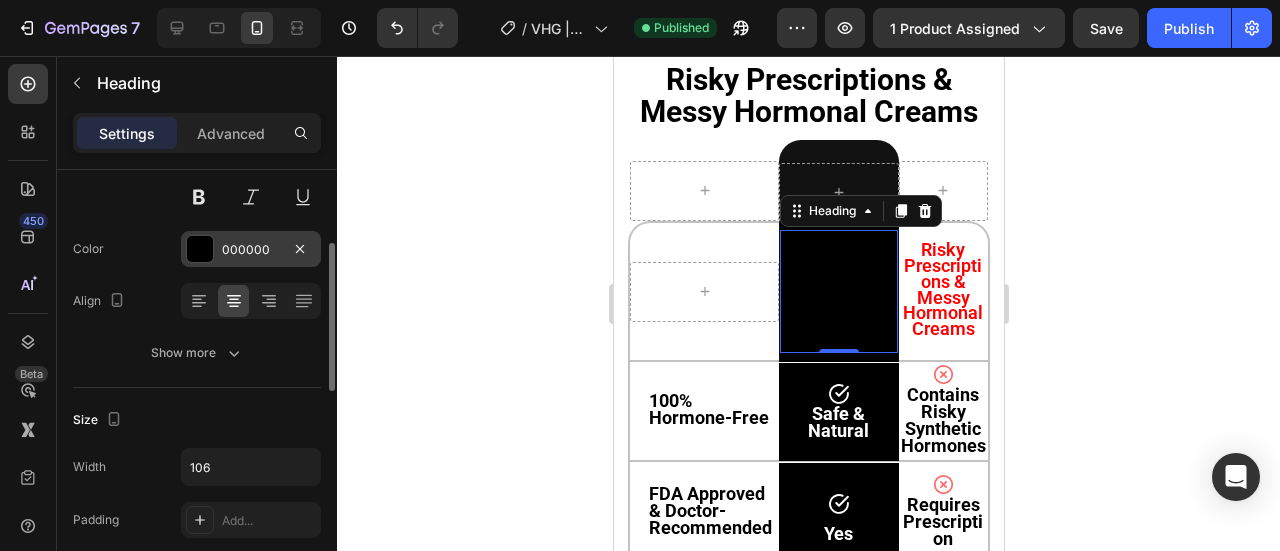 scroll, scrollTop: 214, scrollLeft: 0, axis: vertical 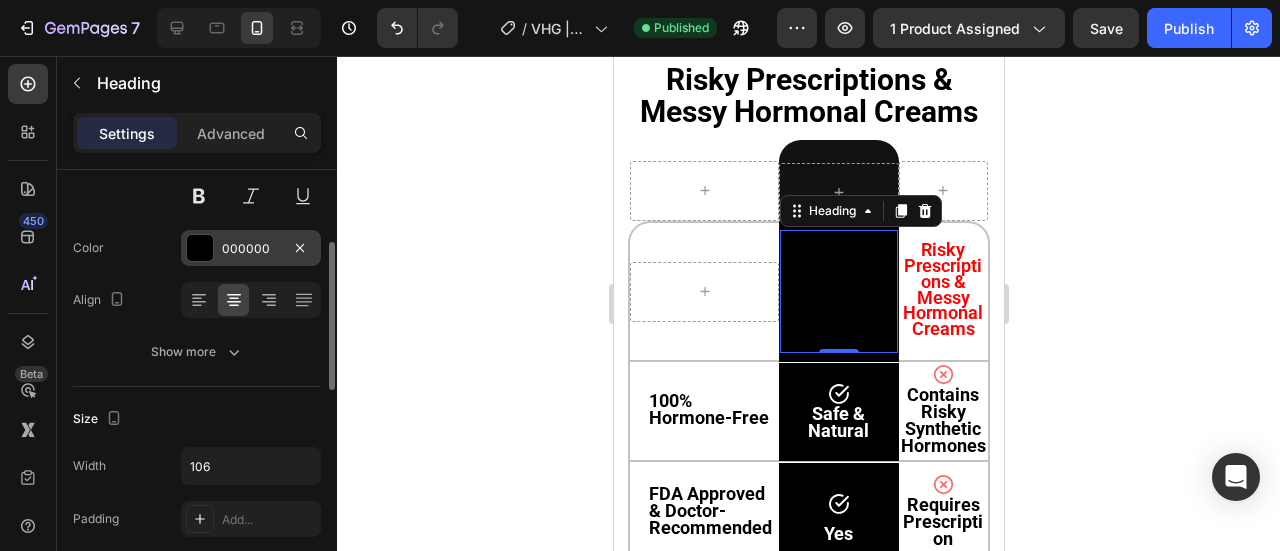 click on "000000" at bounding box center (251, 248) 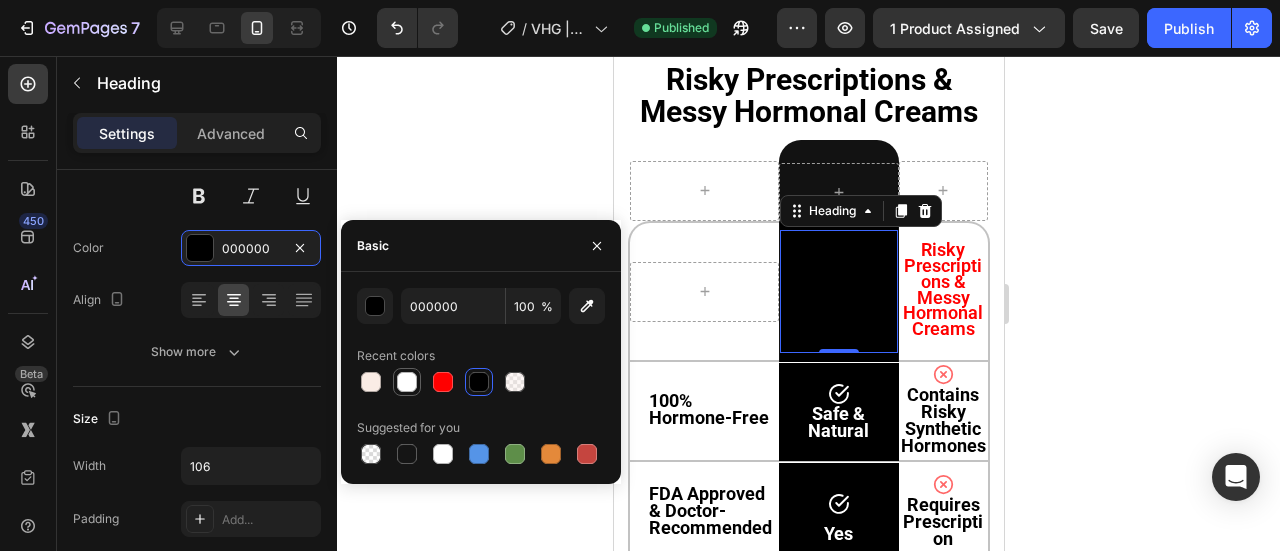 click at bounding box center [407, 382] 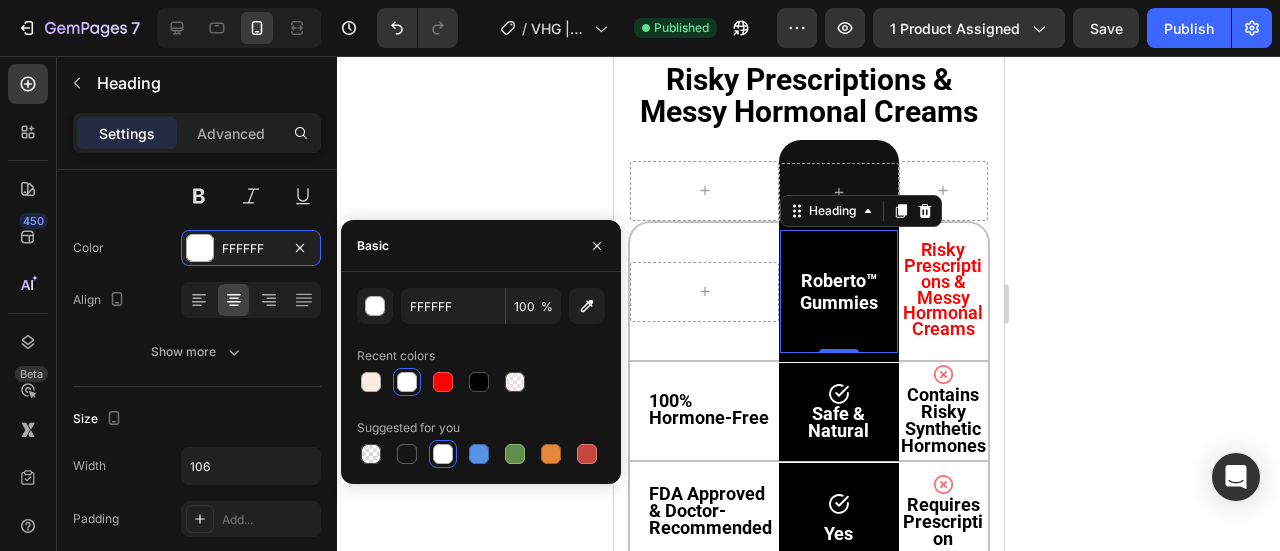 drag, startPoint x: 1194, startPoint y: 25, endPoint x: 1089, endPoint y: 119, distance: 140.92906 